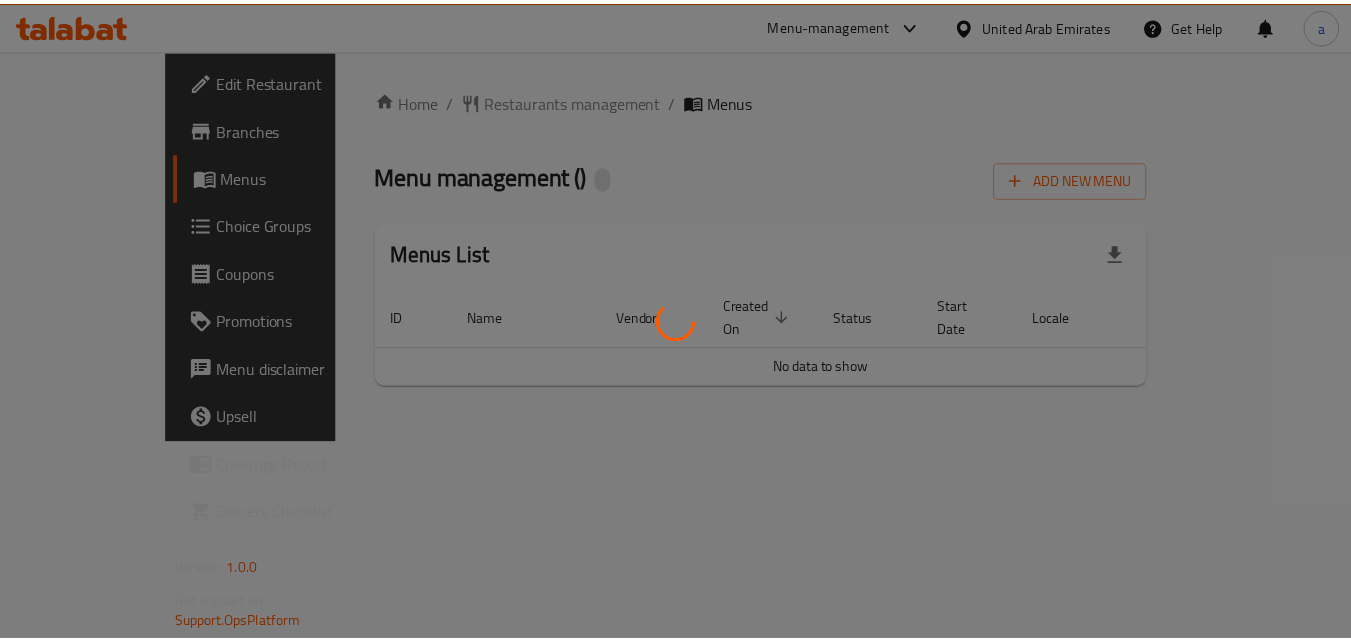 scroll, scrollTop: 0, scrollLeft: 0, axis: both 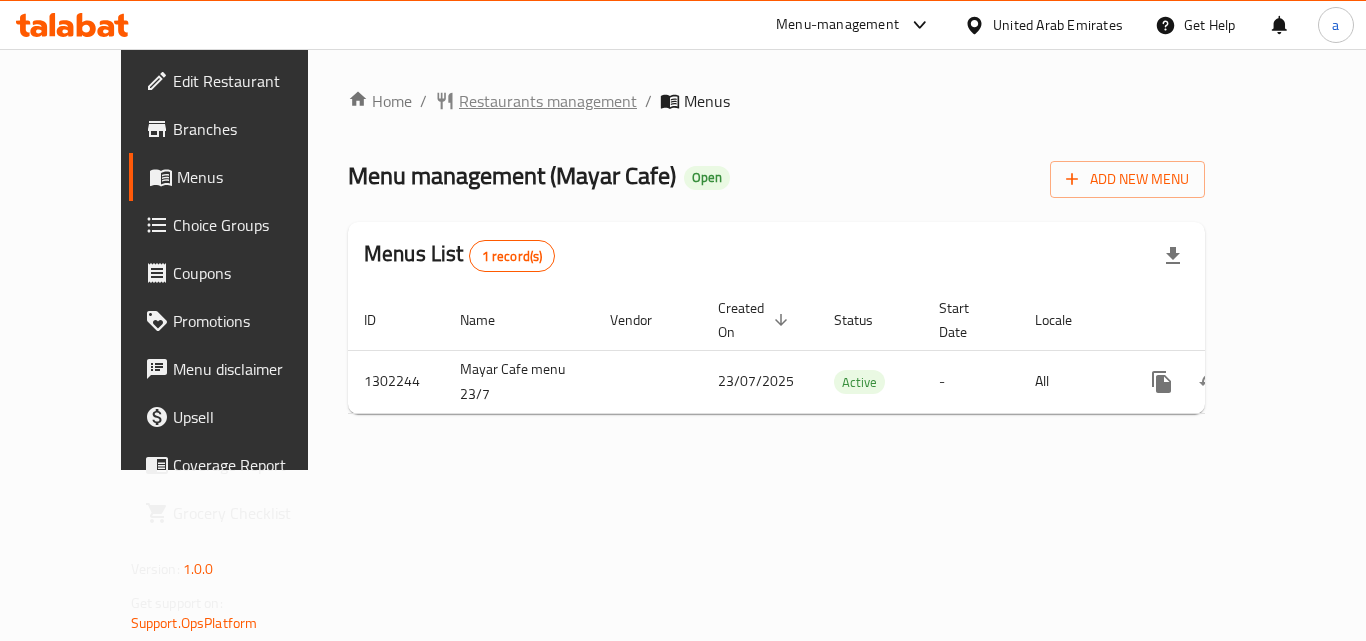 click on "Restaurants management" at bounding box center (548, 101) 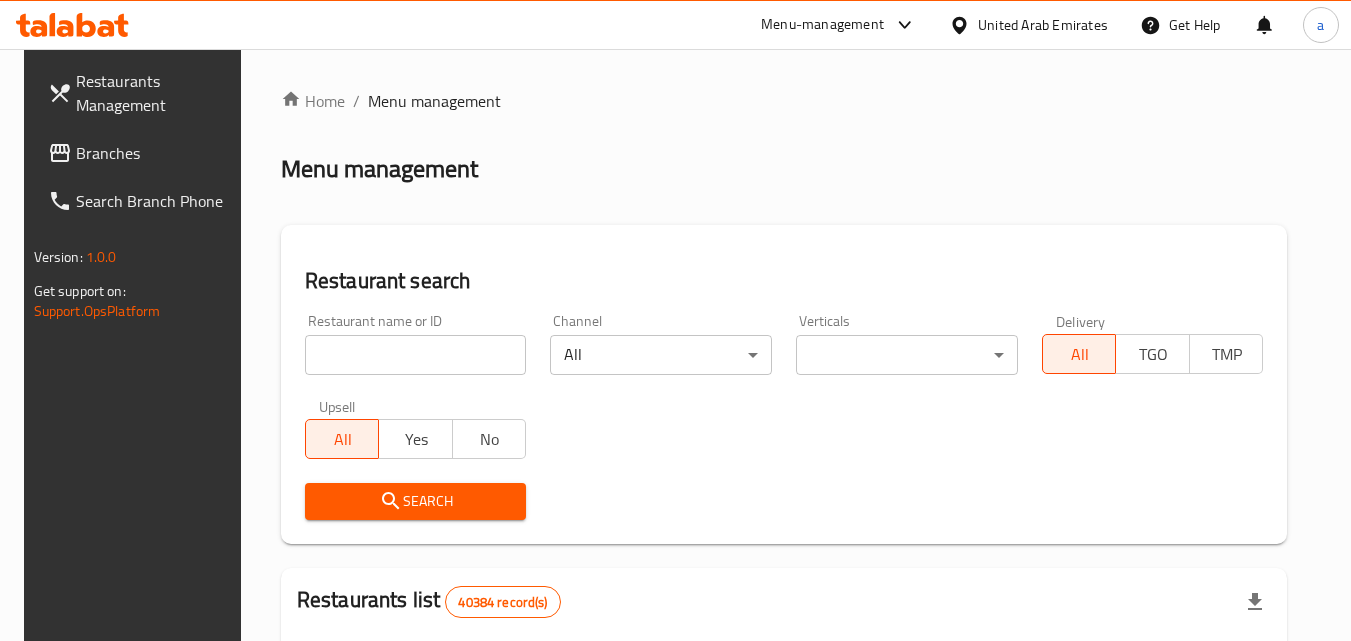 click at bounding box center [416, 355] 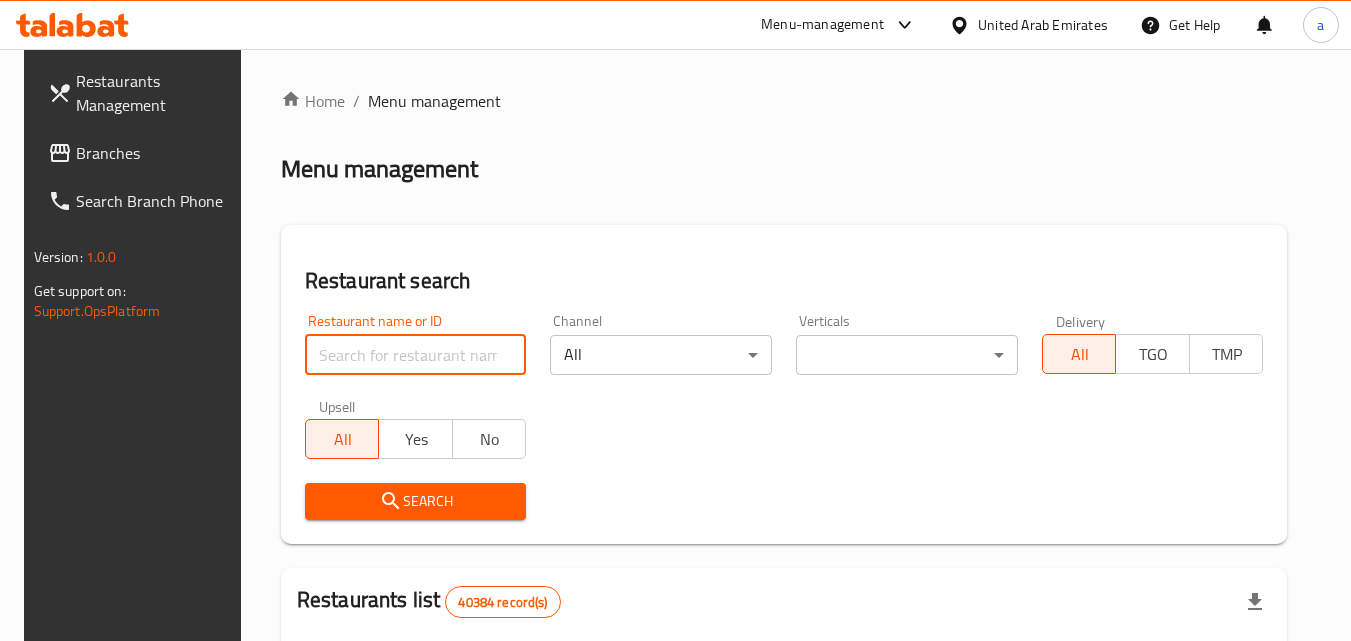 paste on "702345" 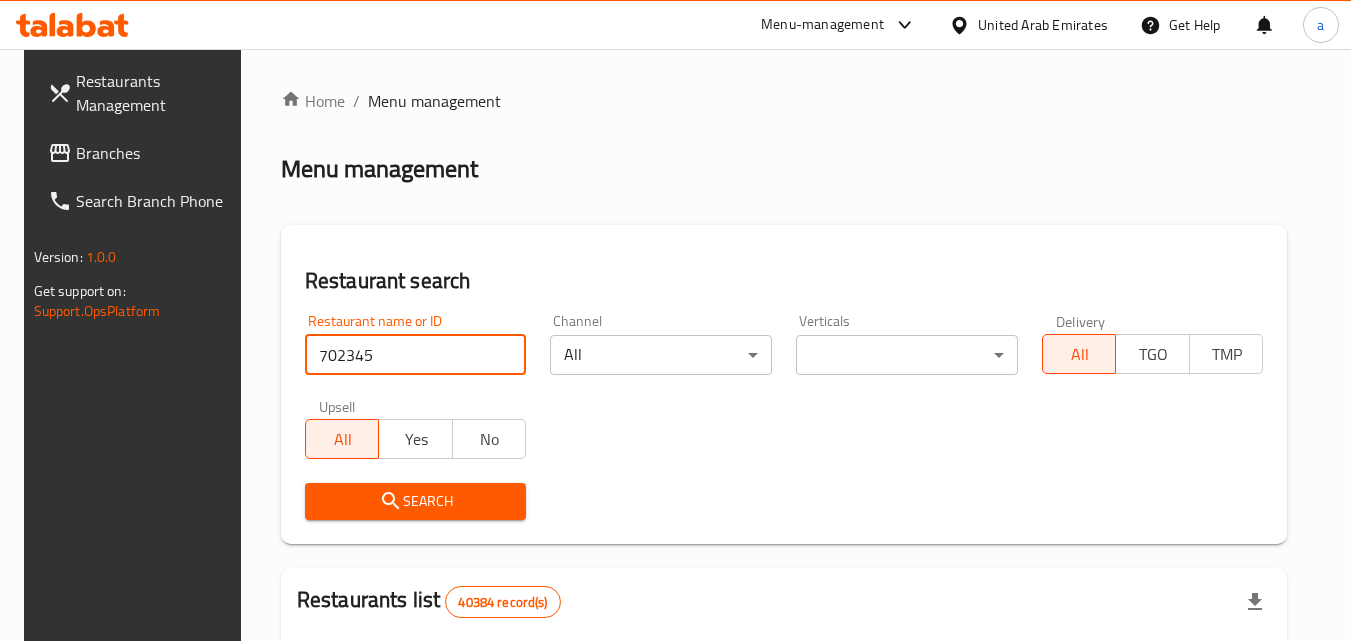 type on "702345" 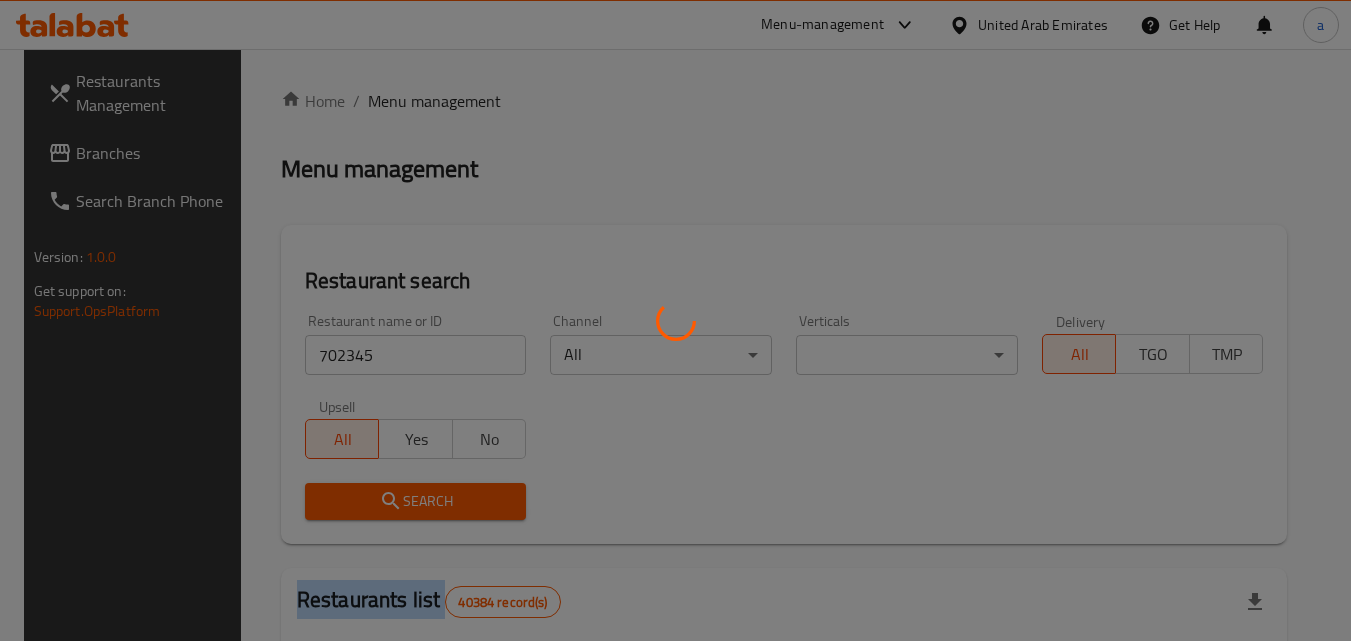 click at bounding box center (675, 320) 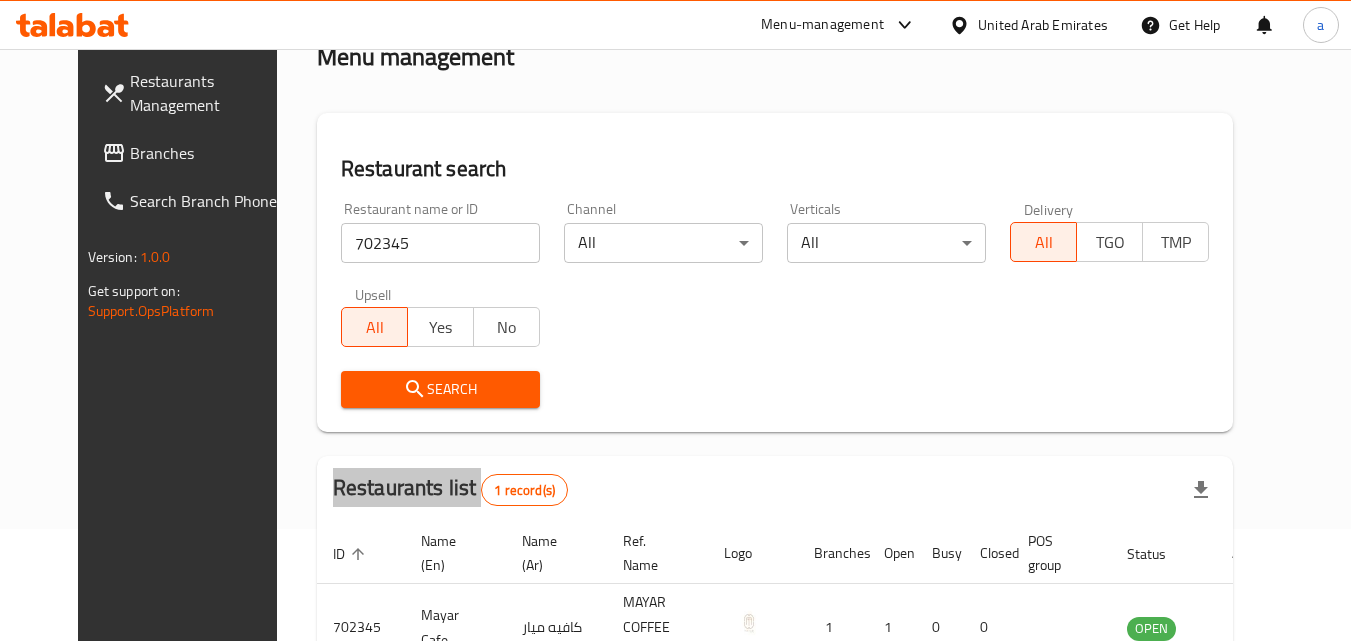 scroll, scrollTop: 234, scrollLeft: 0, axis: vertical 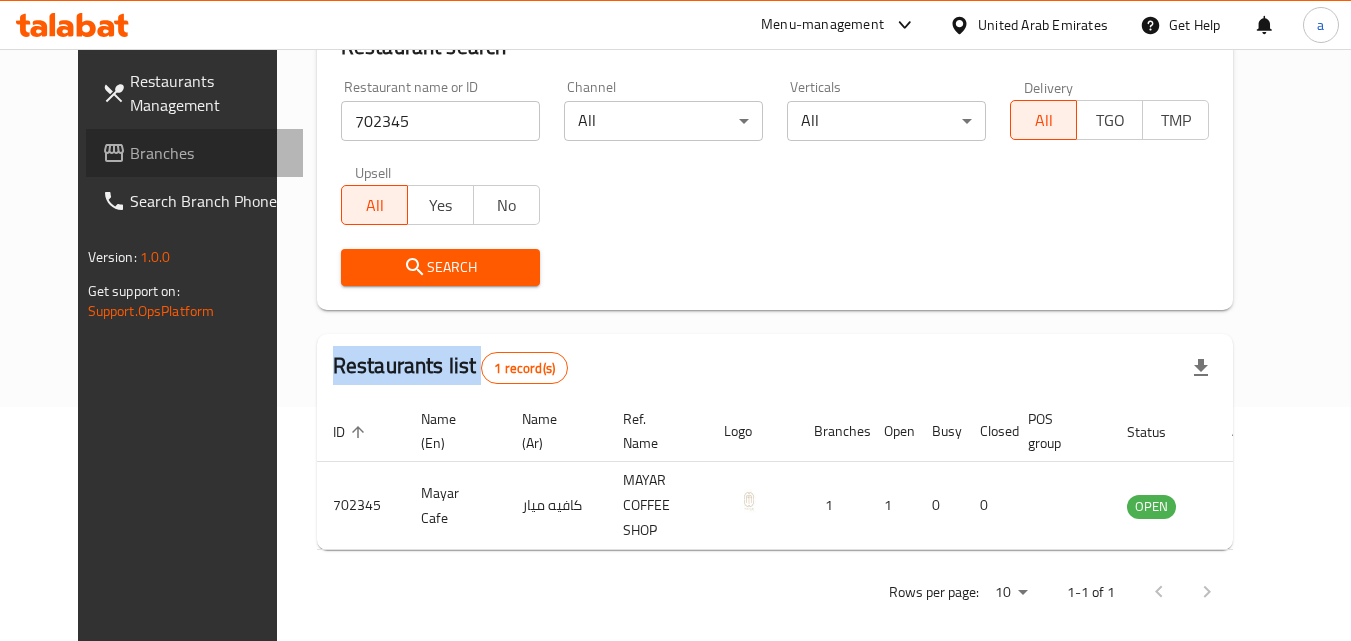 click on "Branches" at bounding box center [195, 153] 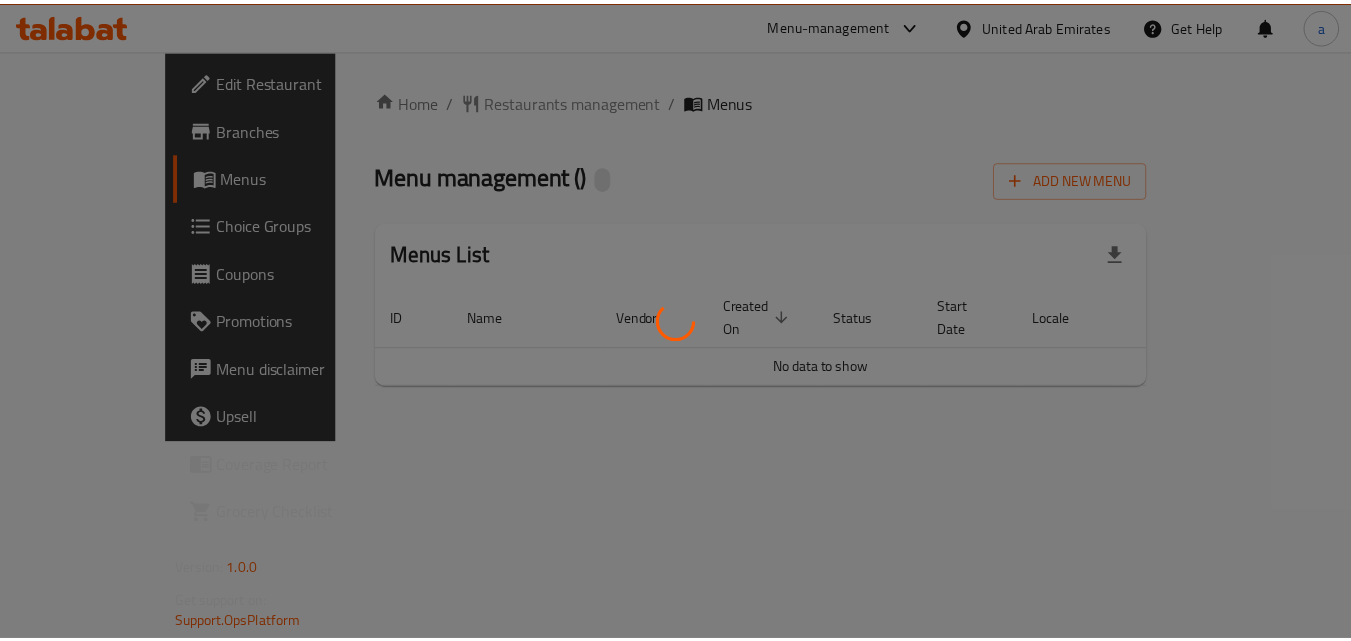 scroll, scrollTop: 0, scrollLeft: 0, axis: both 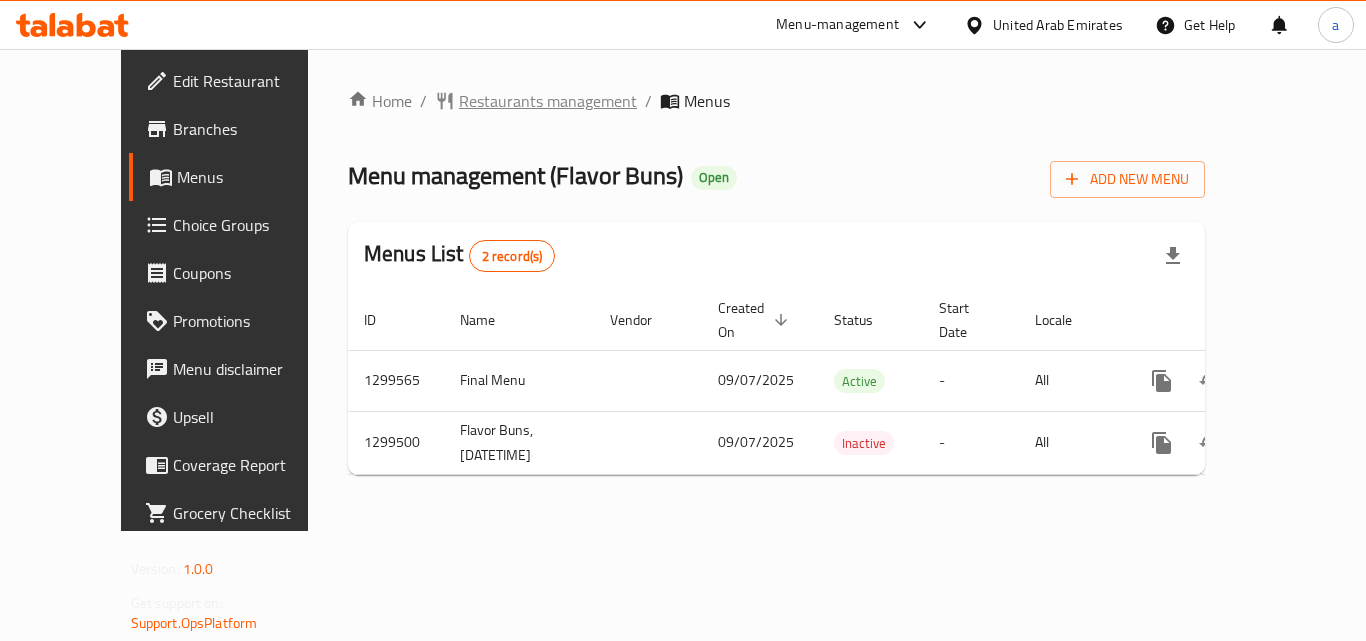 click on "Restaurants management" at bounding box center [548, 101] 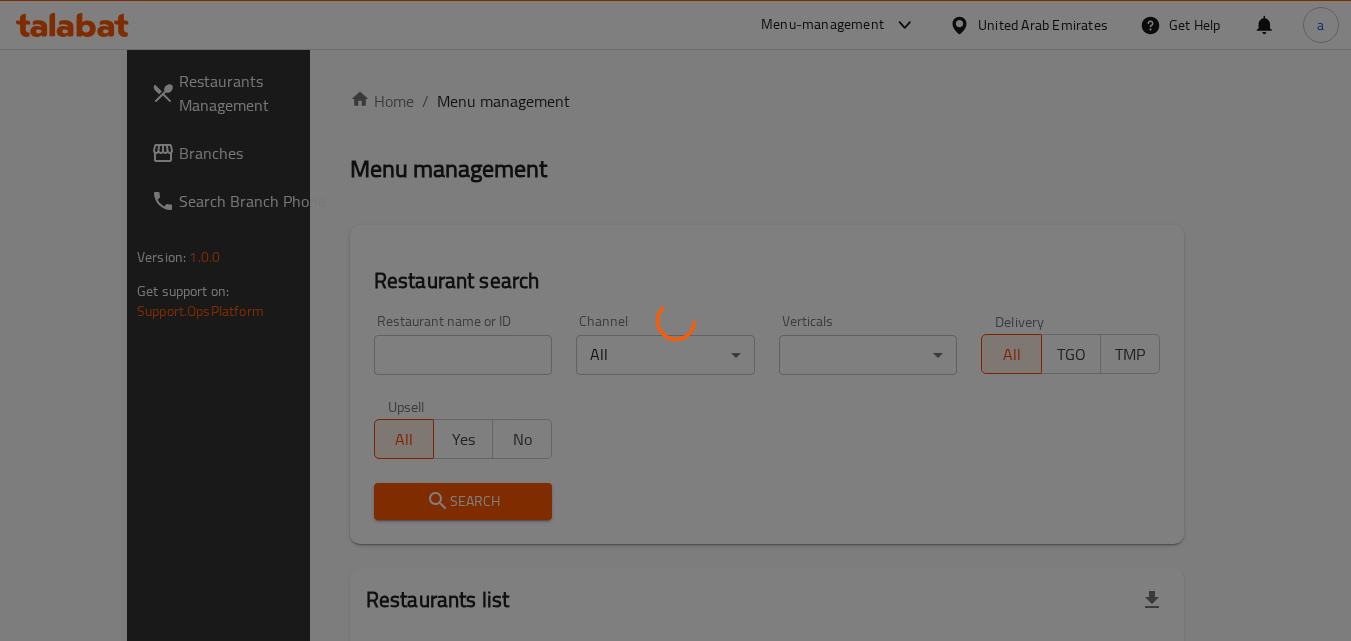 click at bounding box center [675, 320] 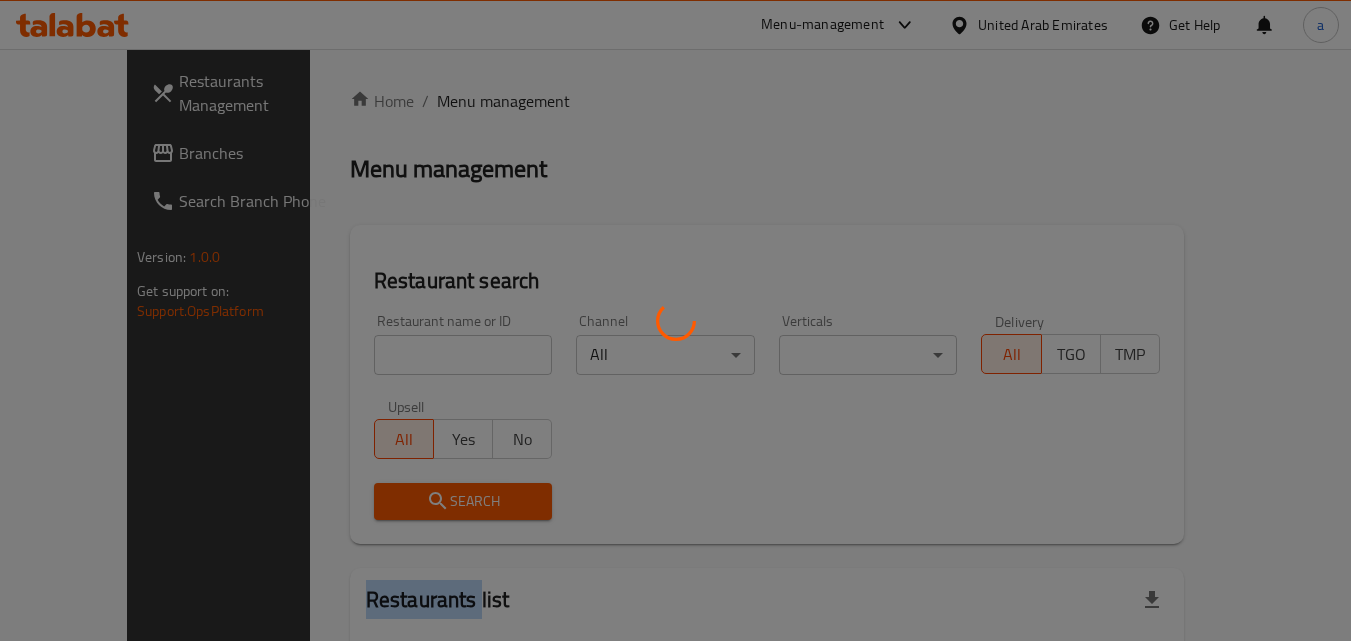 click at bounding box center [675, 320] 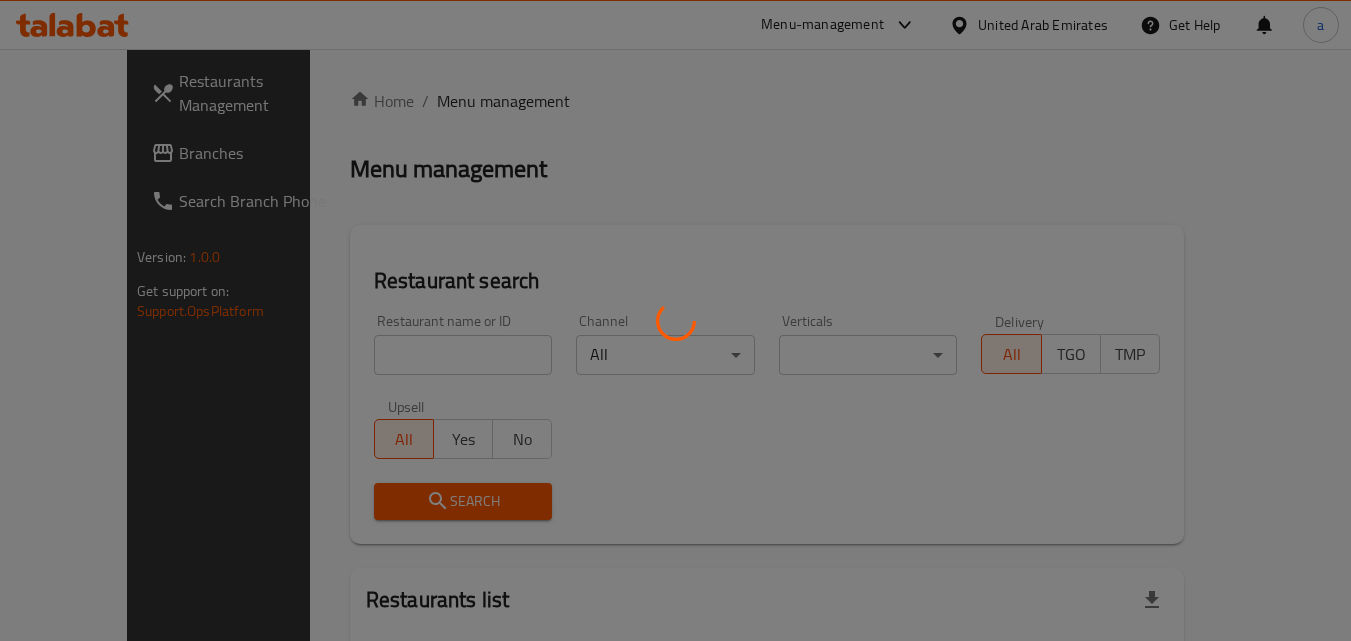click at bounding box center [675, 320] 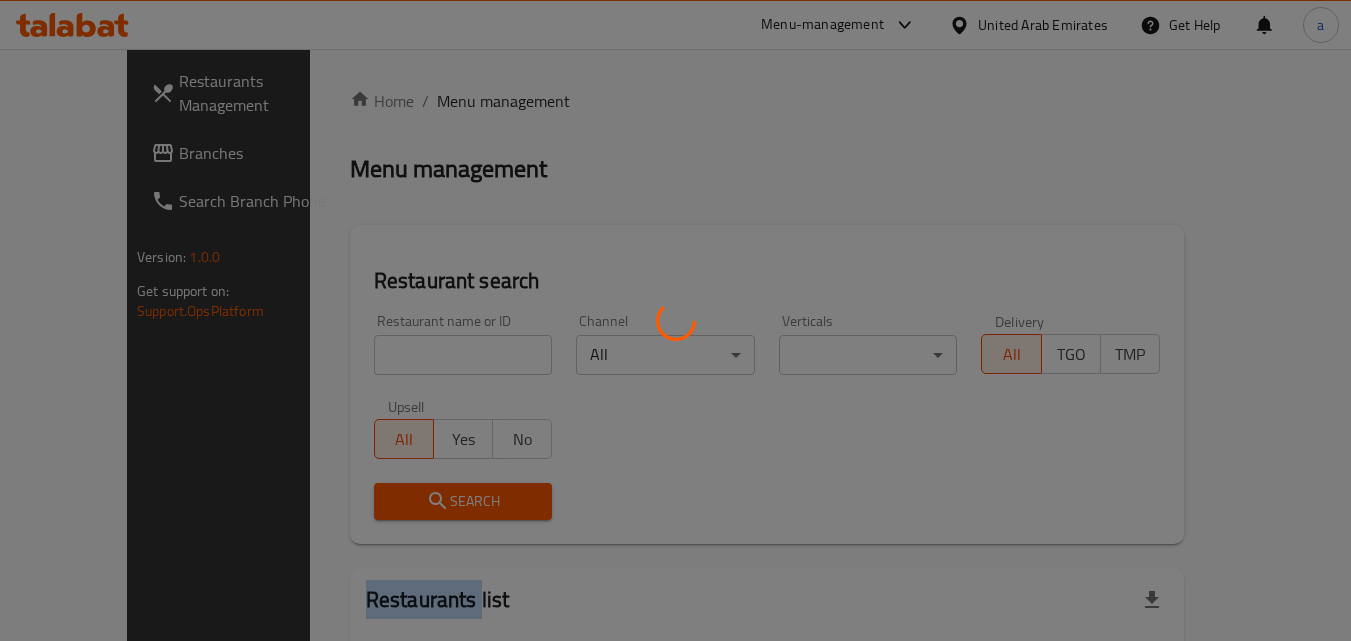 click at bounding box center (675, 320) 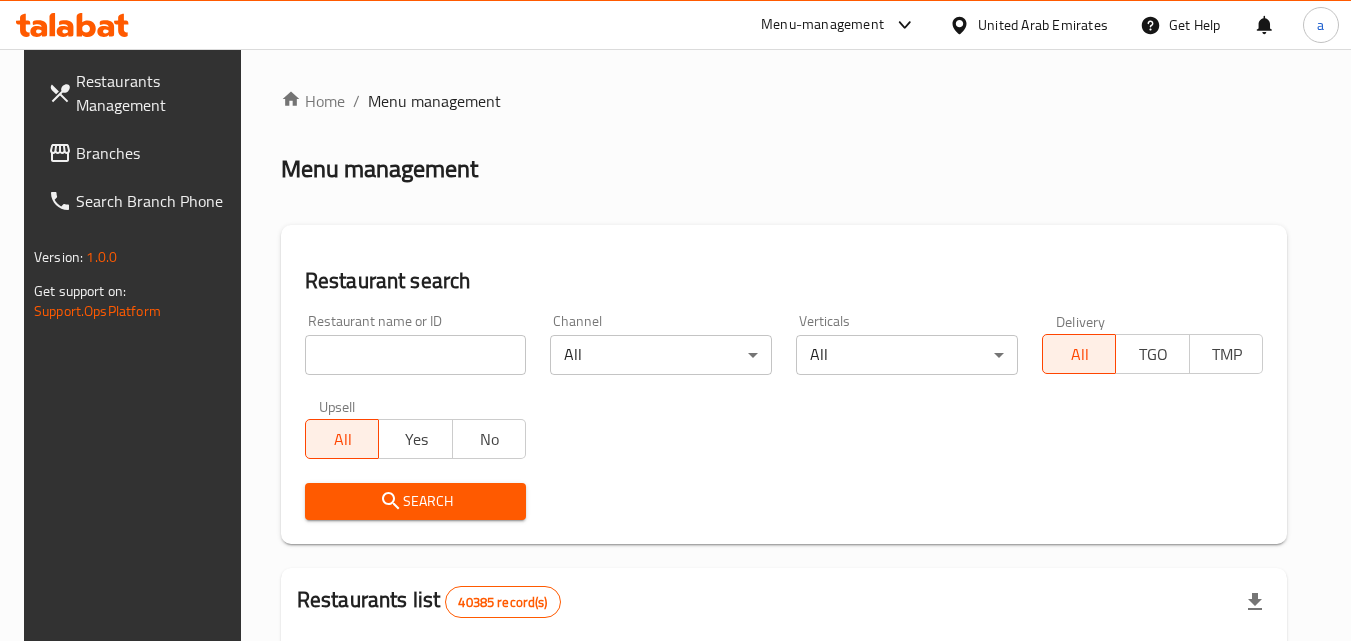click at bounding box center [416, 355] 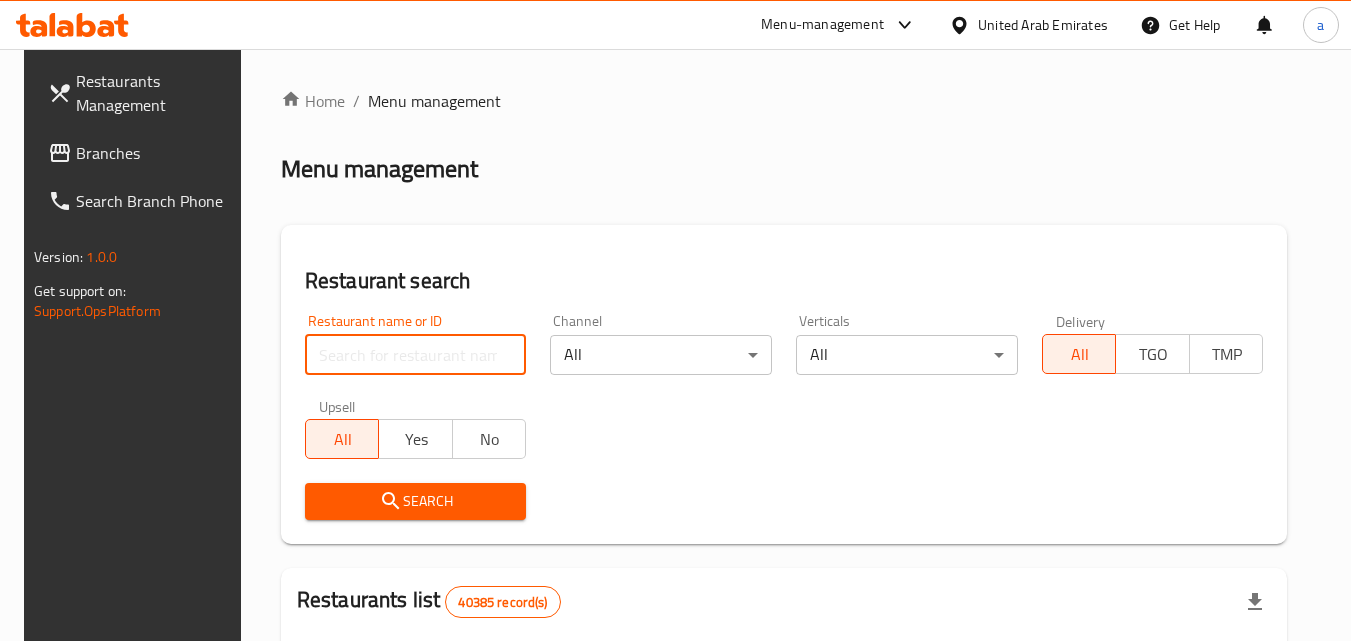 paste on "701383" 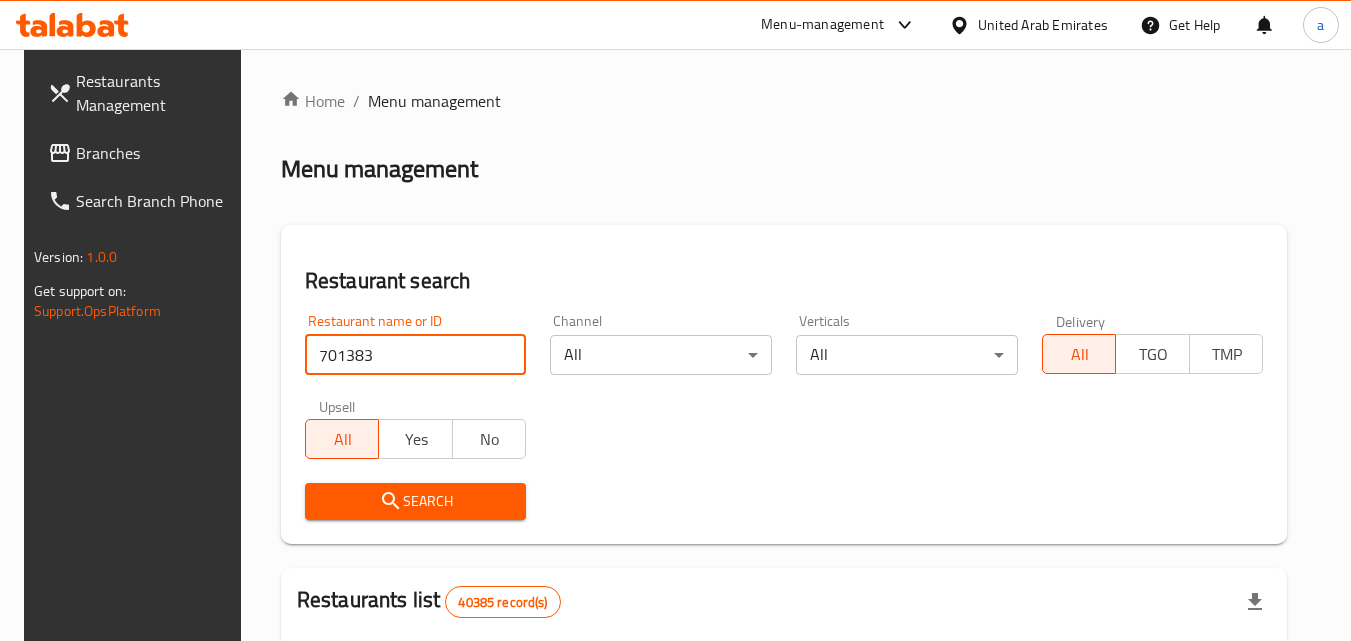 type on "701383" 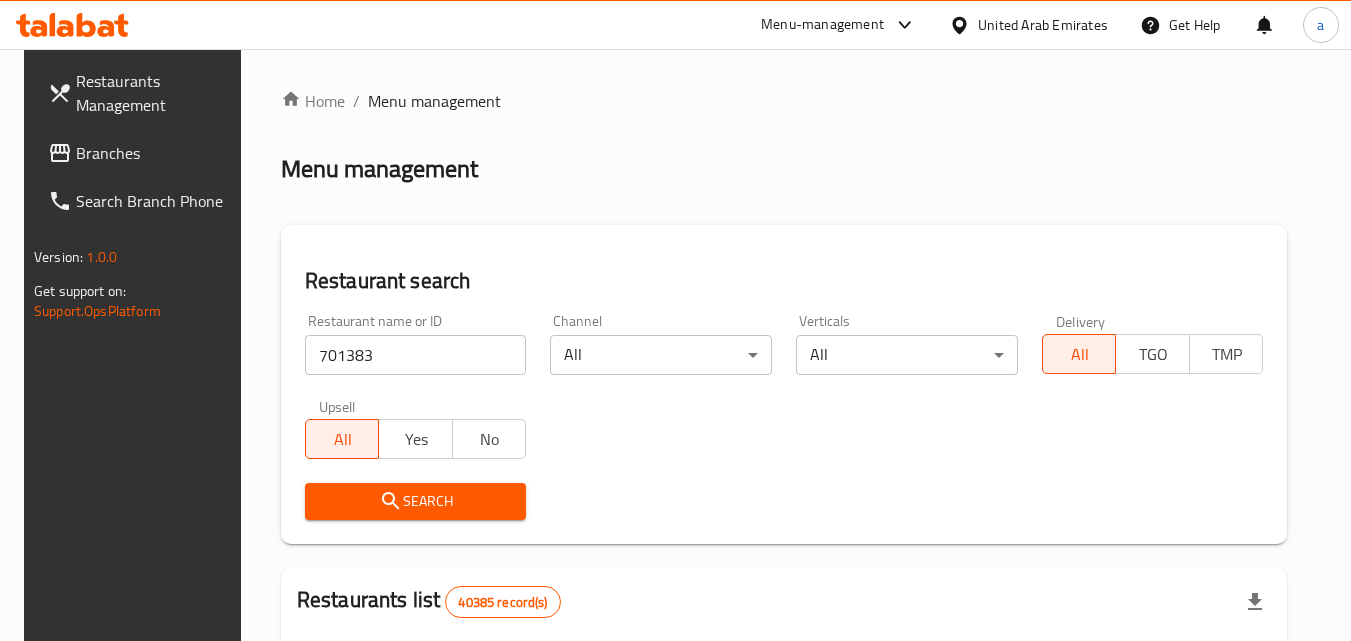 click 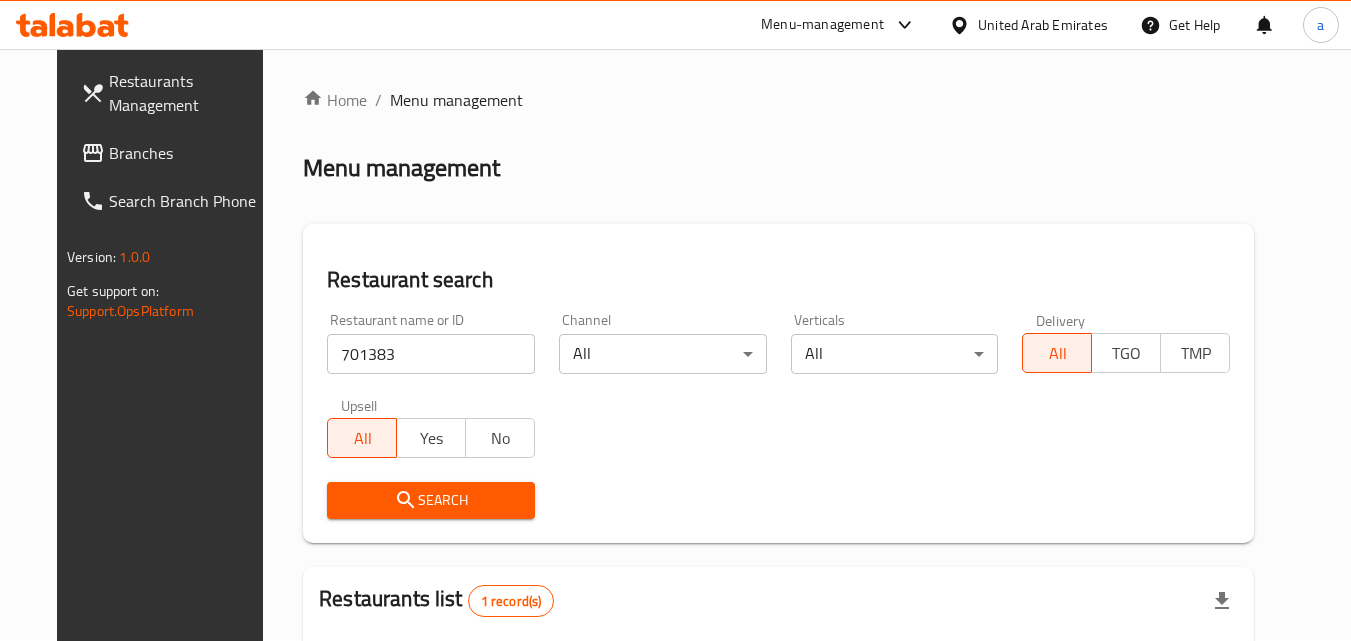 scroll, scrollTop: 0, scrollLeft: 0, axis: both 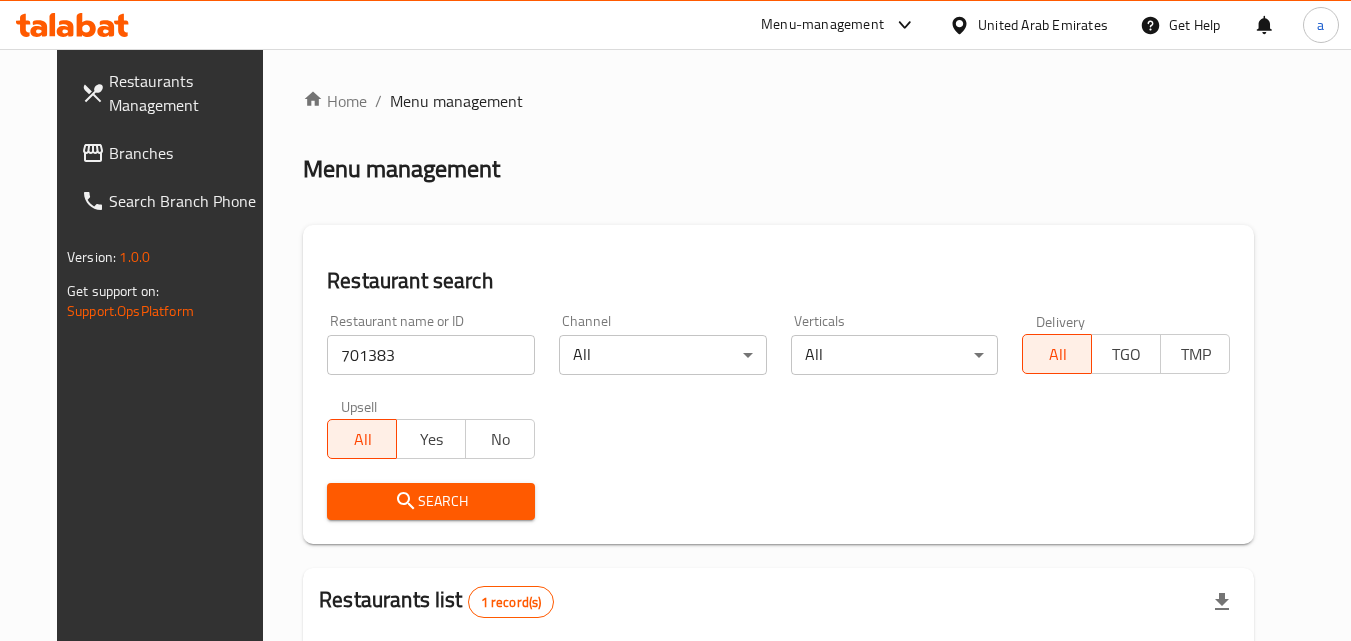 click on "Branches" at bounding box center [188, 153] 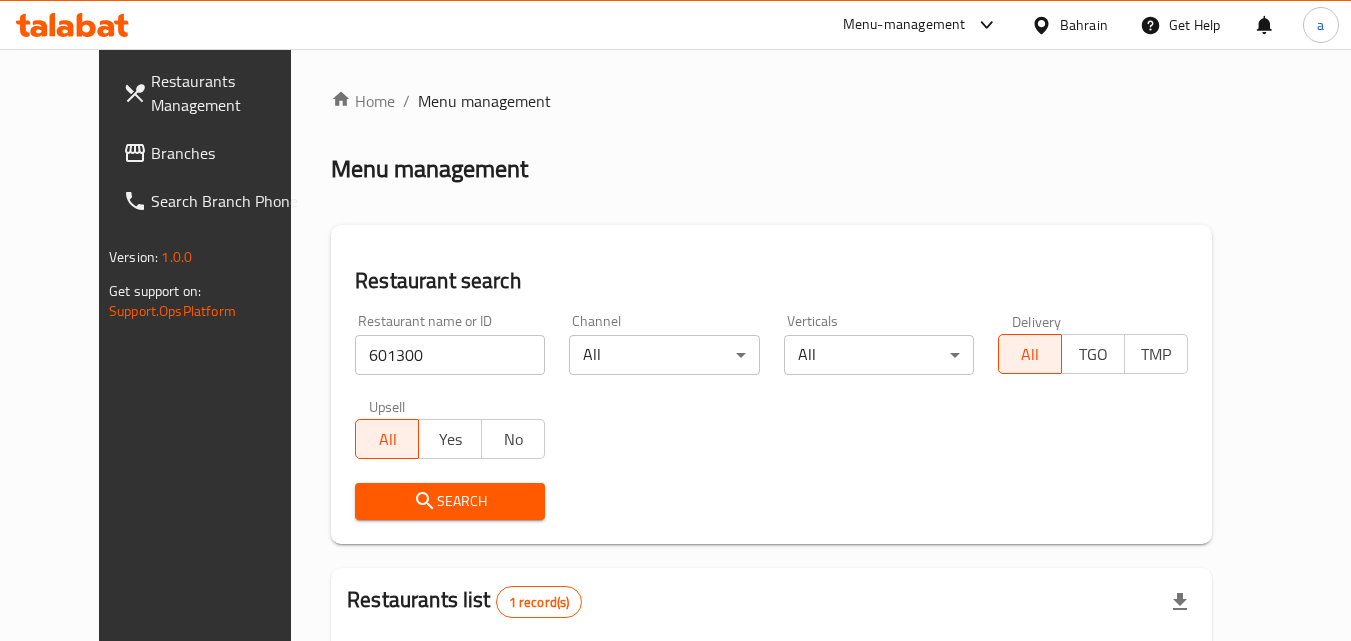 scroll, scrollTop: 0, scrollLeft: 0, axis: both 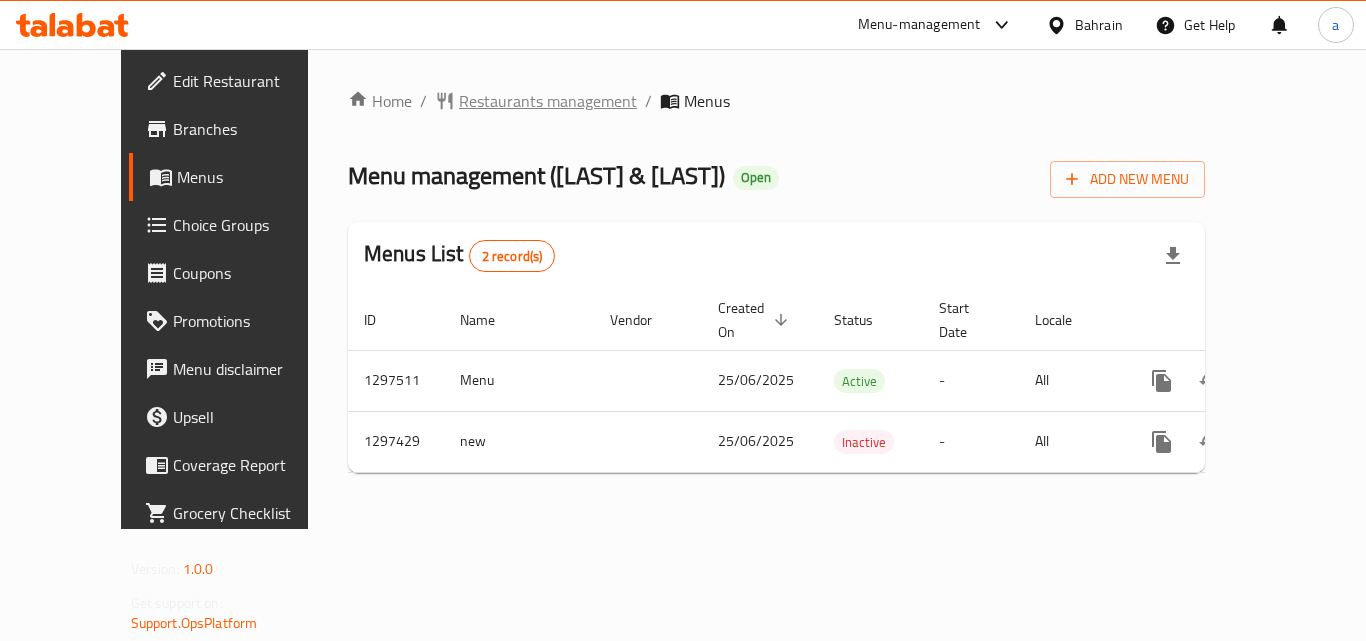 click on "Restaurants management" at bounding box center [548, 101] 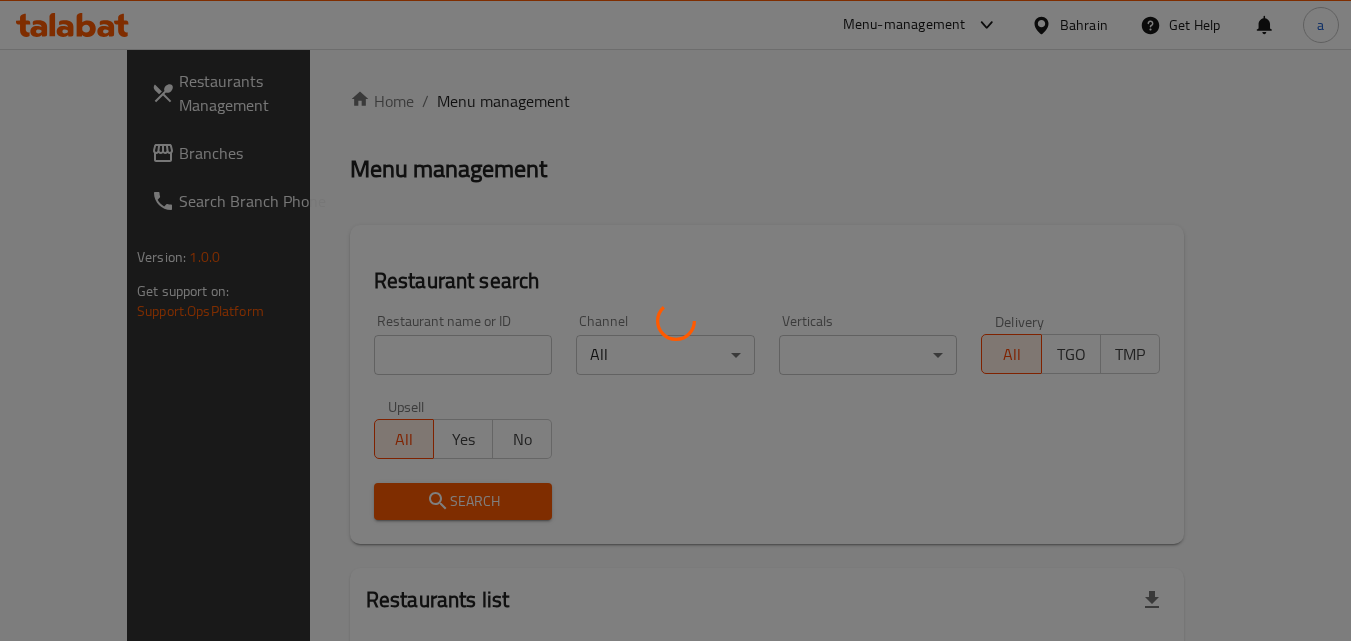click at bounding box center [675, 320] 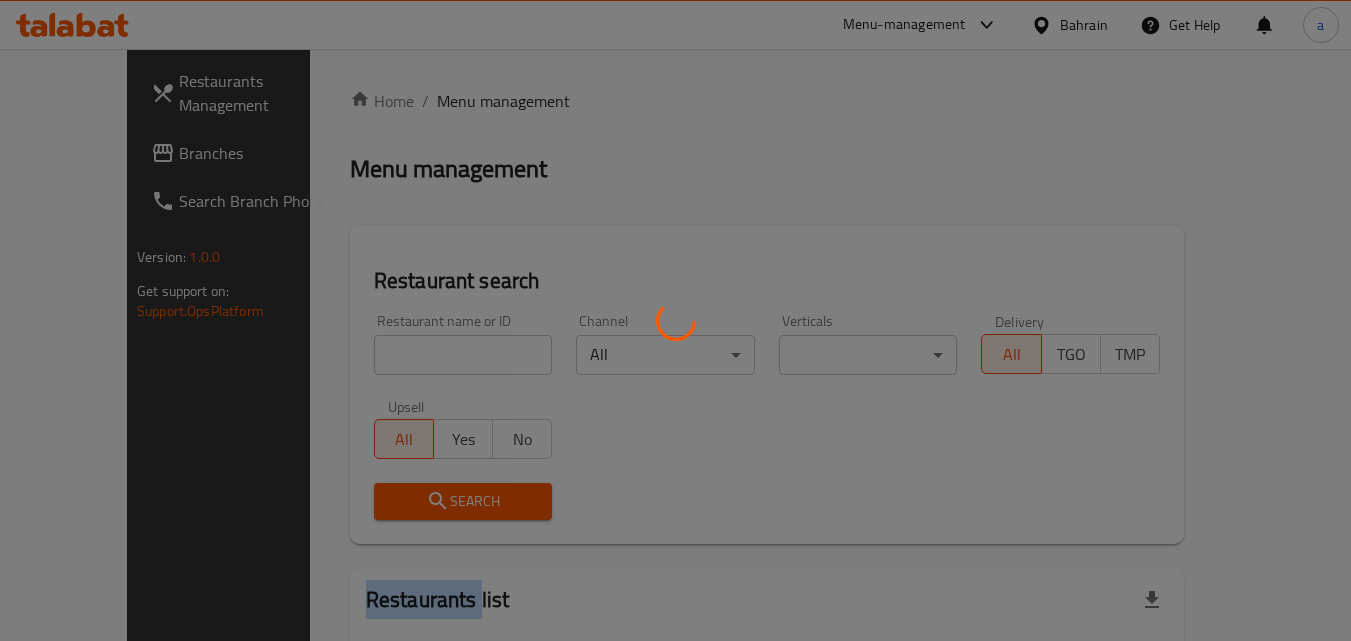click at bounding box center (675, 320) 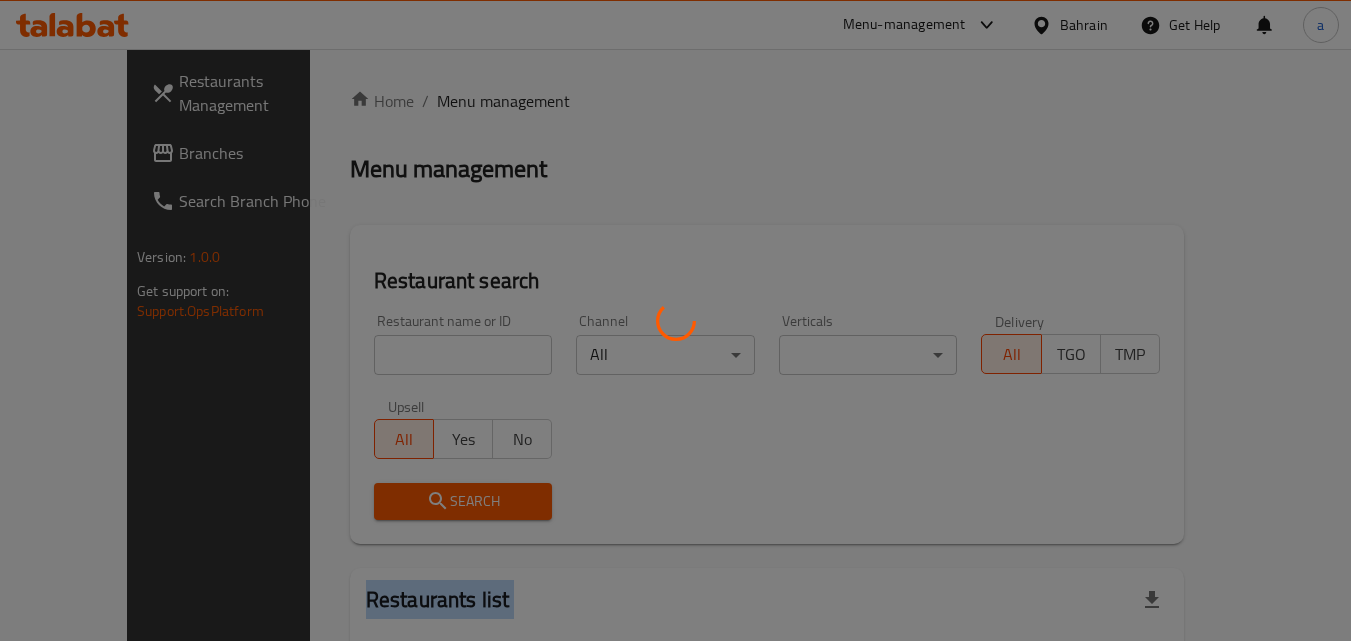 click at bounding box center (675, 320) 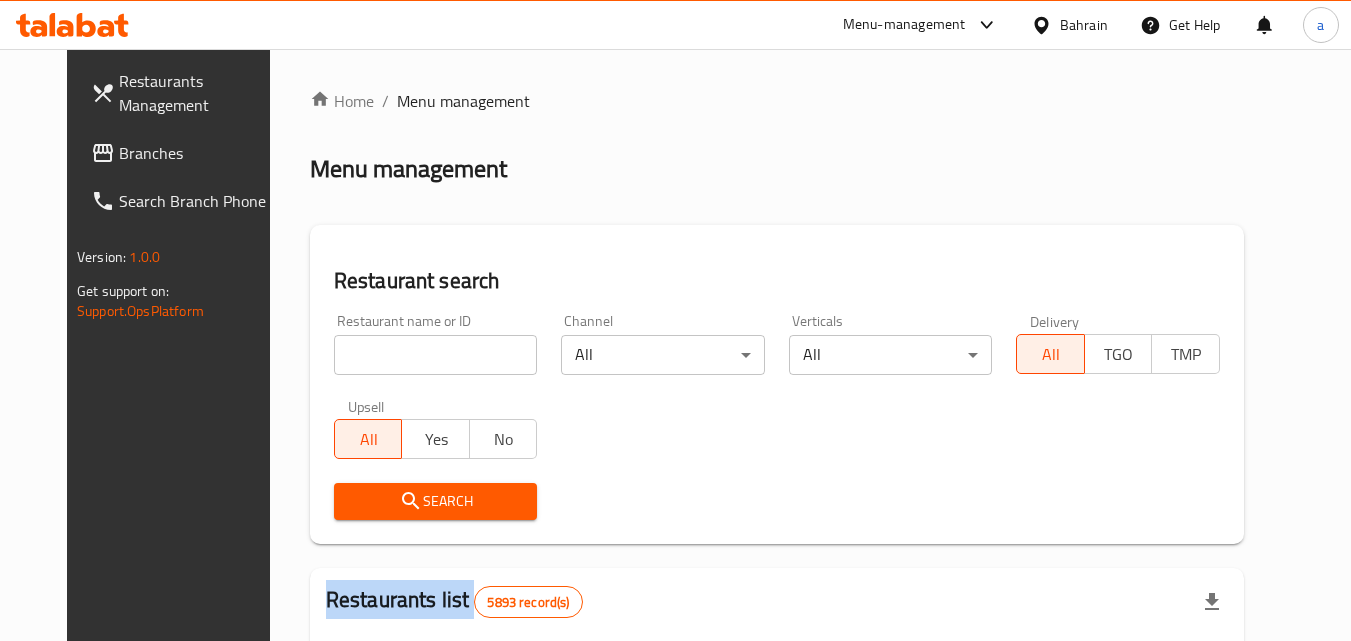 click at bounding box center [675, 320] 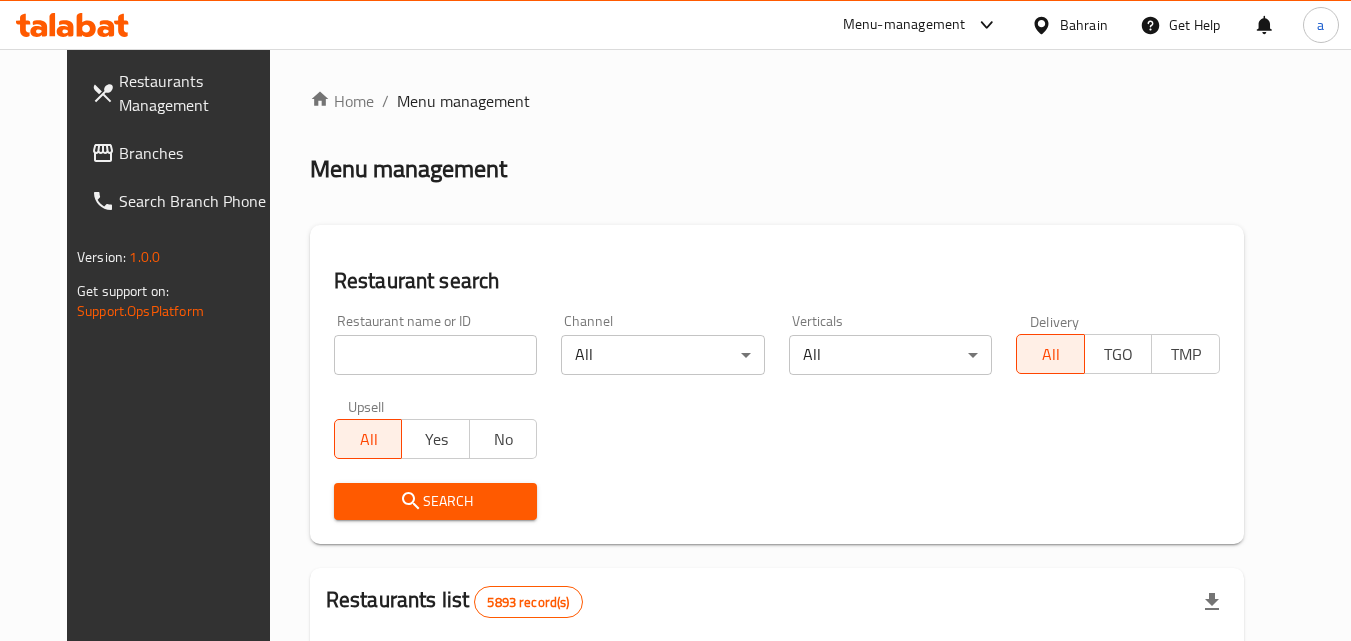 click at bounding box center (436, 355) 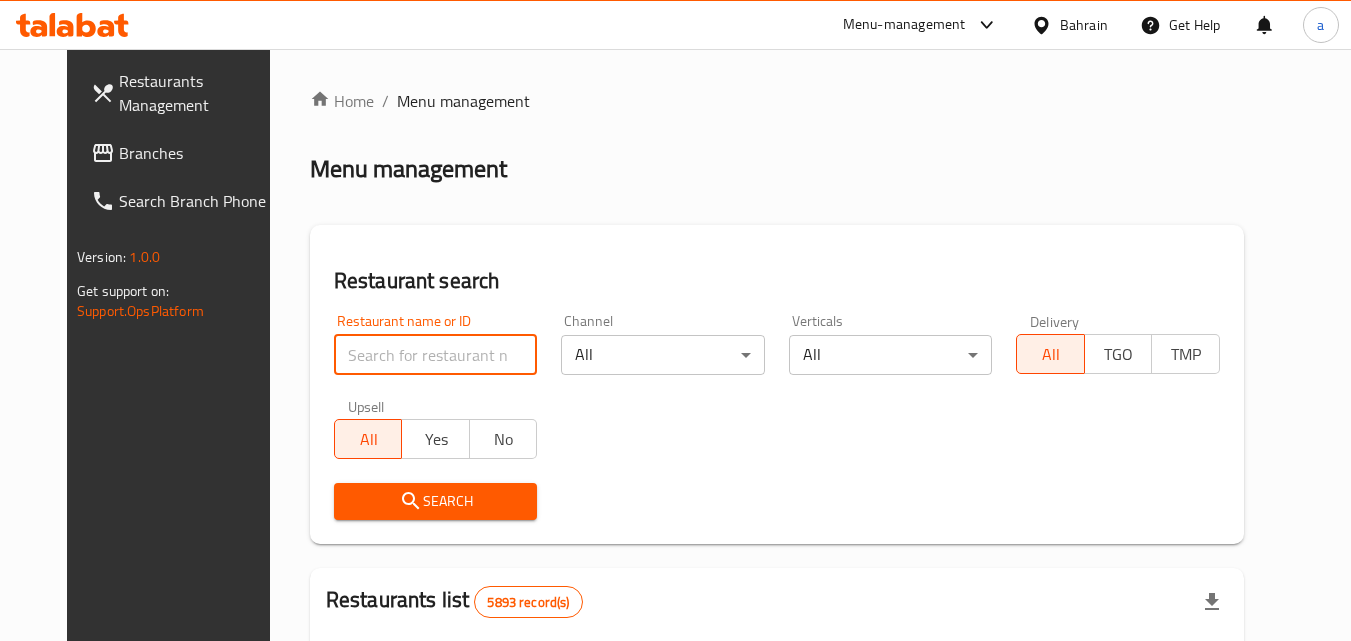 click at bounding box center (436, 355) 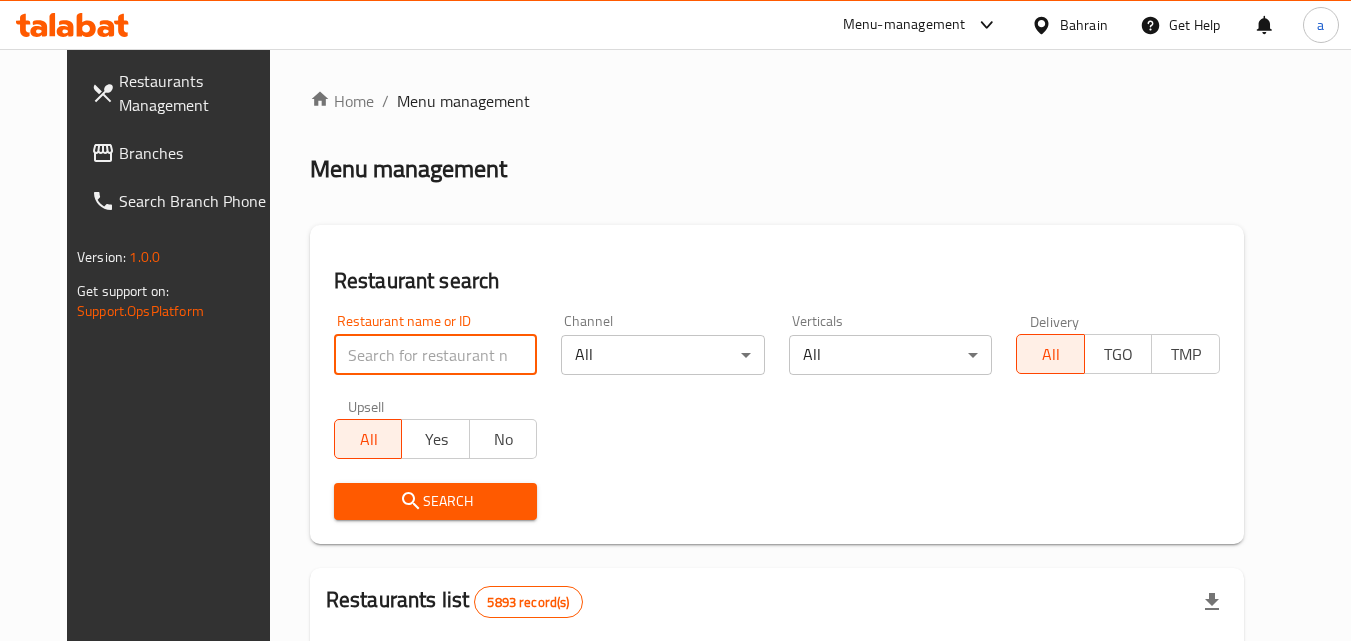 paste on "700480" 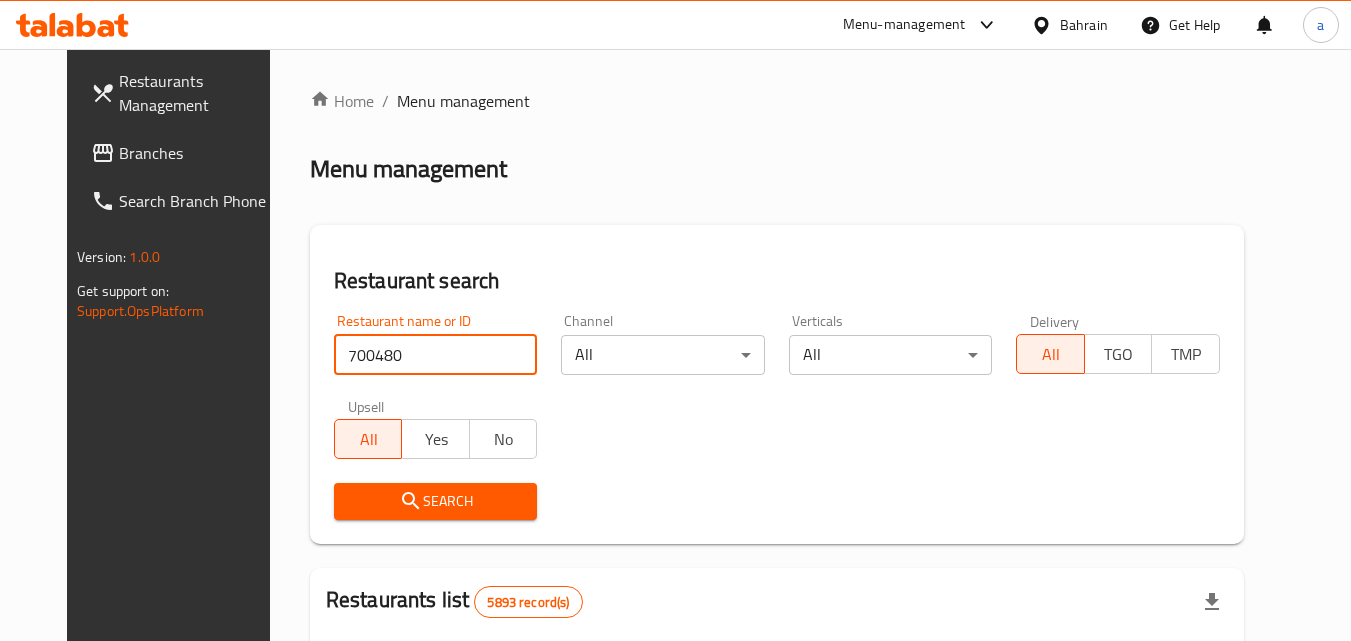 type on "700480" 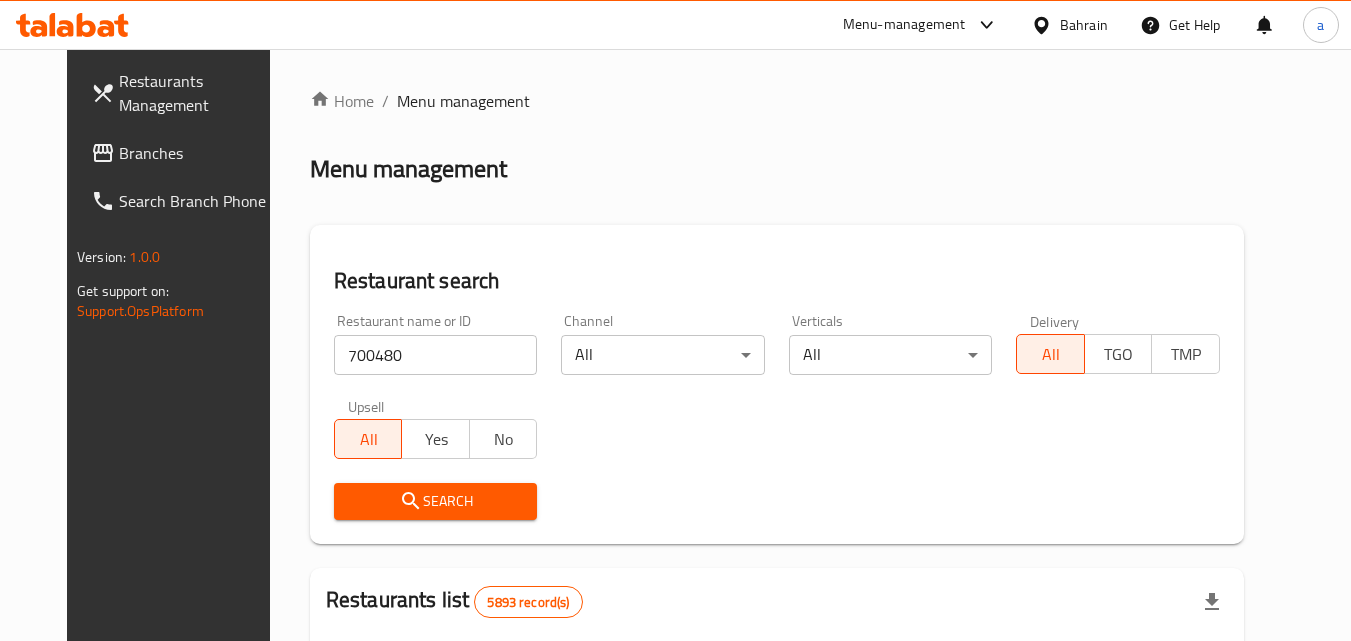 click on "Search" at bounding box center (436, 501) 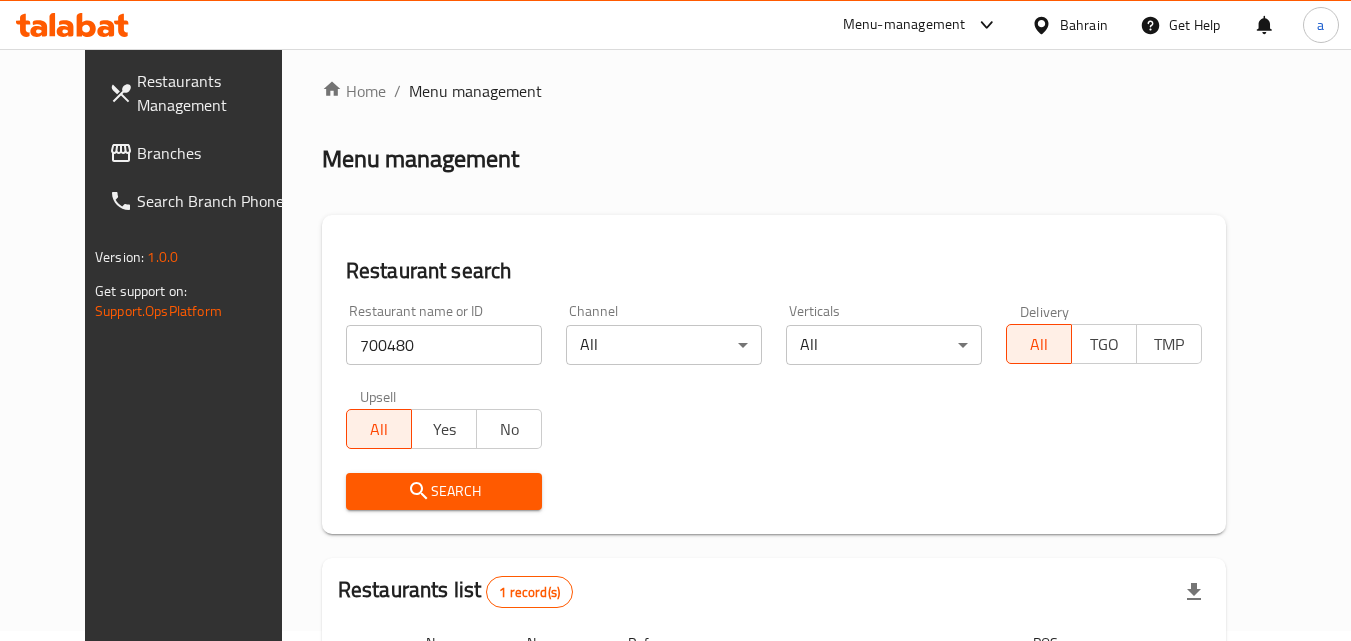 scroll, scrollTop: 0, scrollLeft: 0, axis: both 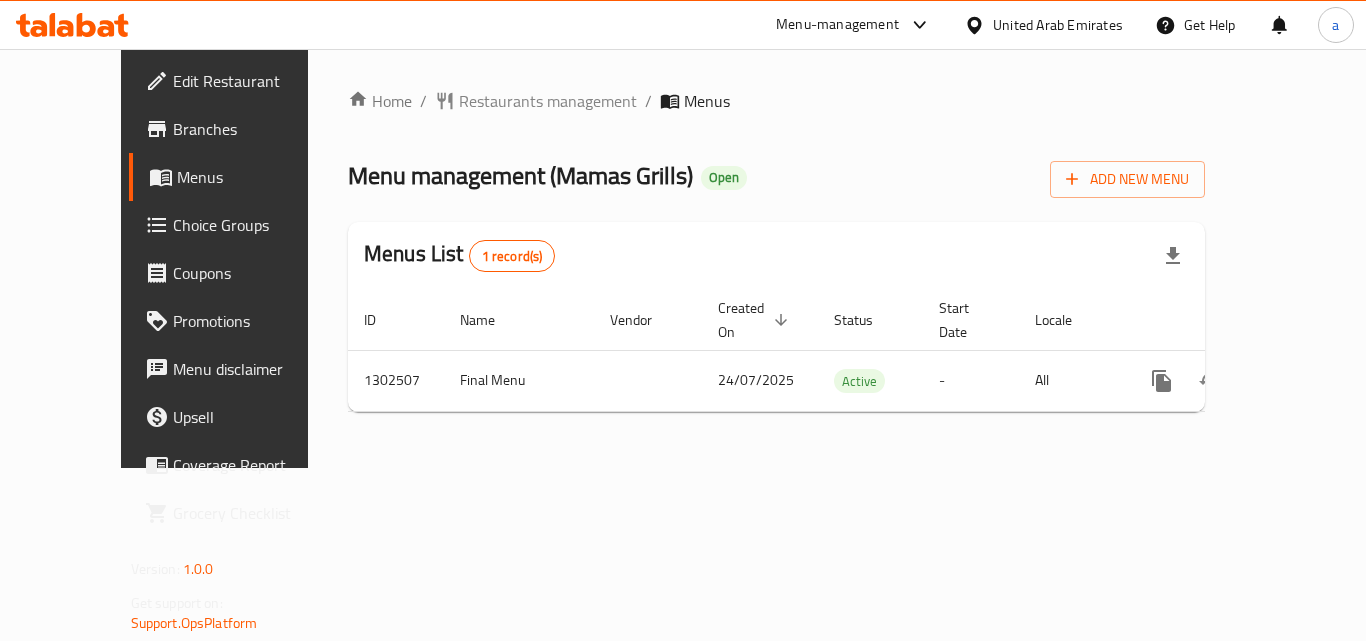 click on "Home / Restaurants management / Menus Menu management ( [COMPANY] )  Open Add New Menu Menus List   1 record(s) ID Name Vendor Created On sorted descending Status Start Date Locale Actions 1302507 Final Menu  [DATE] Active - All" at bounding box center (776, 258) 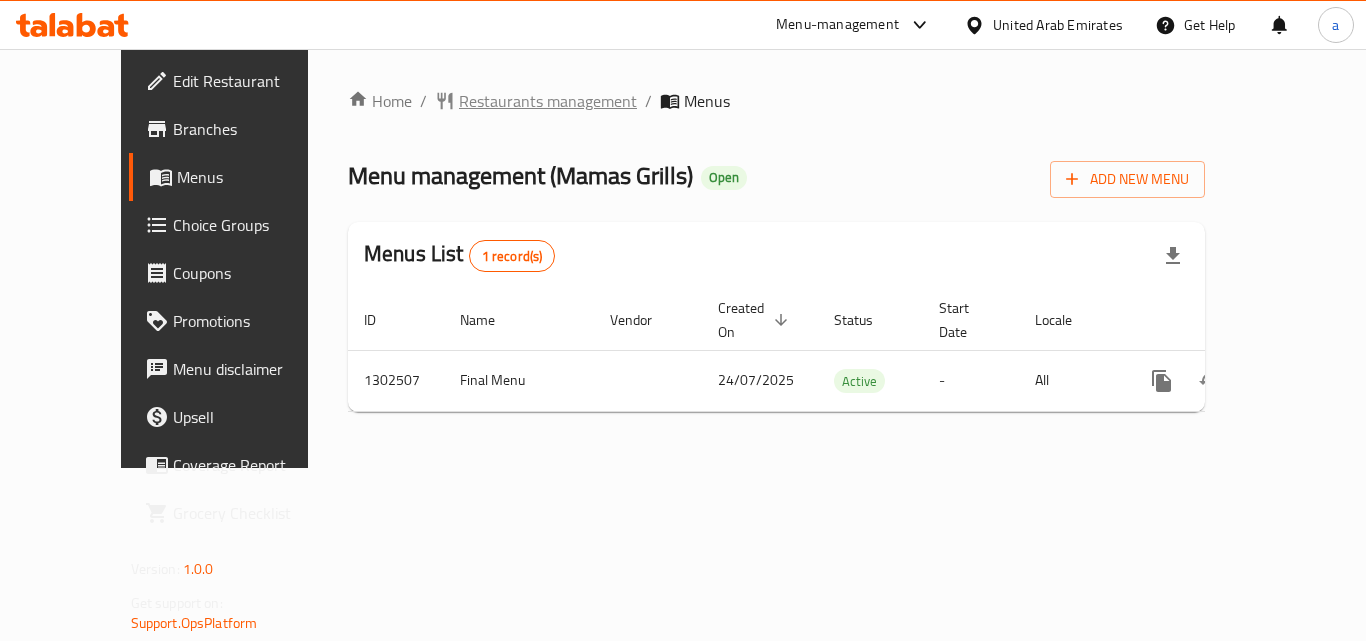 click on "Restaurants management" at bounding box center (548, 101) 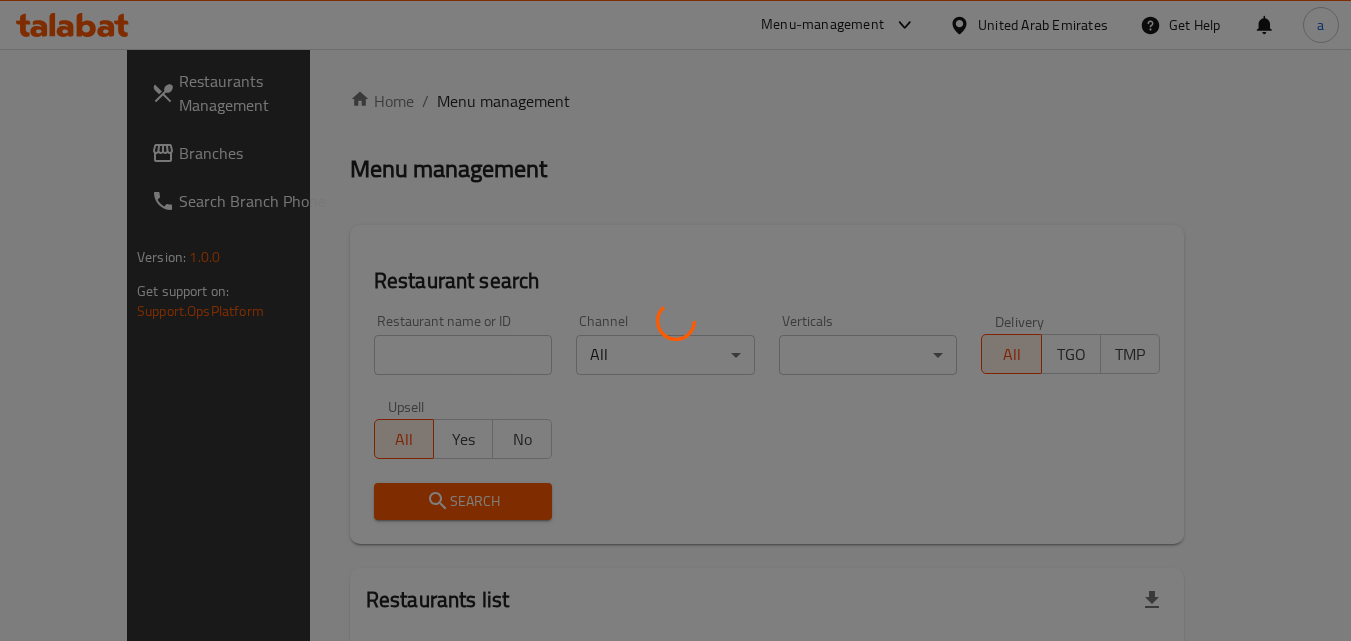click at bounding box center [675, 320] 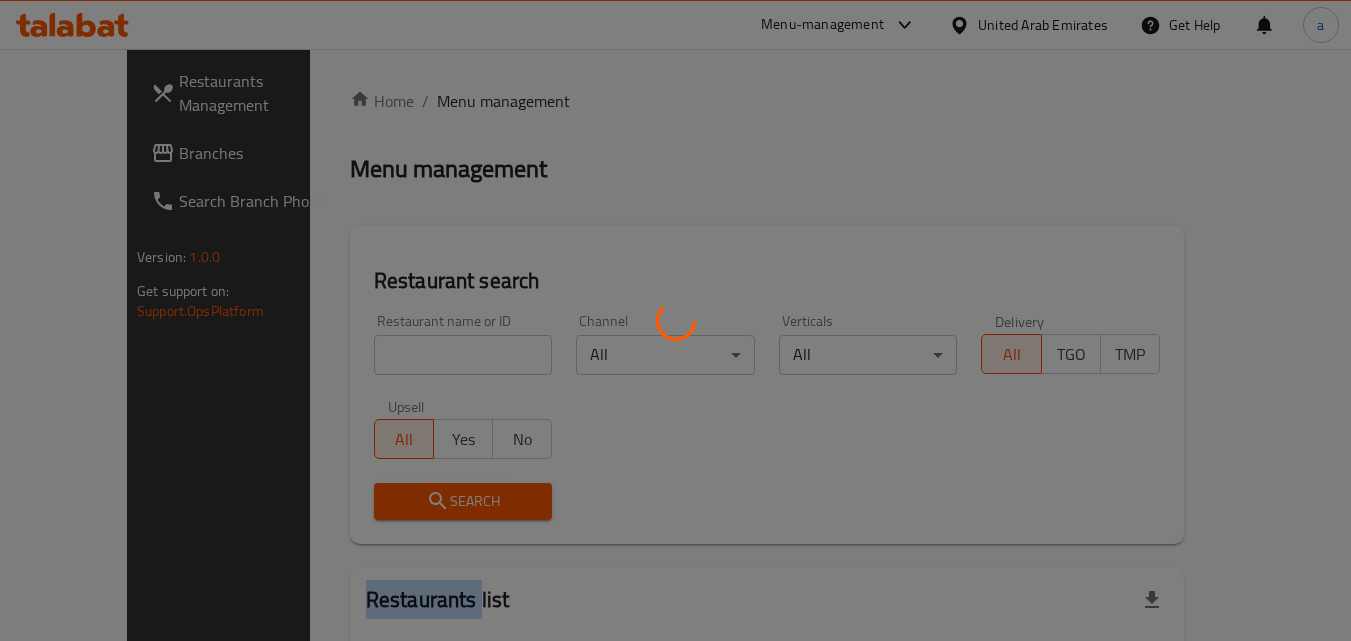 click at bounding box center (675, 320) 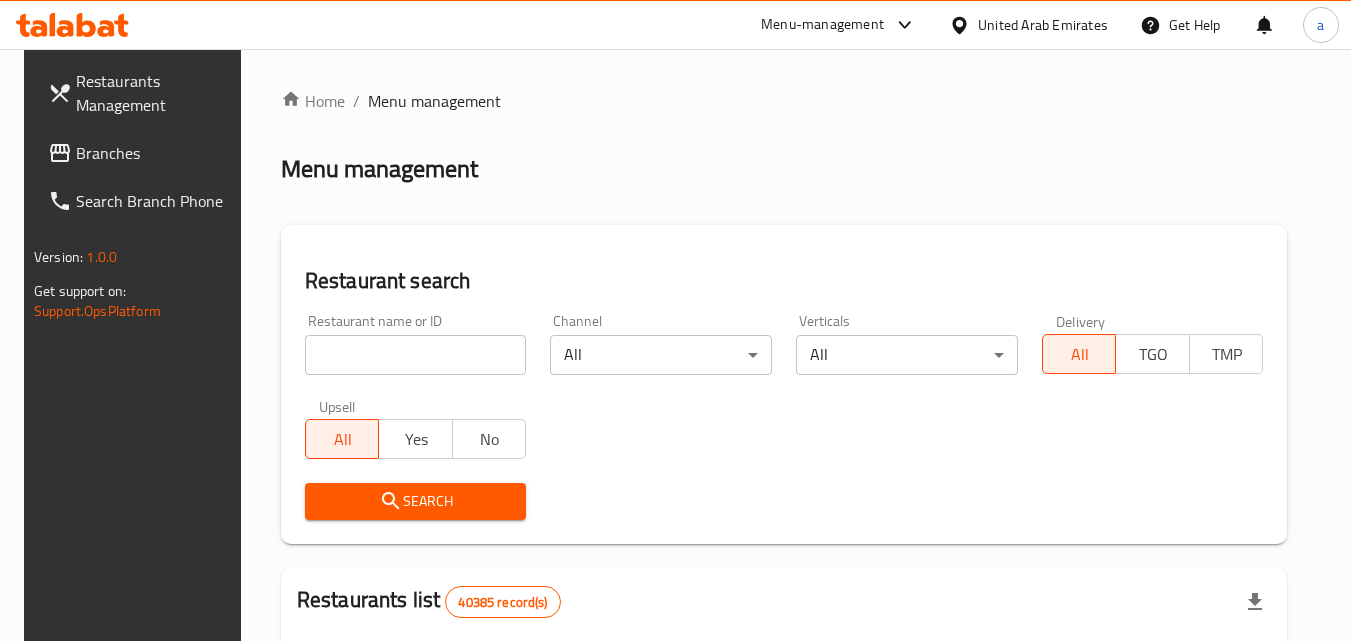 click at bounding box center [416, 355] 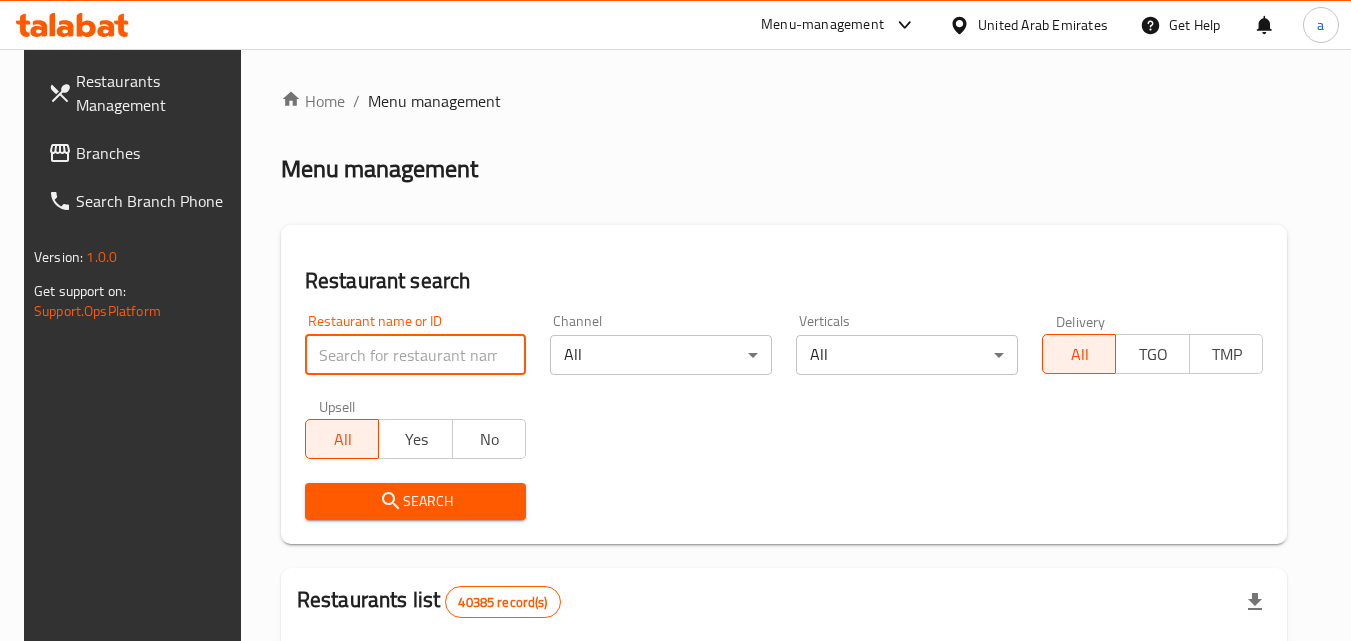 click at bounding box center [416, 355] 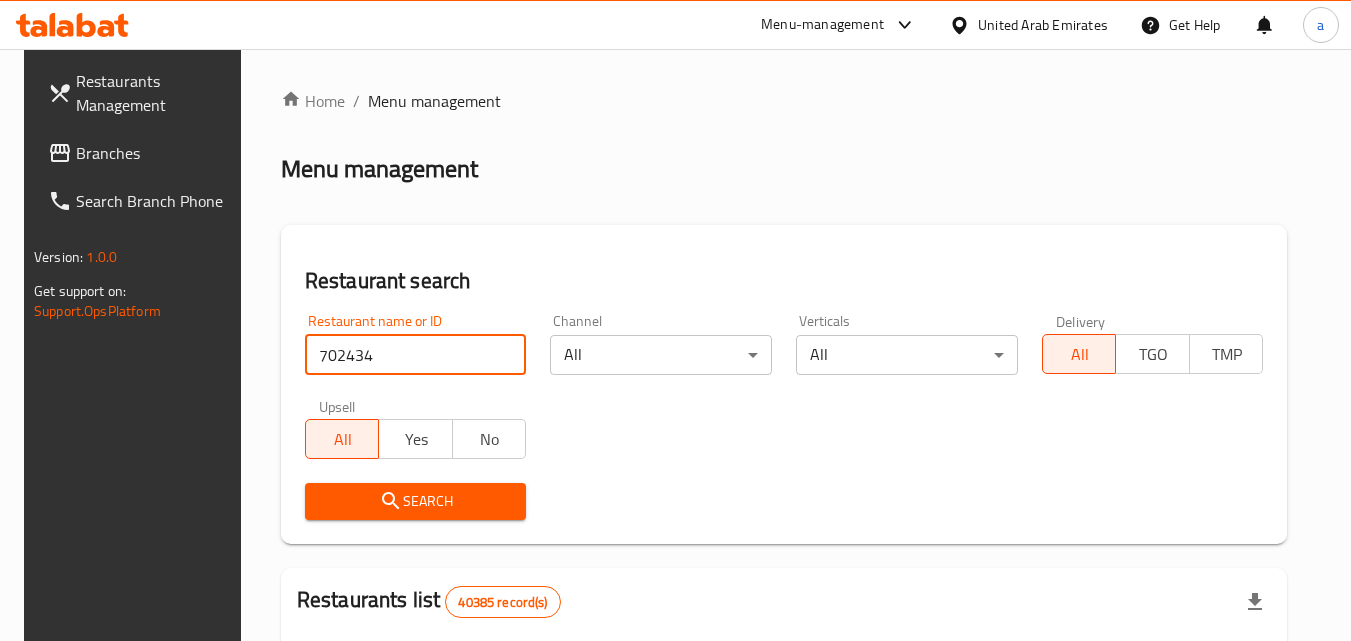 type on "702434" 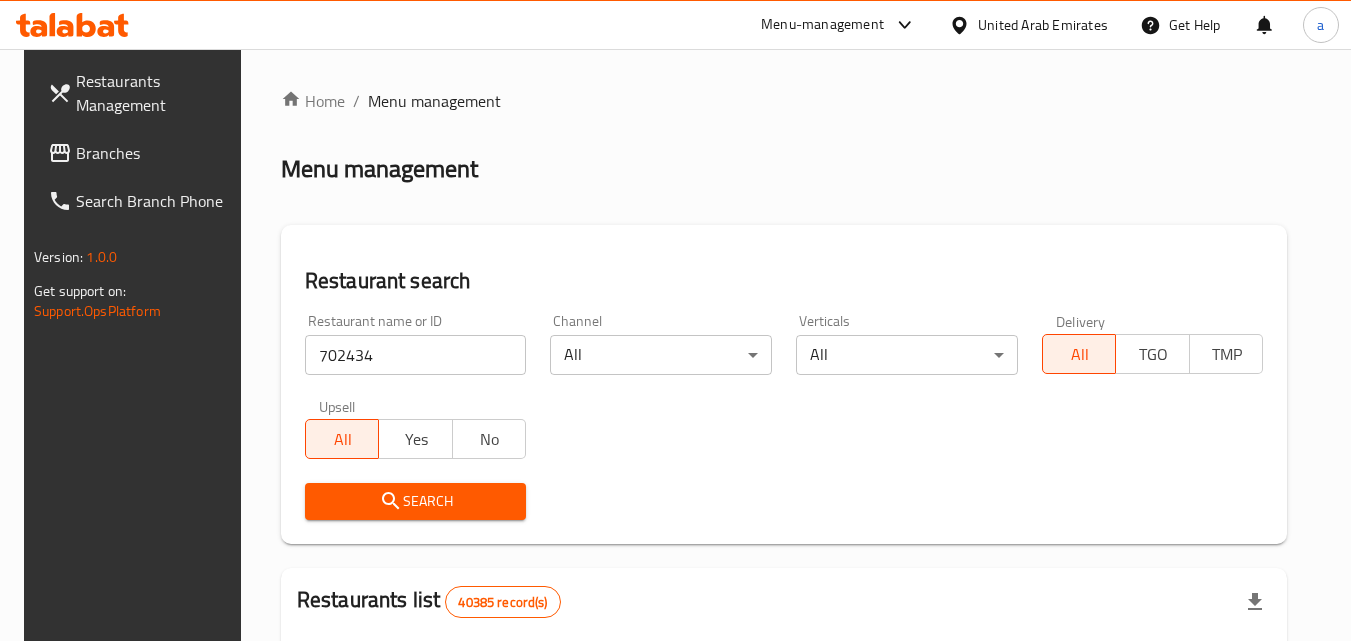 click on "Search" at bounding box center (416, 501) 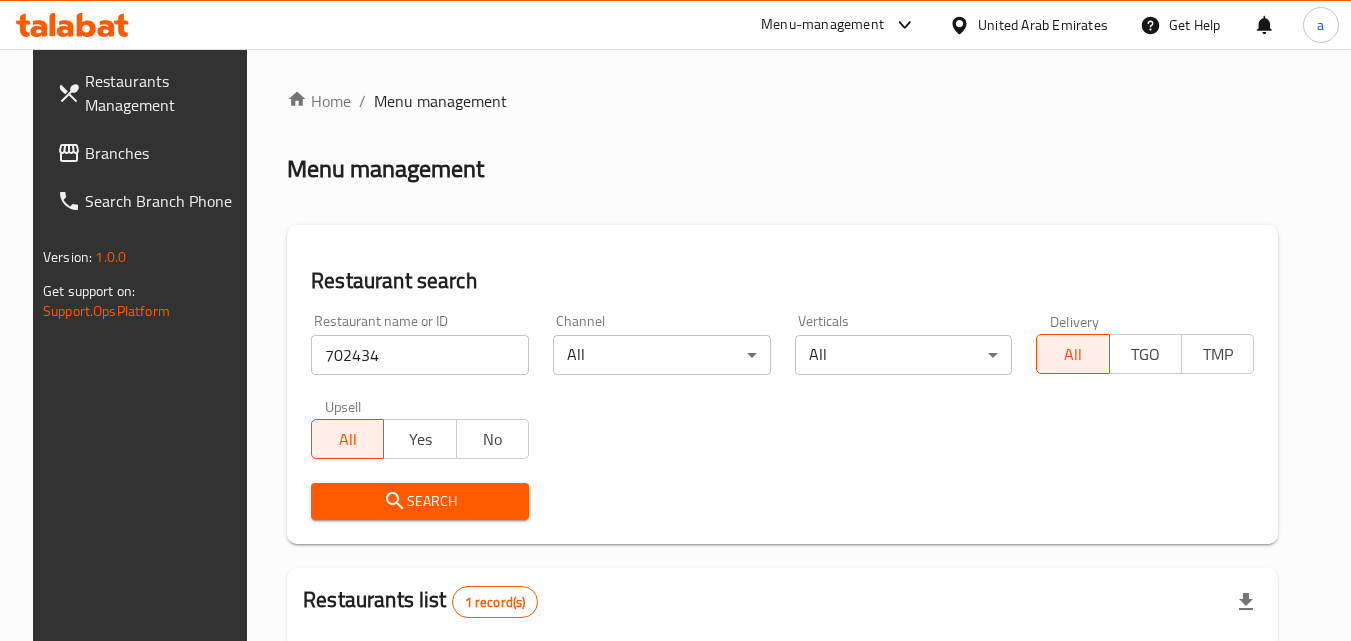click on "Branches" at bounding box center [164, 153] 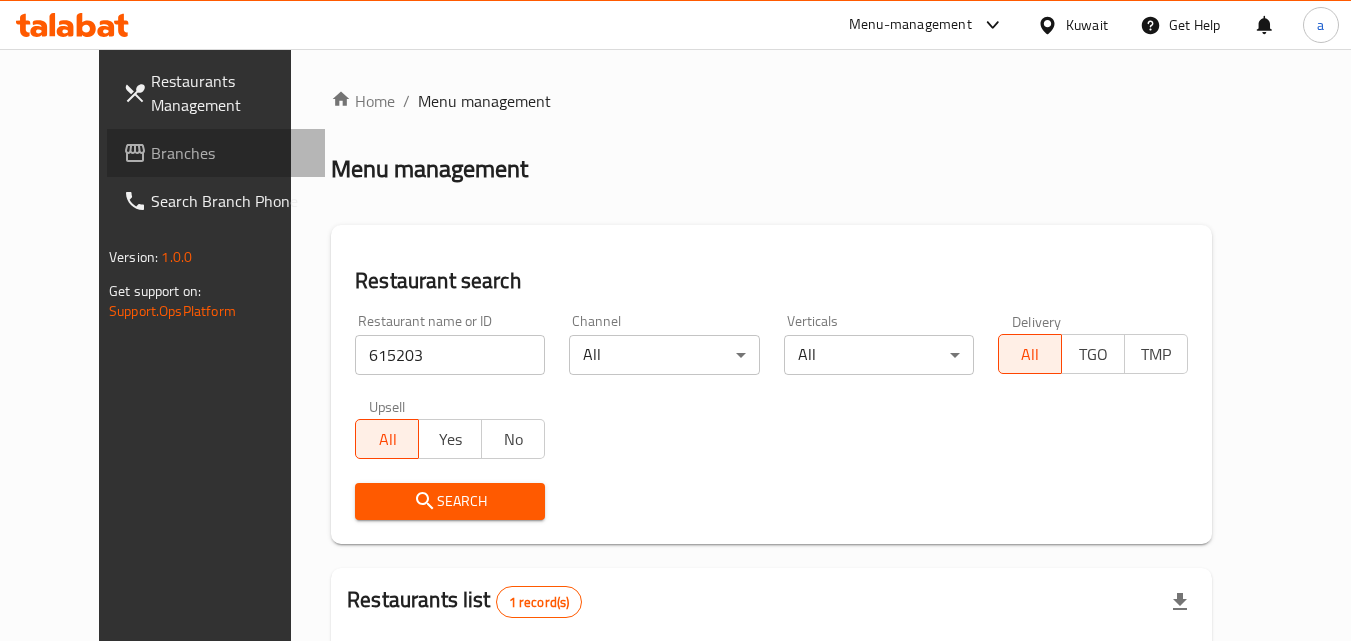 click on "Branches" at bounding box center [230, 153] 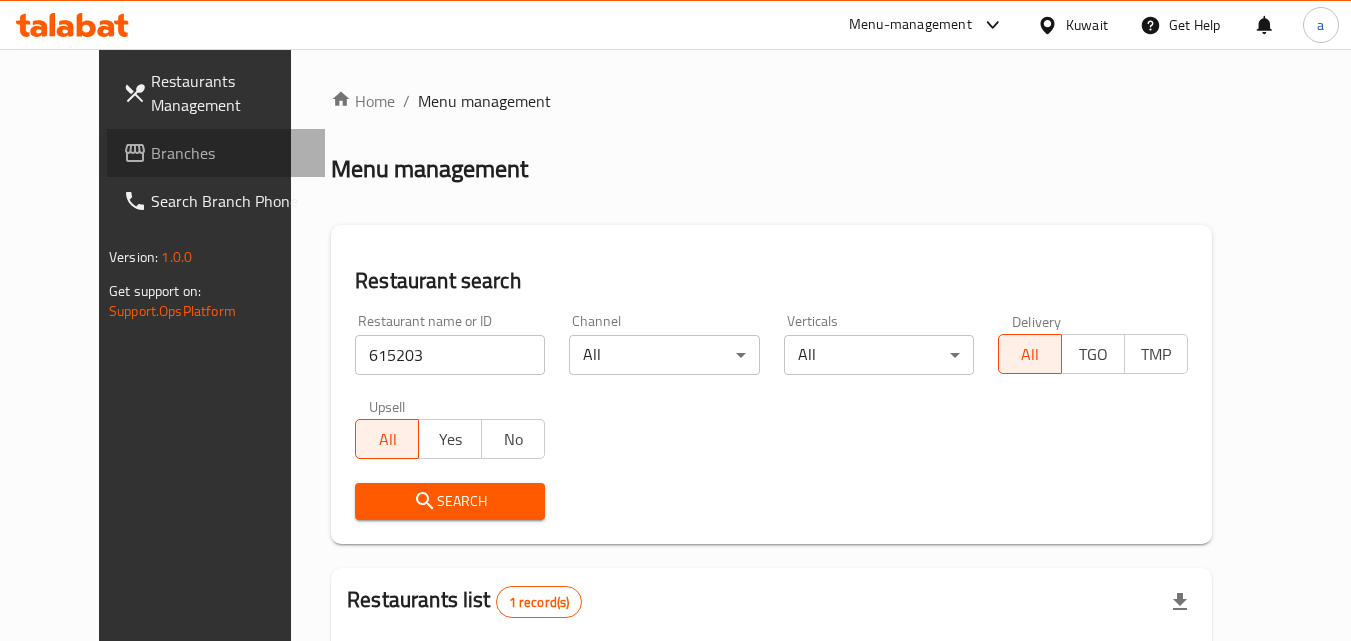 scroll, scrollTop: 0, scrollLeft: 0, axis: both 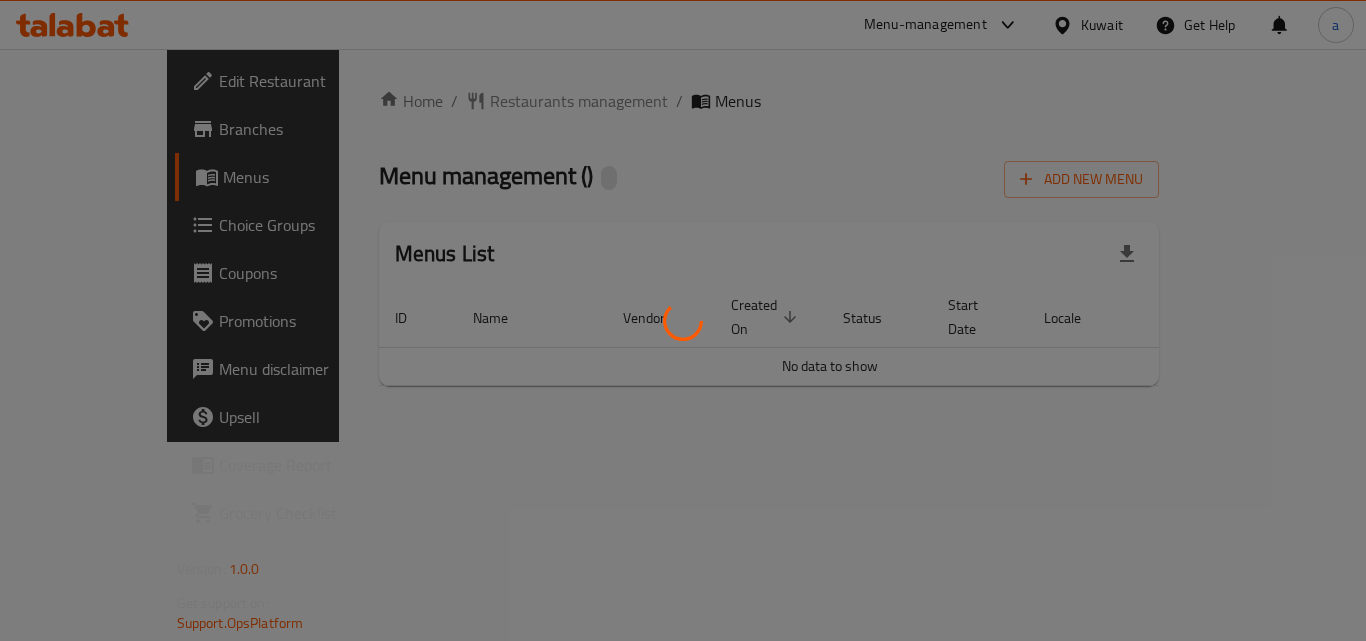 click at bounding box center (683, 320) 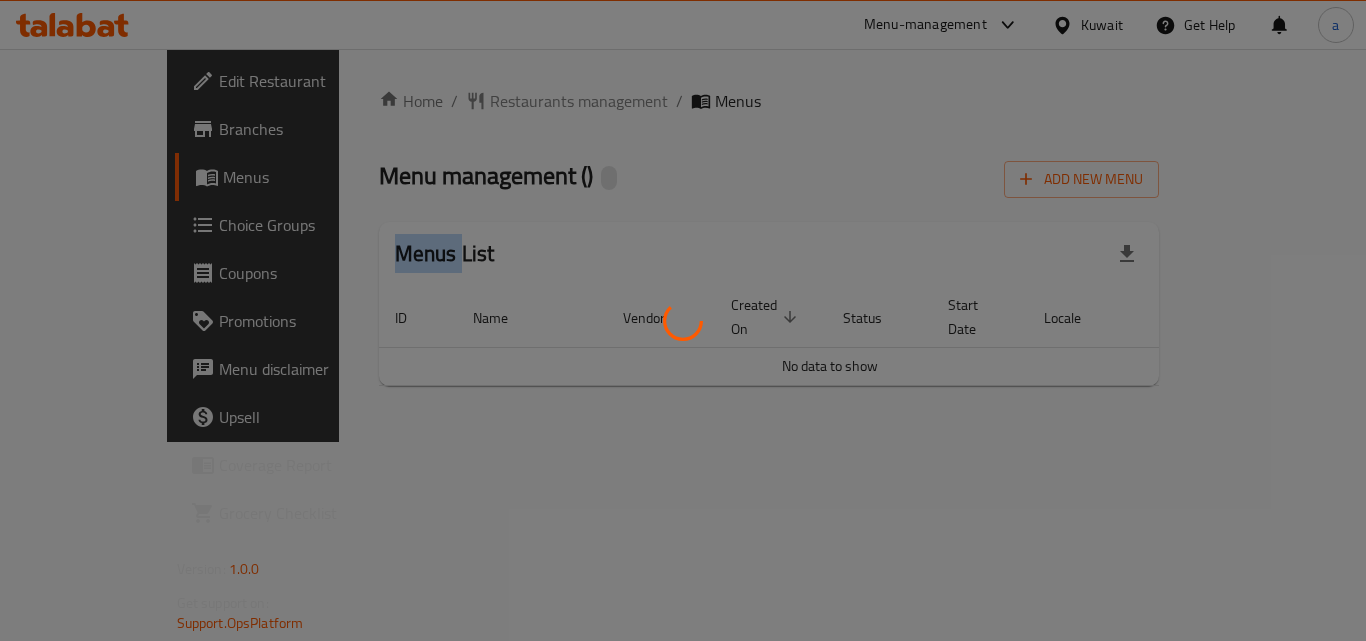click at bounding box center [683, 320] 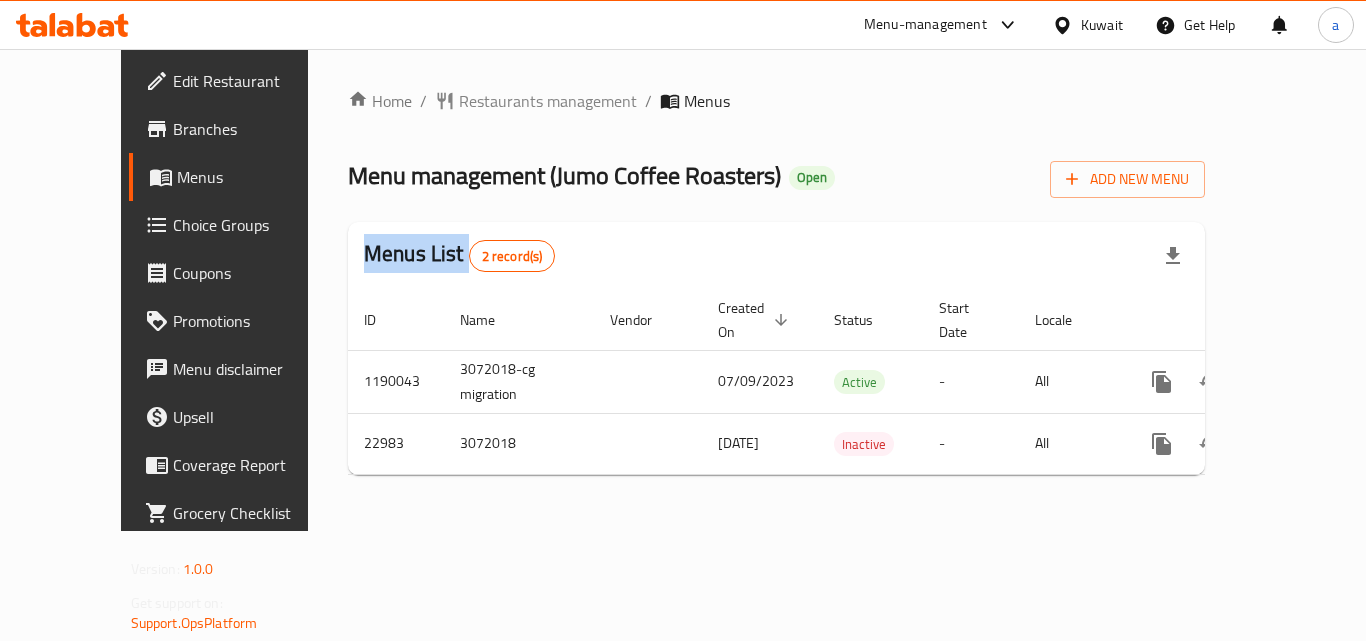 click at bounding box center [683, 320] 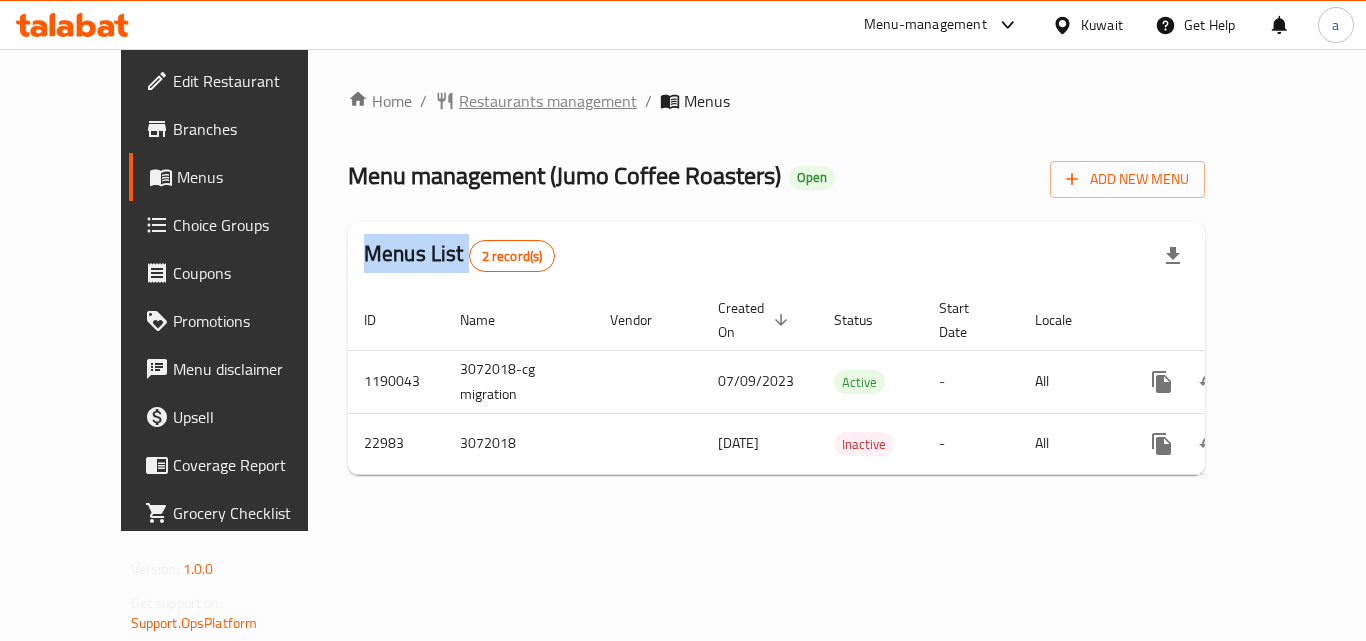 click on "Restaurants management" at bounding box center [548, 101] 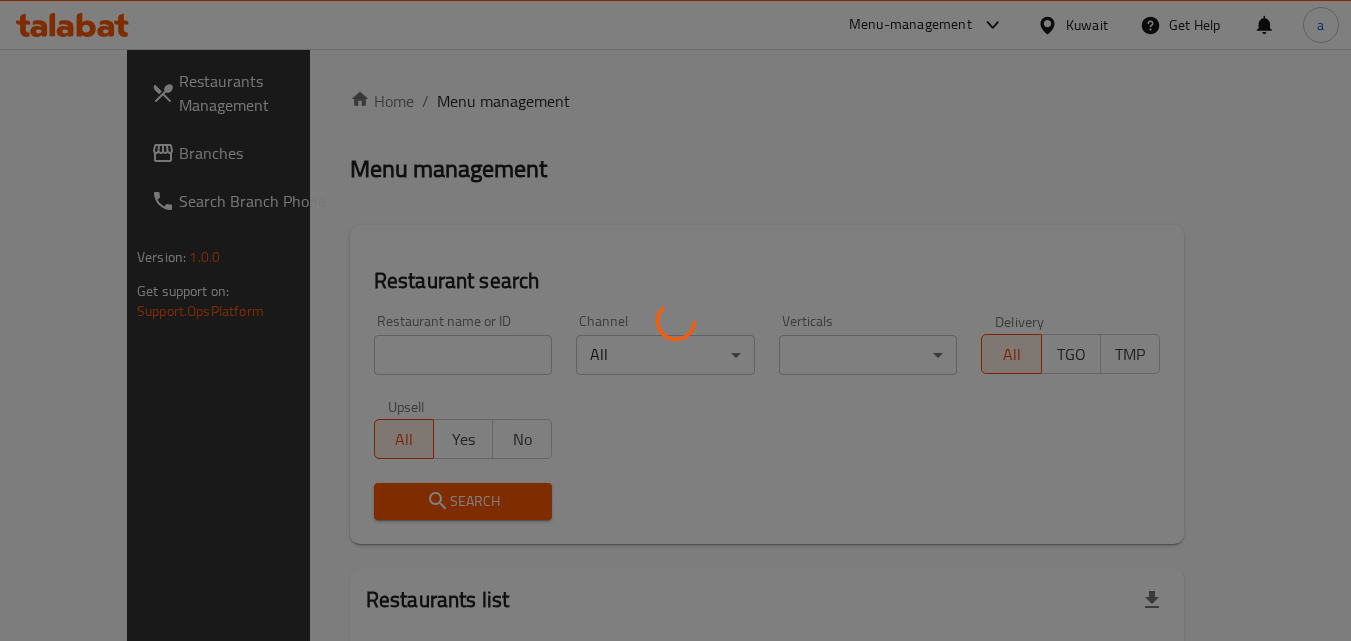 click at bounding box center (675, 320) 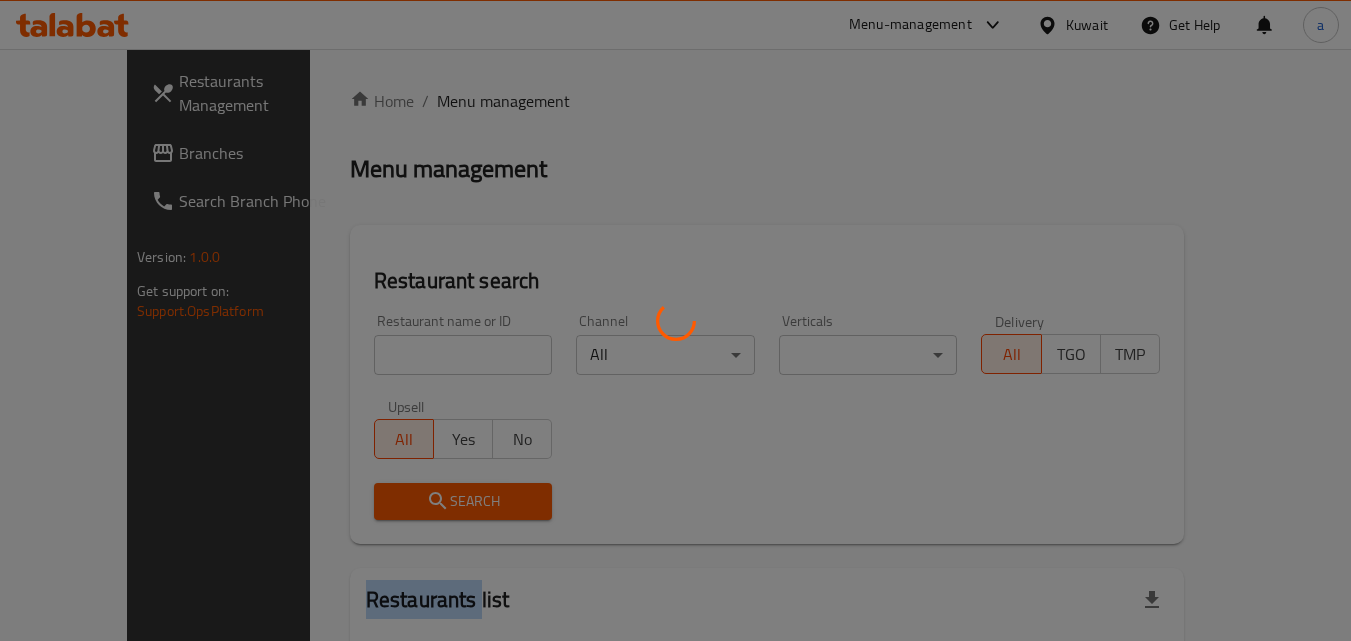 click at bounding box center [675, 320] 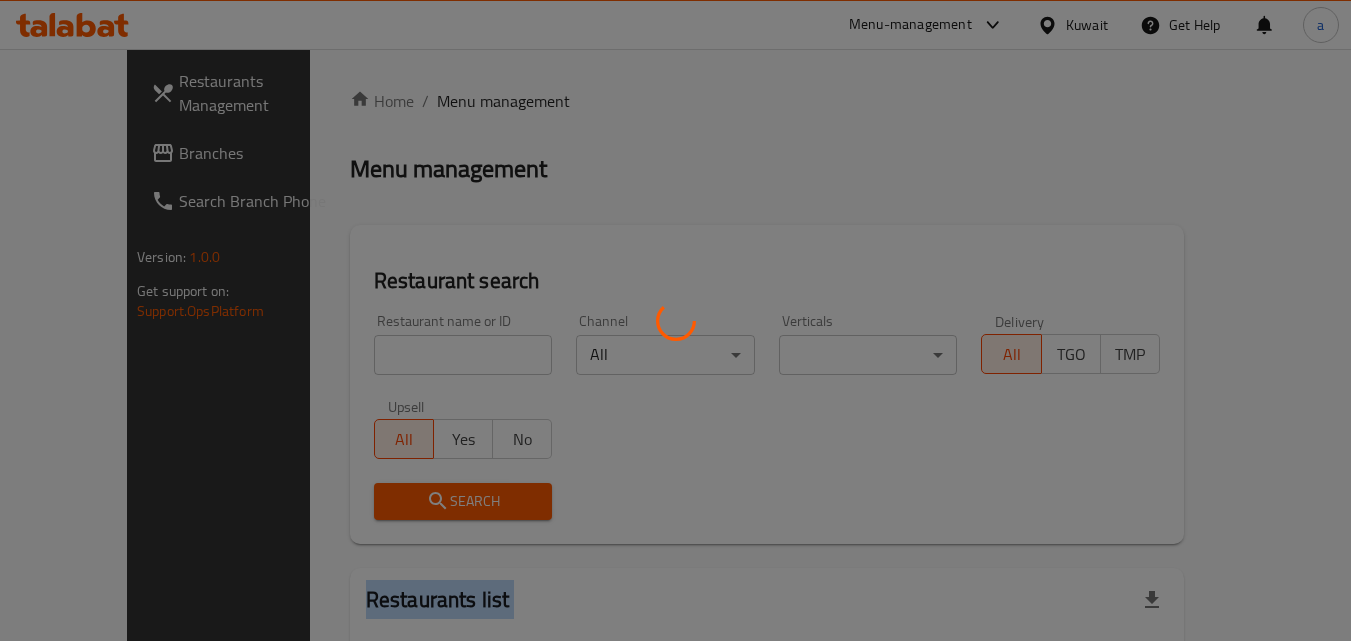 click at bounding box center [675, 320] 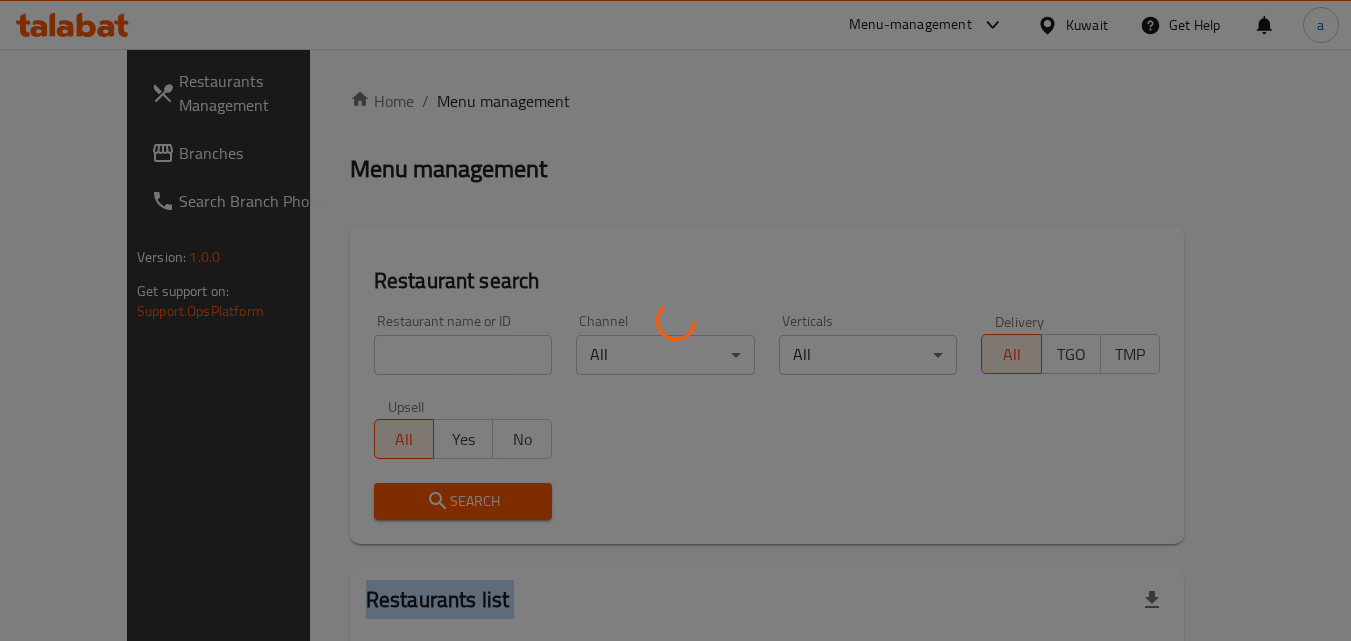 click at bounding box center (675, 320) 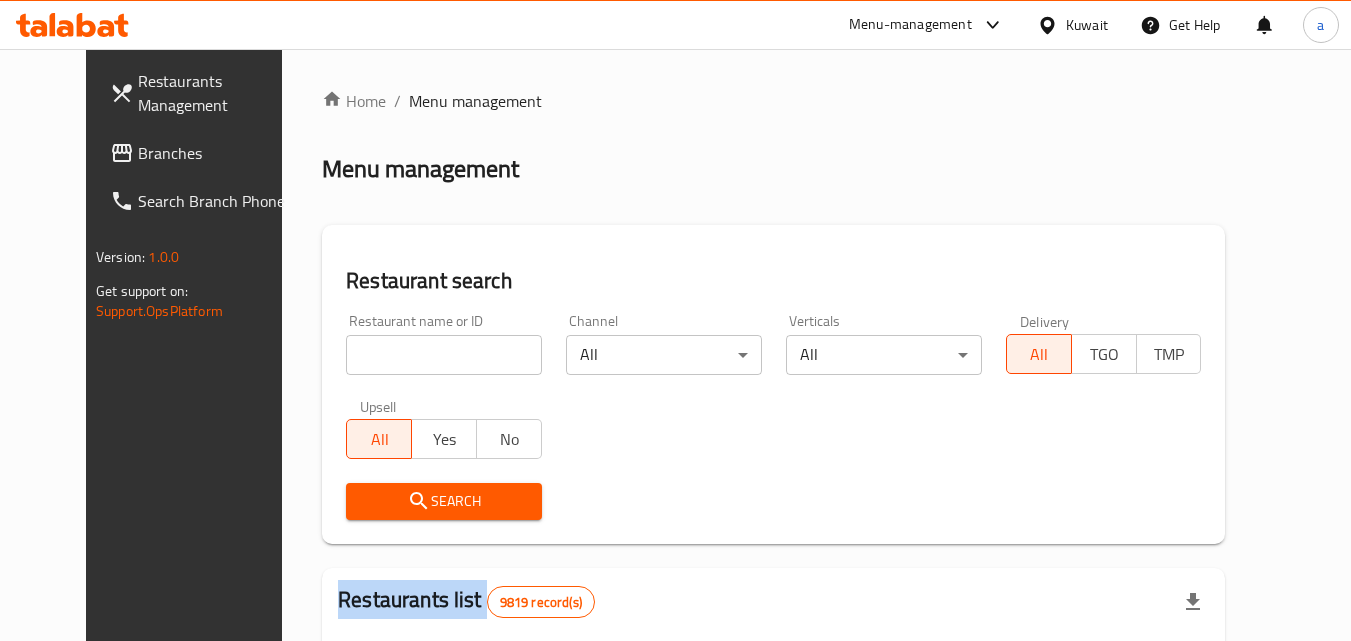 click at bounding box center [675, 320] 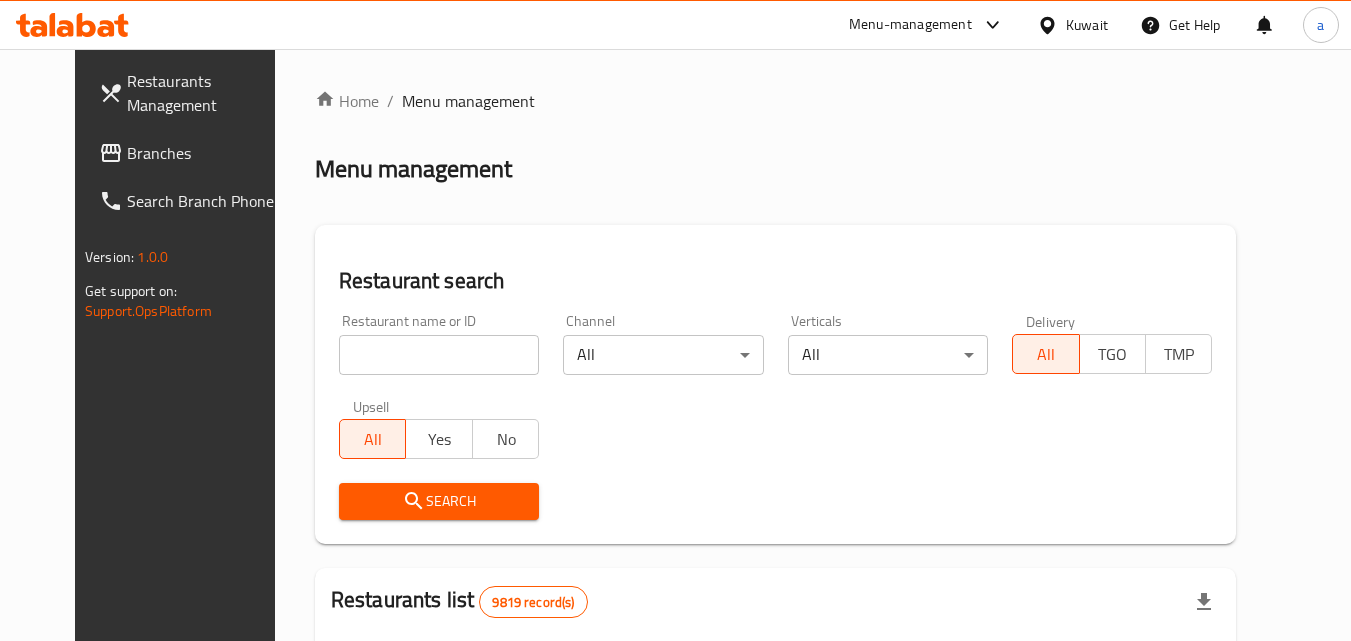 click at bounding box center [439, 355] 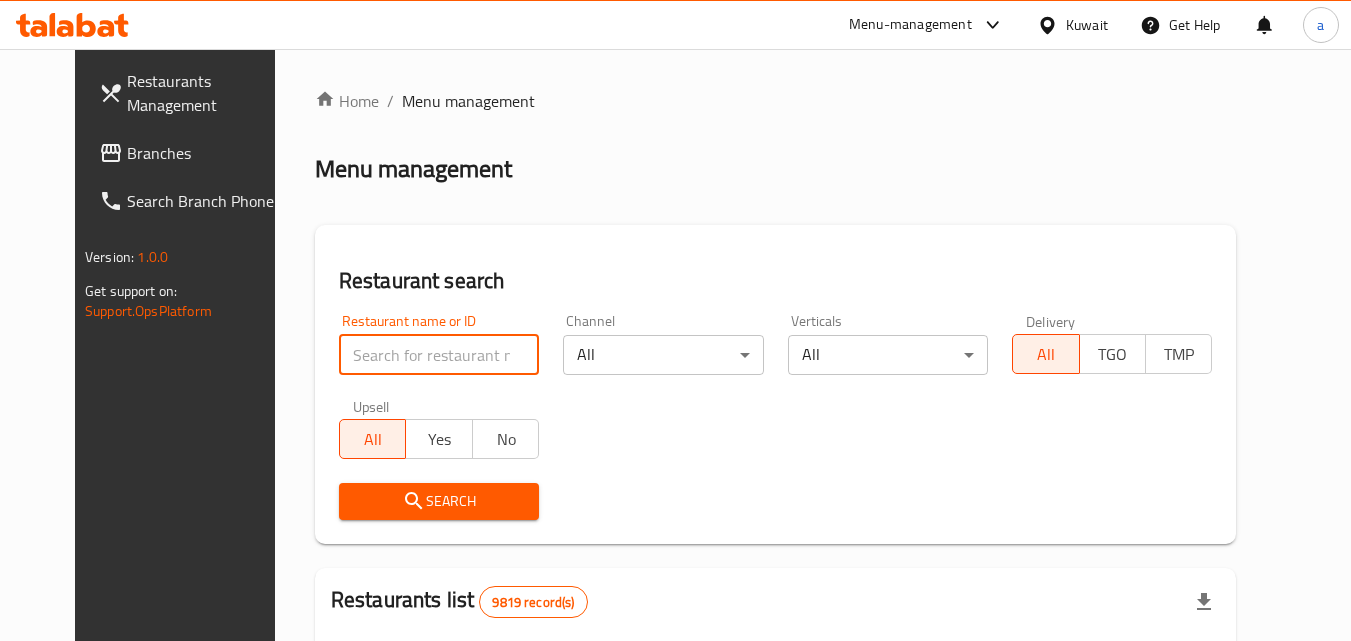 click at bounding box center (439, 355) 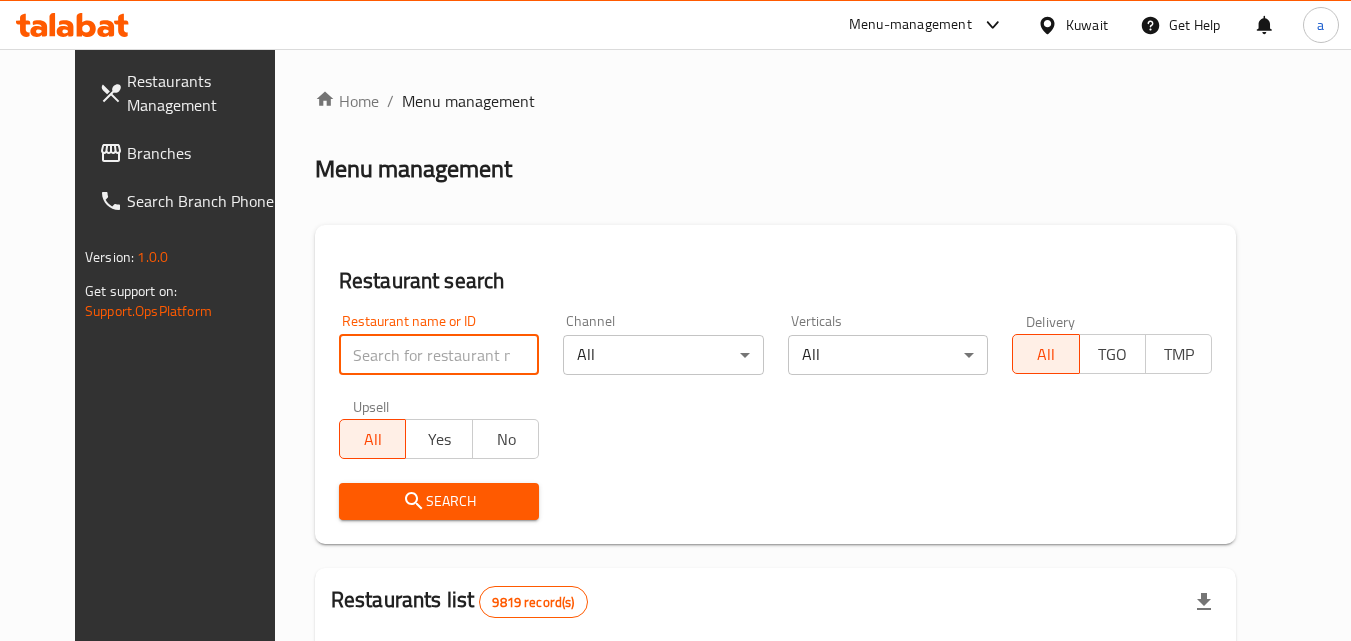 click at bounding box center [439, 355] 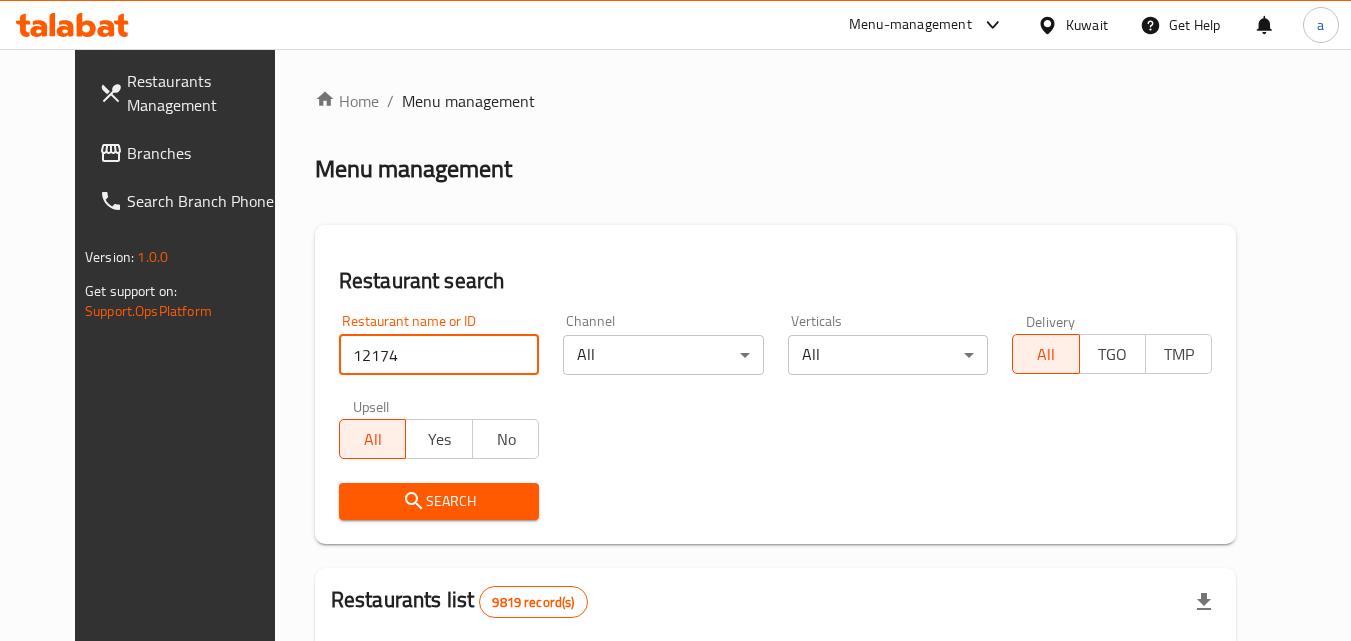 type on "12174" 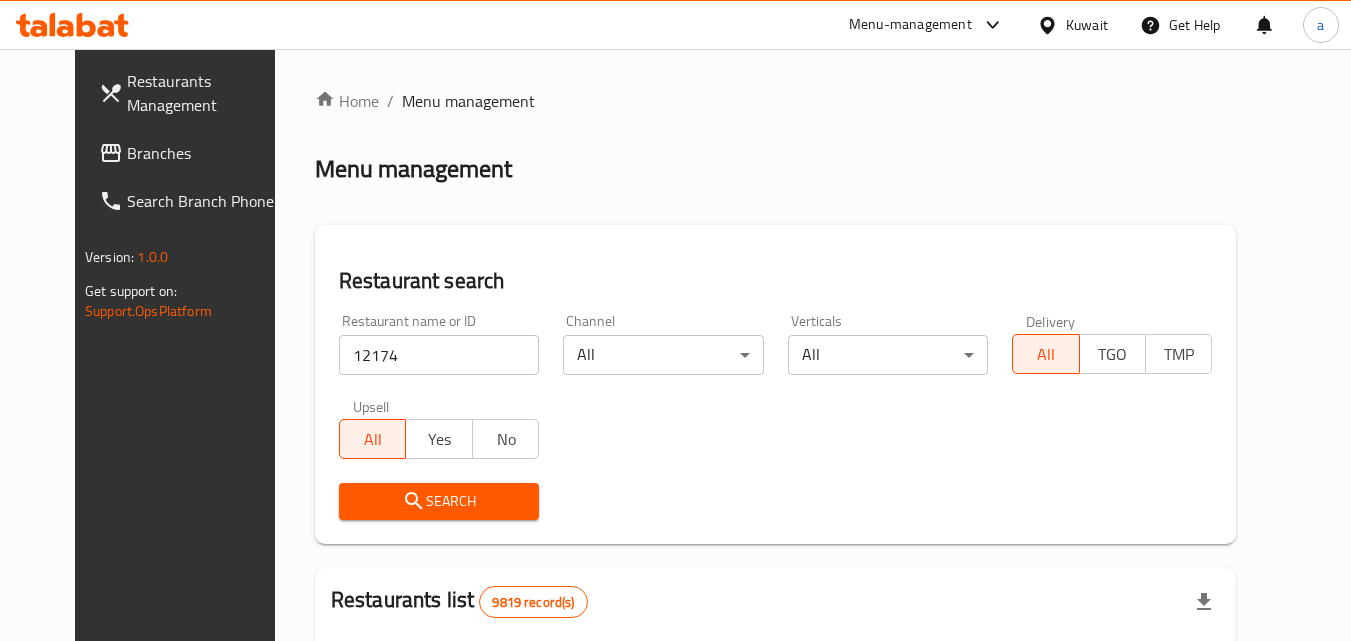 click on "Search" at bounding box center [439, 501] 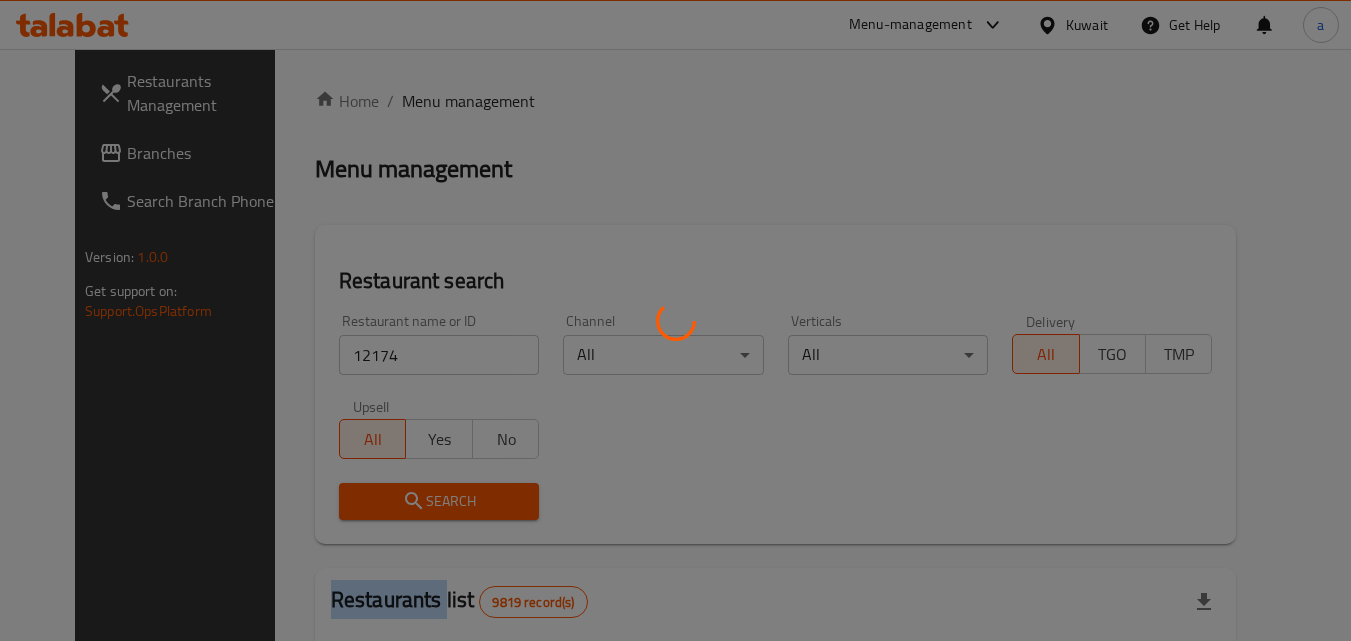click at bounding box center (675, 320) 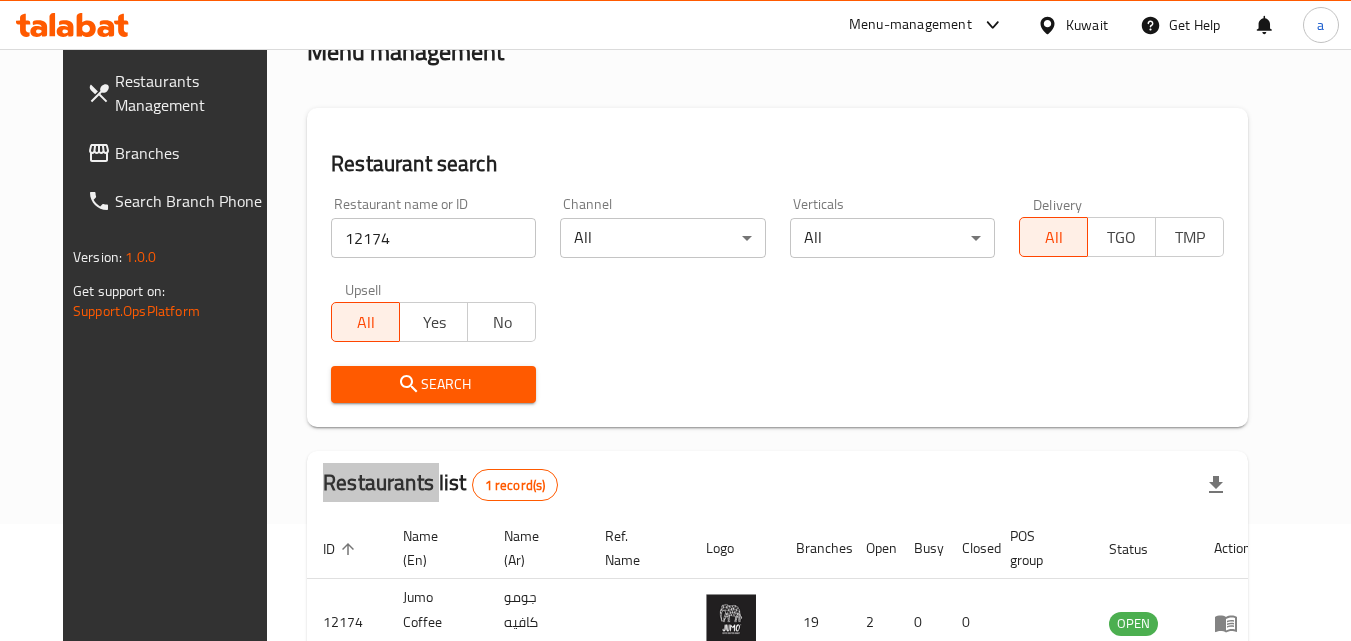 scroll, scrollTop: 0, scrollLeft: 0, axis: both 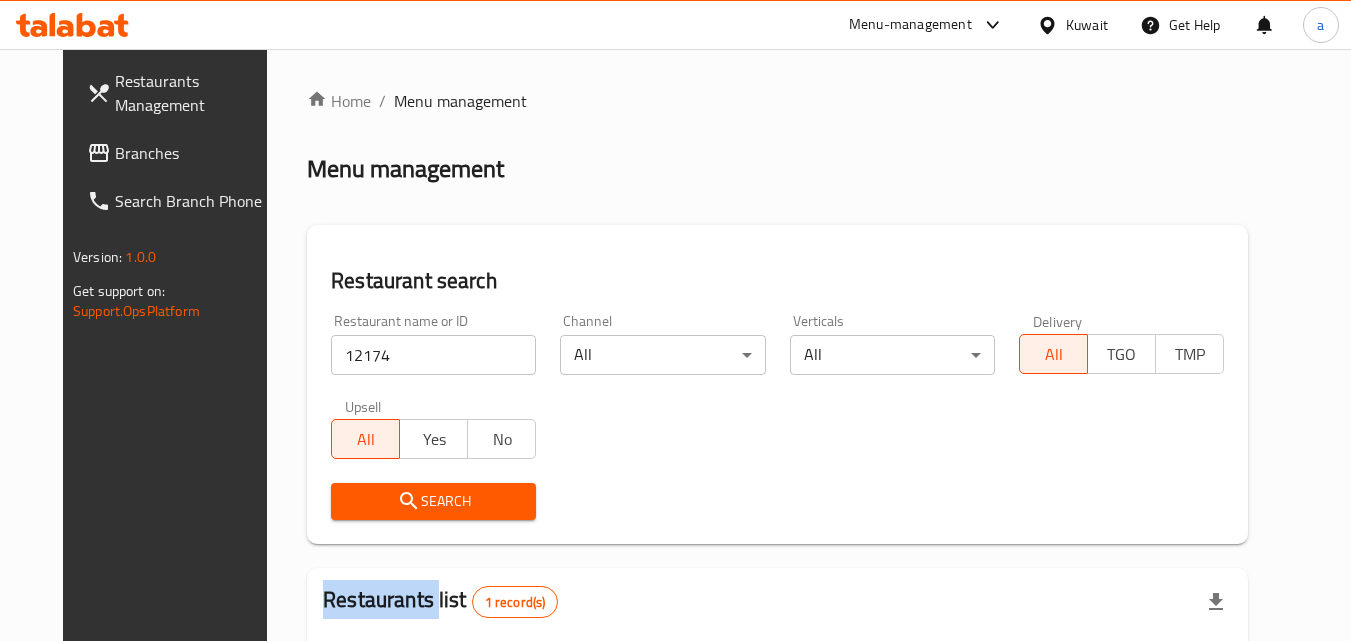 click on "Branches" at bounding box center (194, 153) 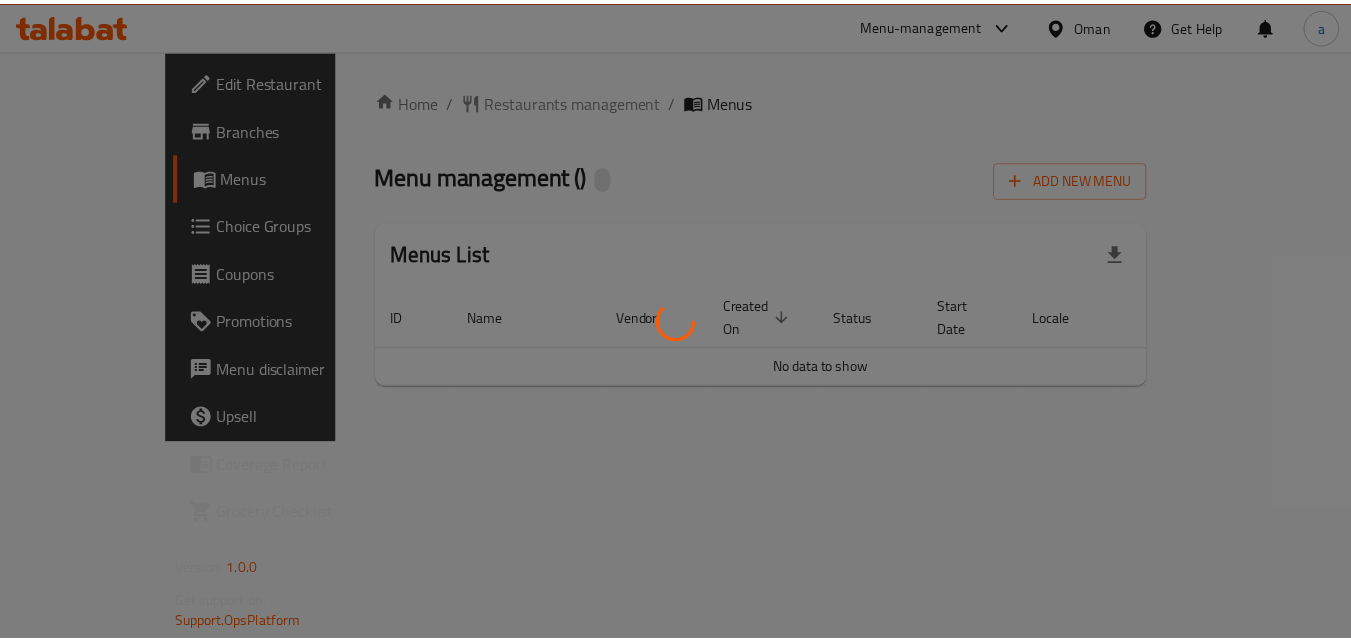 scroll, scrollTop: 0, scrollLeft: 0, axis: both 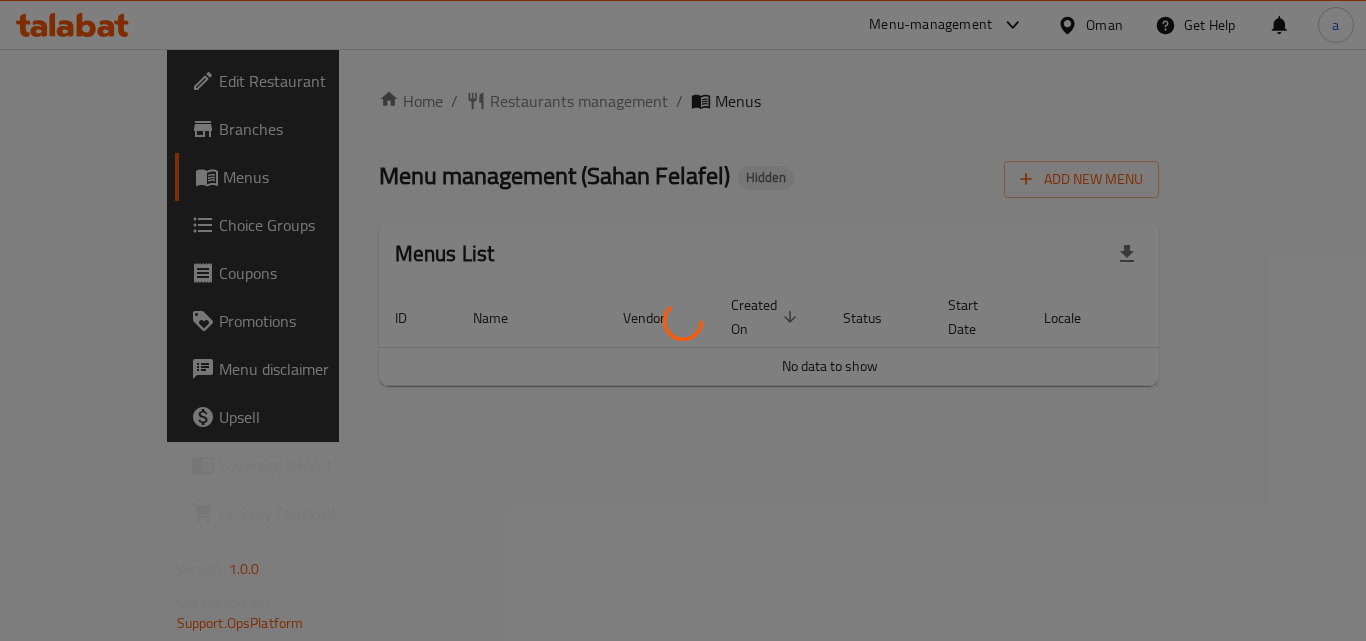 click at bounding box center (683, 320) 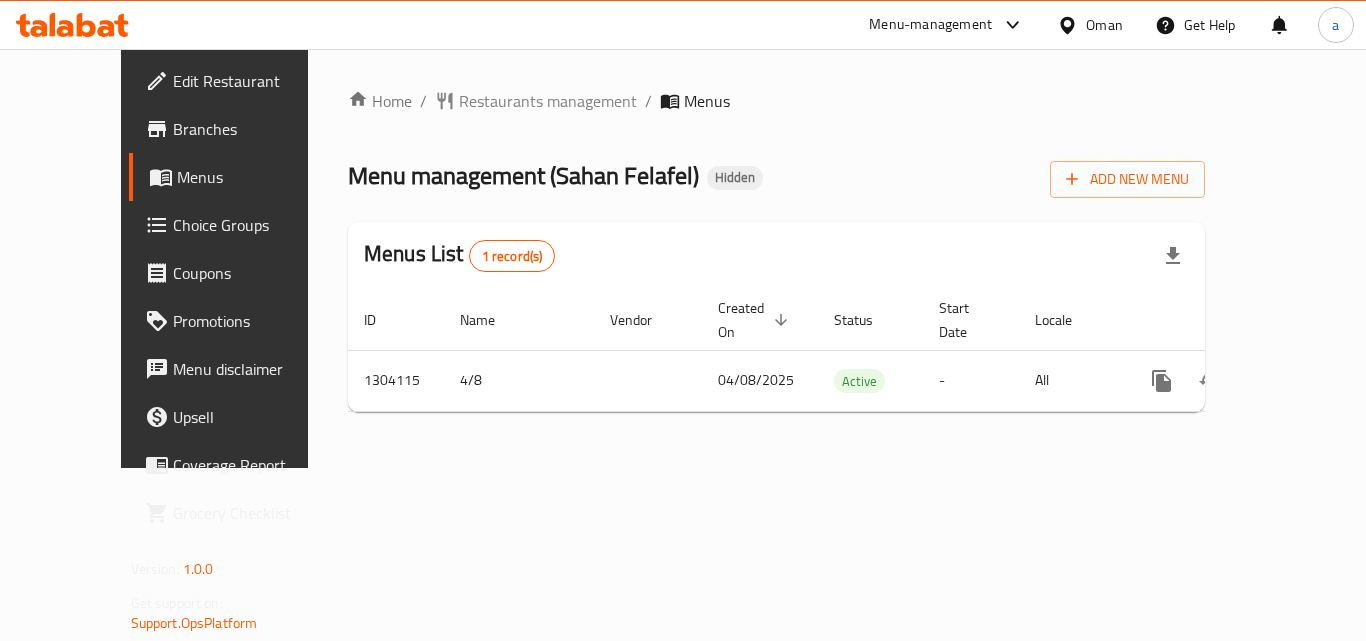 click on "Restaurants management" at bounding box center (548, 101) 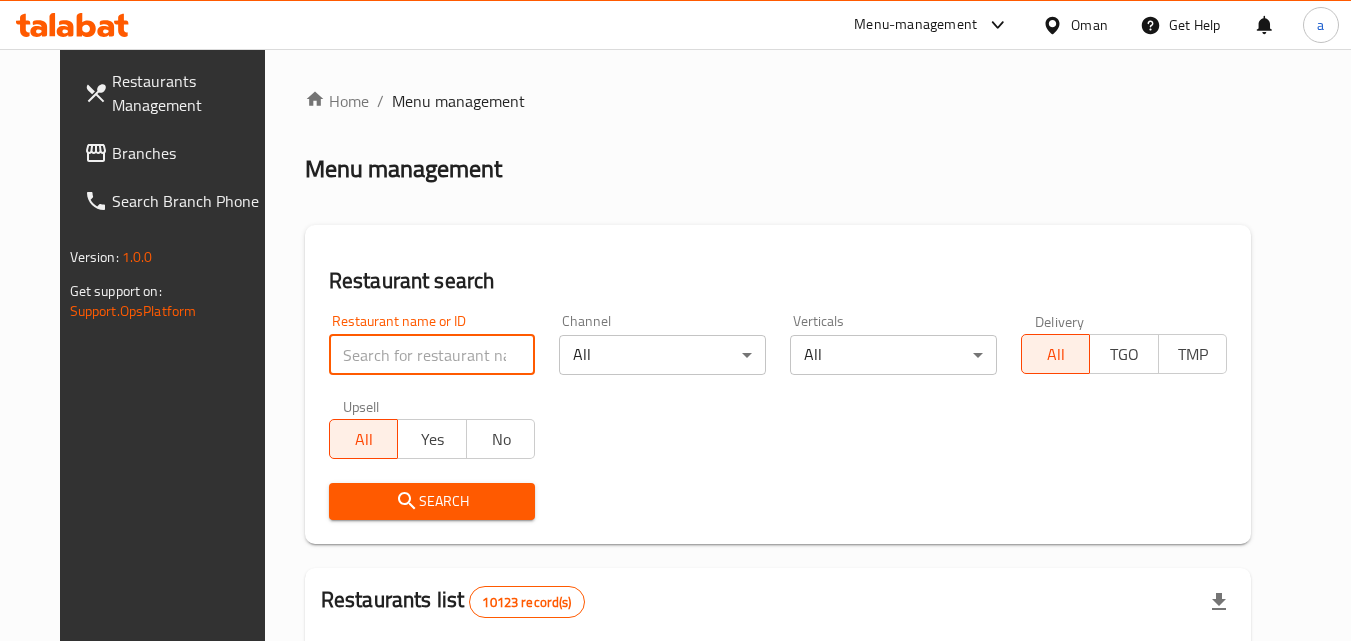 click at bounding box center (432, 355) 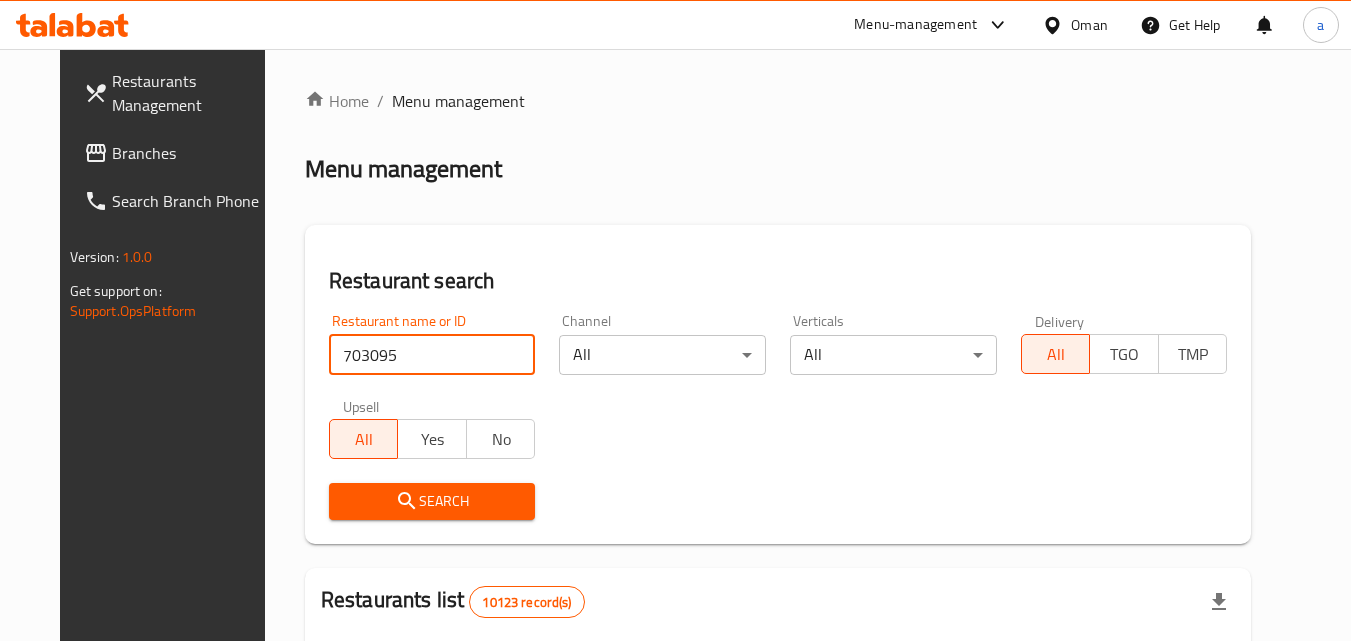 type on "703095" 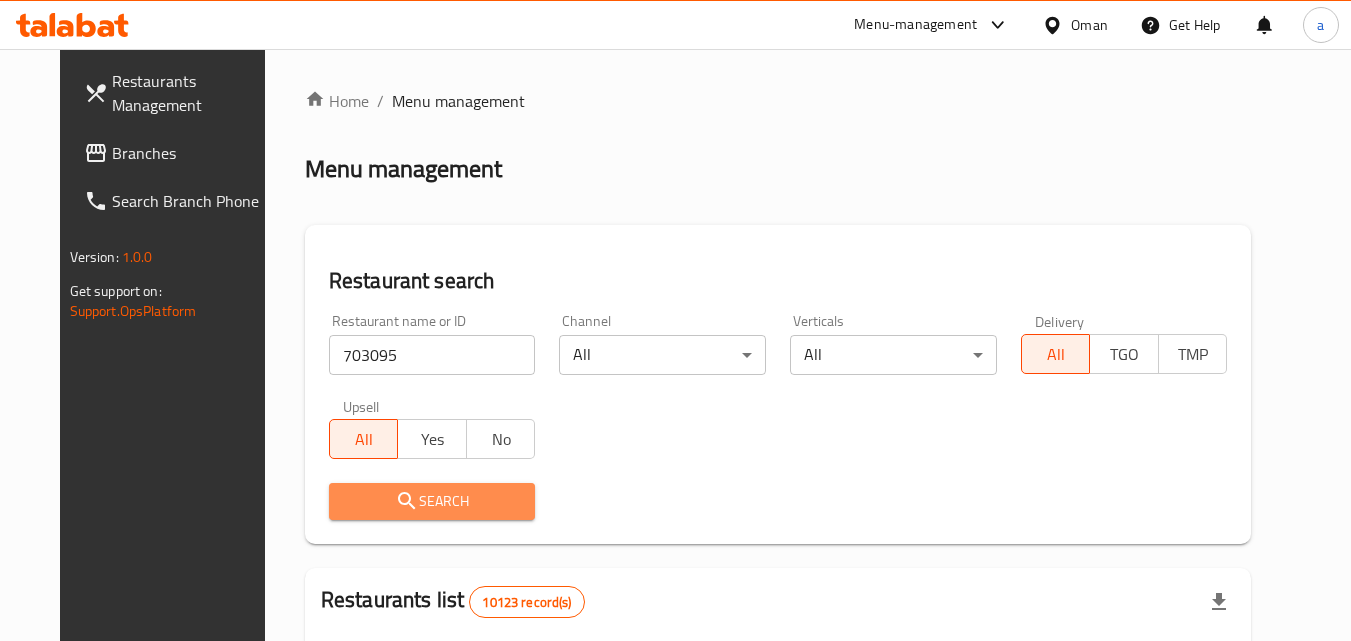 click on "Search" at bounding box center (432, 501) 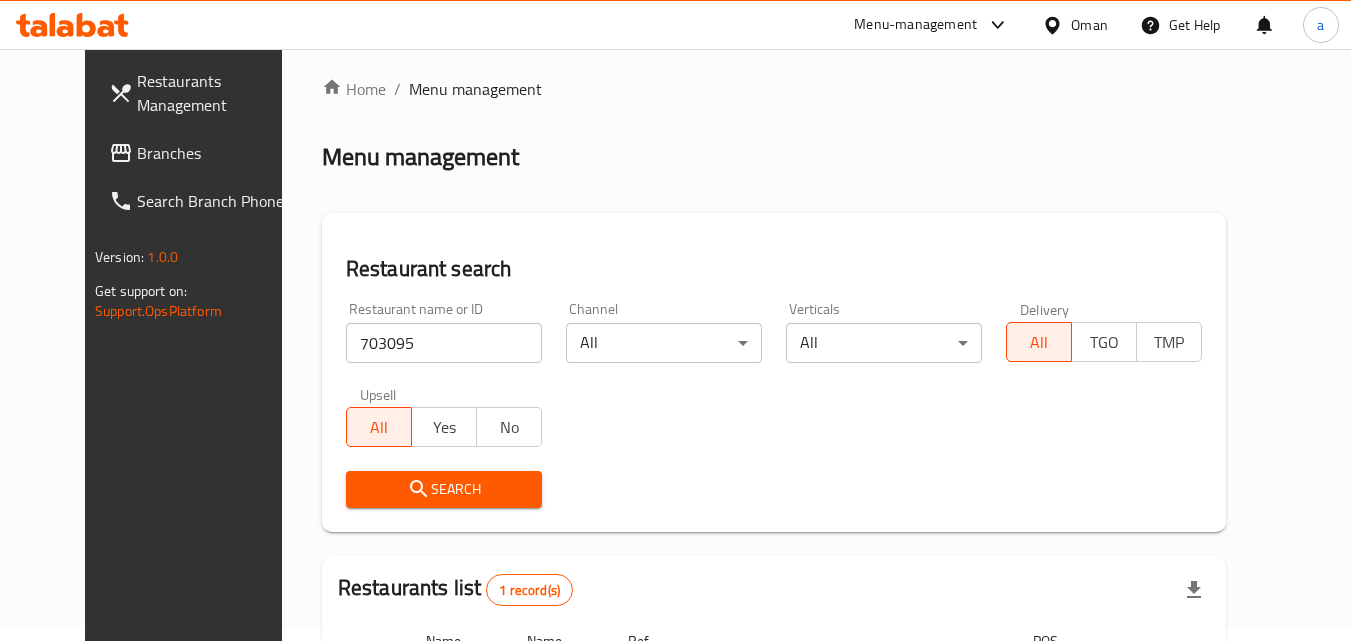 scroll, scrollTop: 0, scrollLeft: 0, axis: both 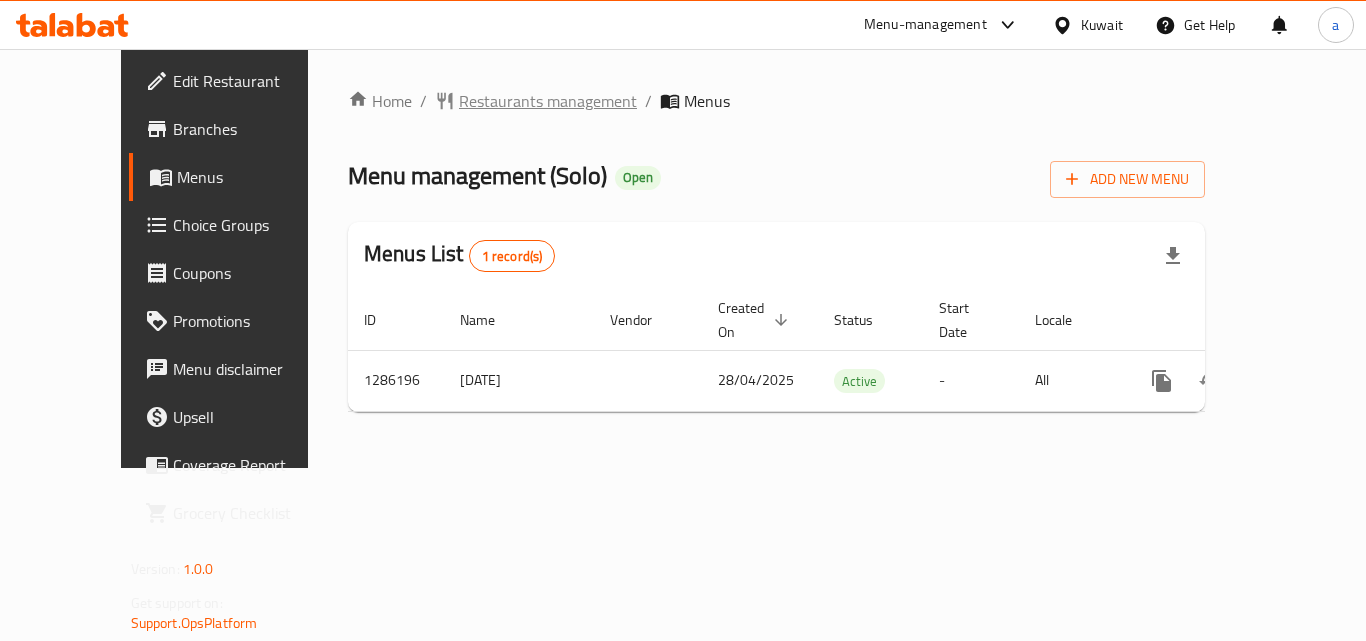 click on "Restaurants management" at bounding box center [548, 101] 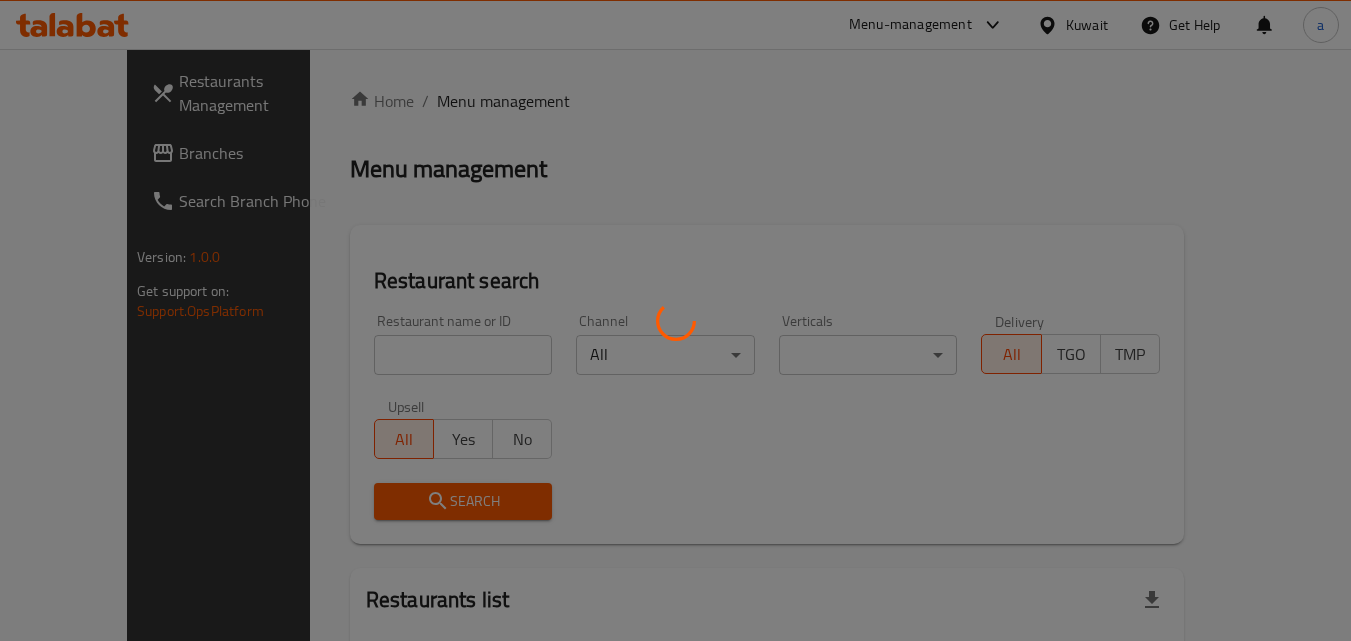 click at bounding box center (675, 320) 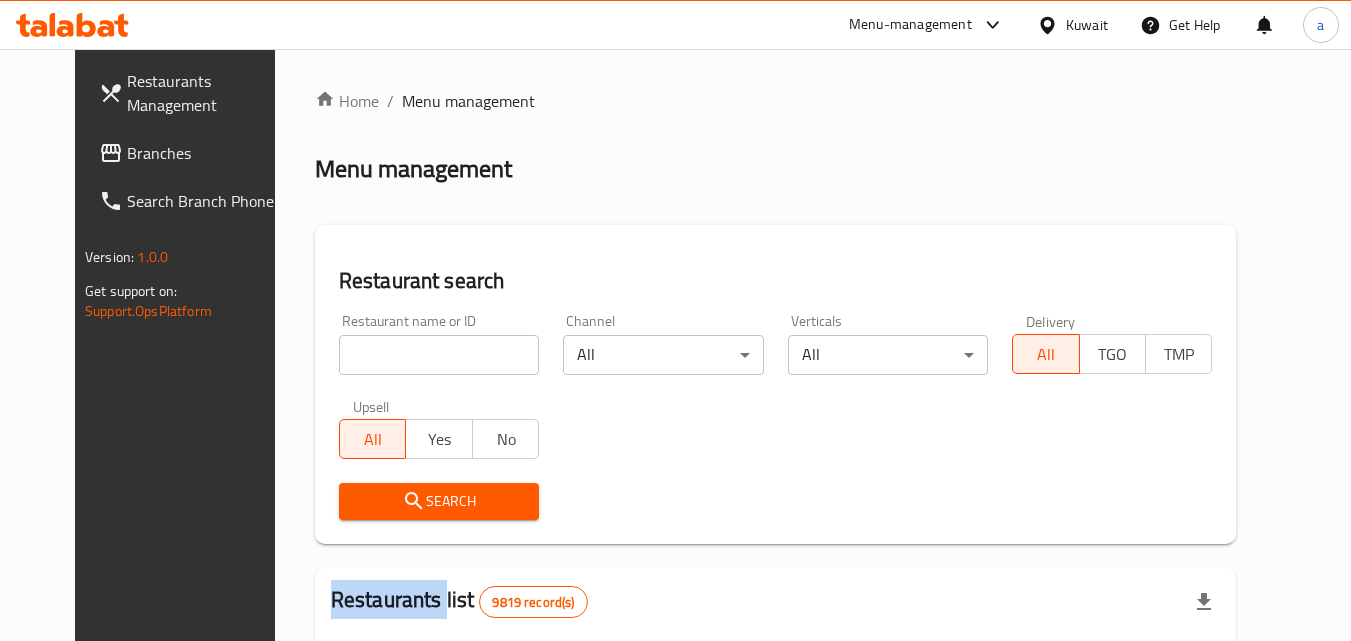 click at bounding box center [675, 320] 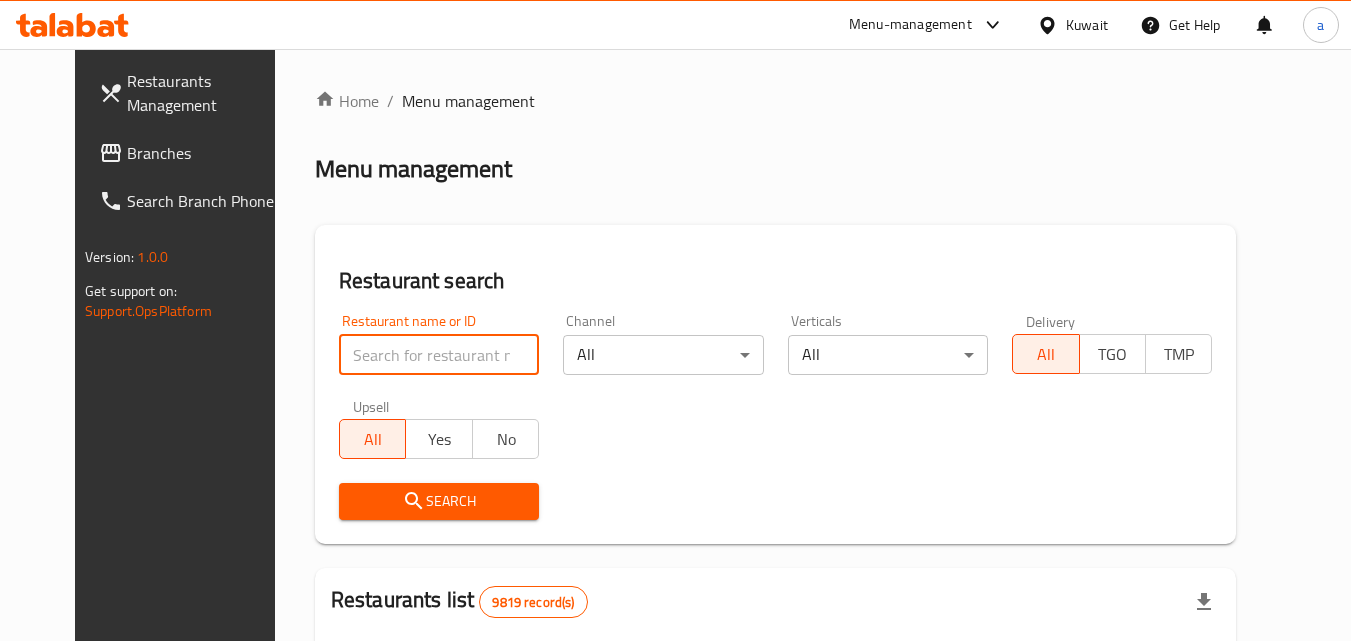 click at bounding box center (439, 355) 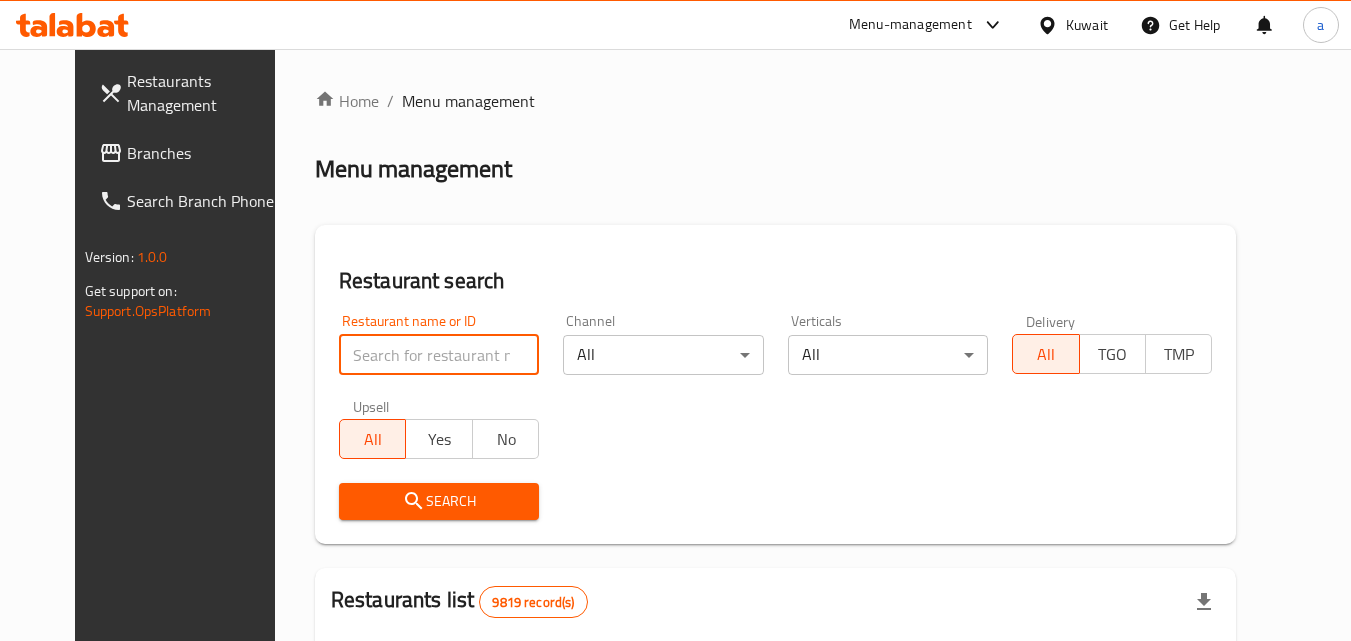 paste on "696250" 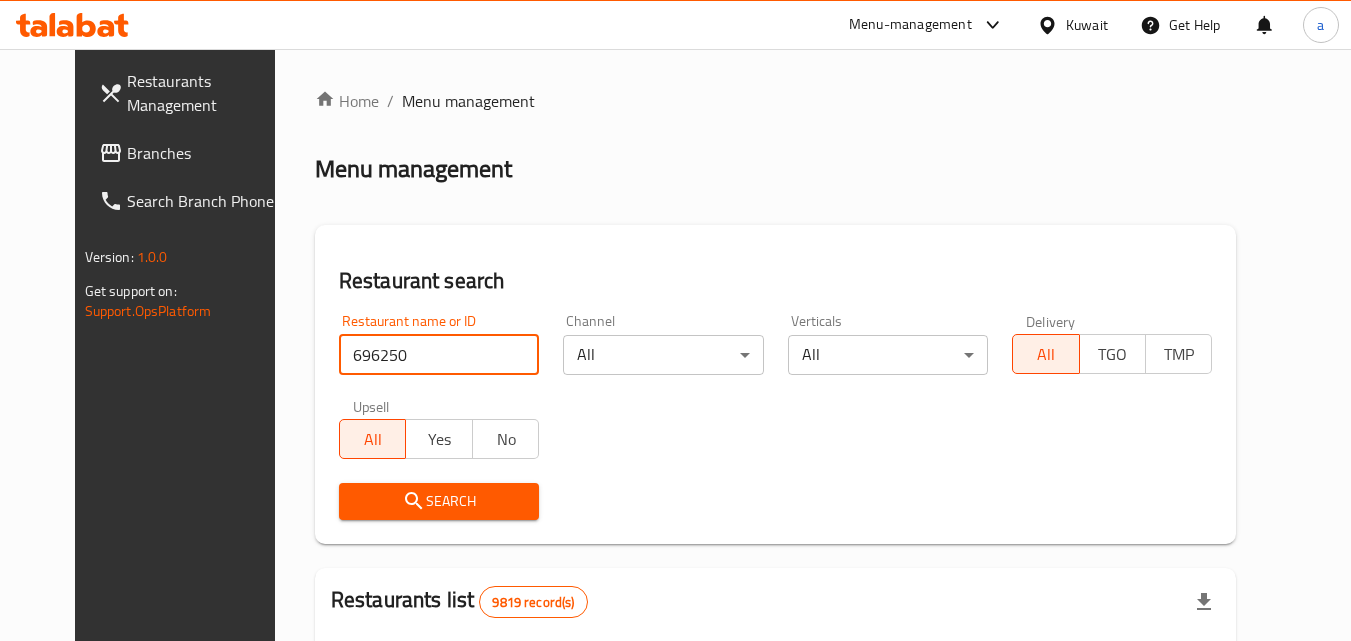 type on "696250" 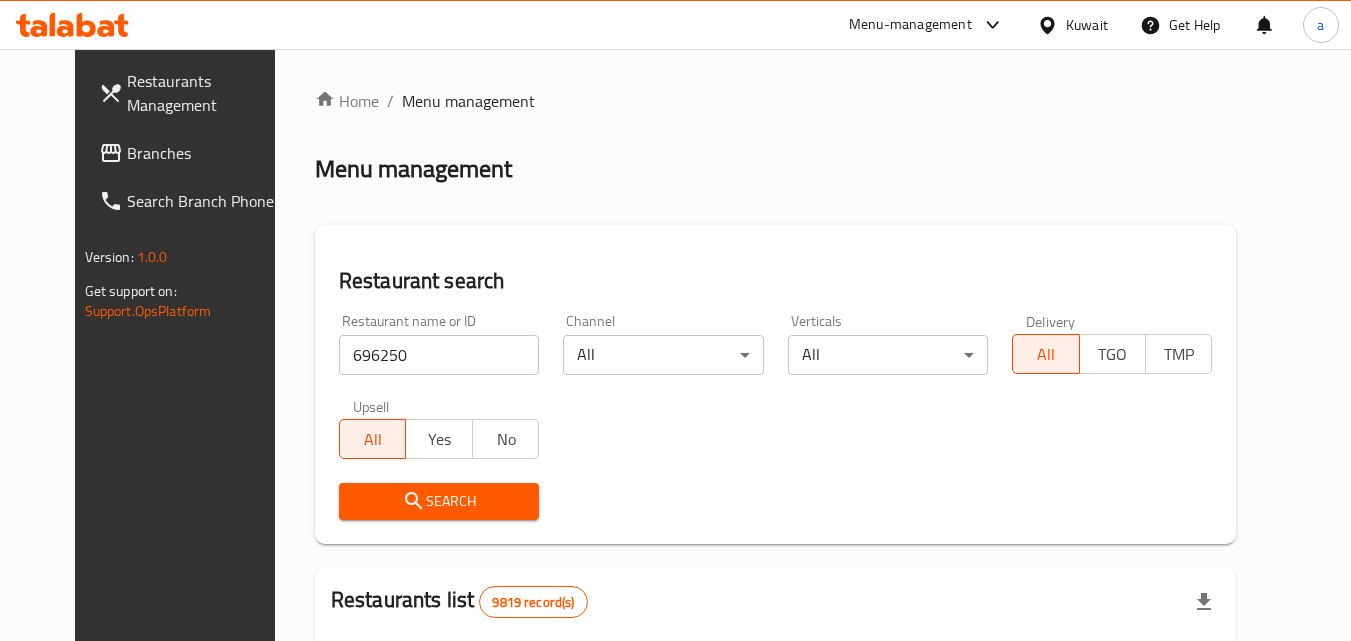 click on "Search" at bounding box center (439, 501) 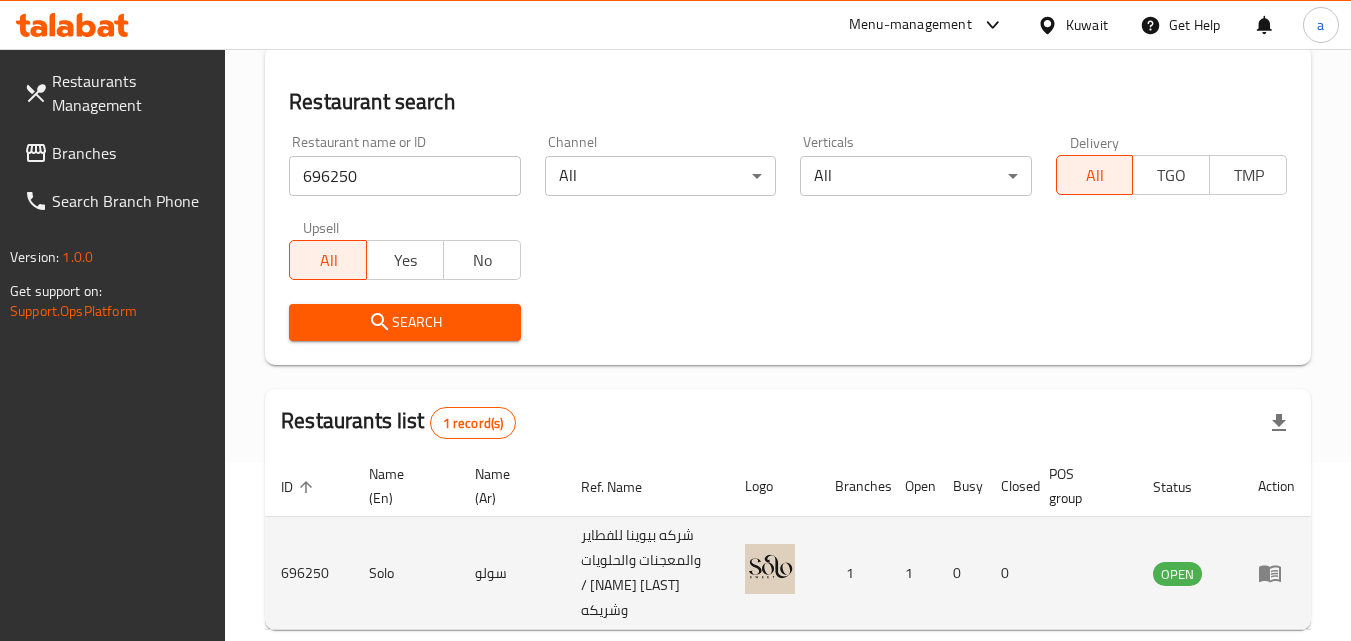 scroll, scrollTop: 276, scrollLeft: 0, axis: vertical 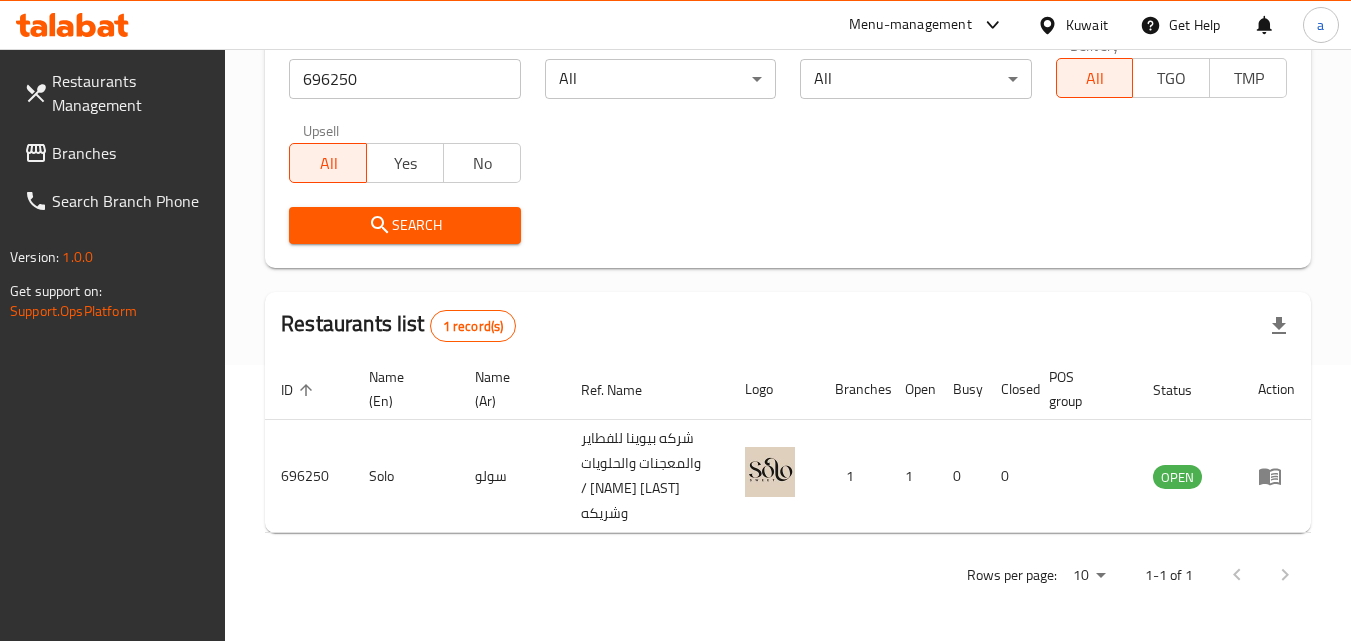 click on "Rows per page: 10 1-1 of 1" at bounding box center [788, 575] 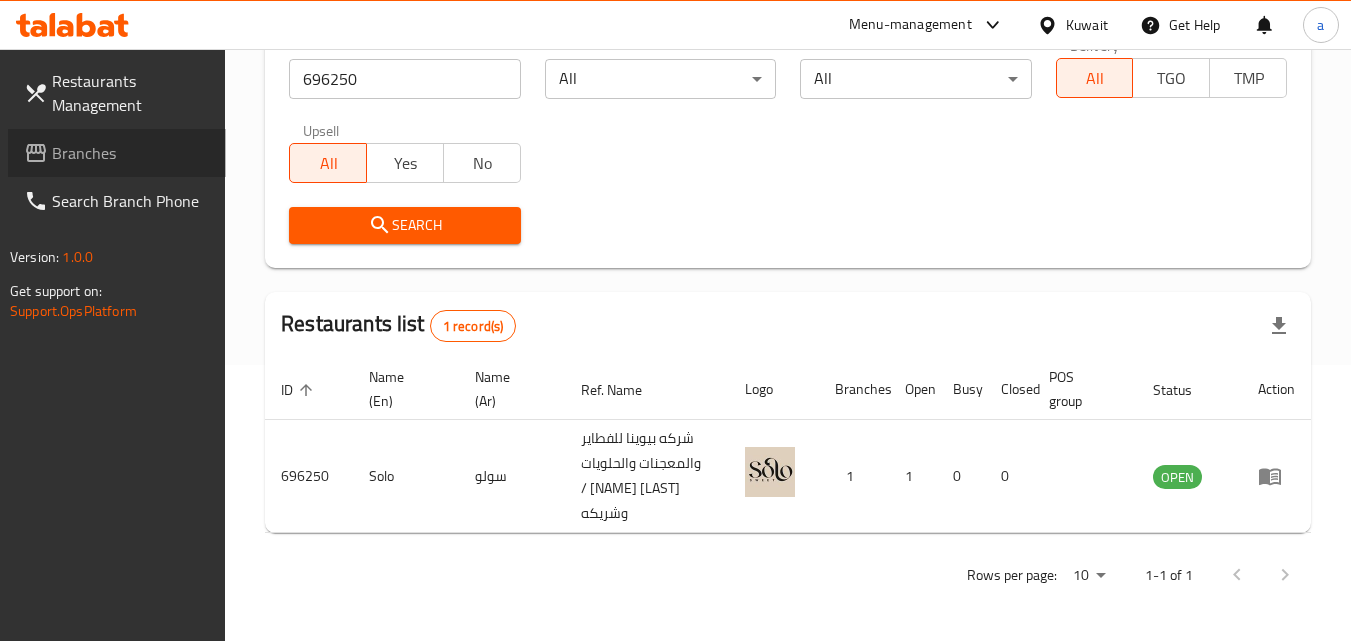 click on "Branches" at bounding box center (131, 153) 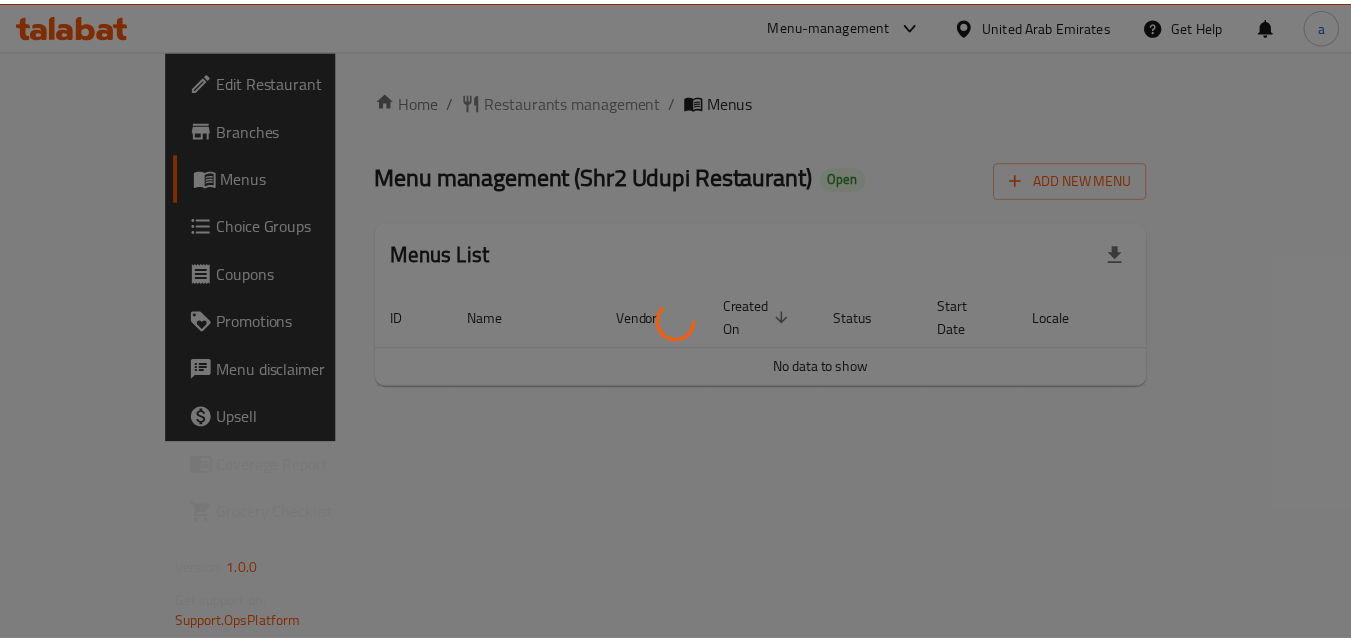 scroll, scrollTop: 0, scrollLeft: 0, axis: both 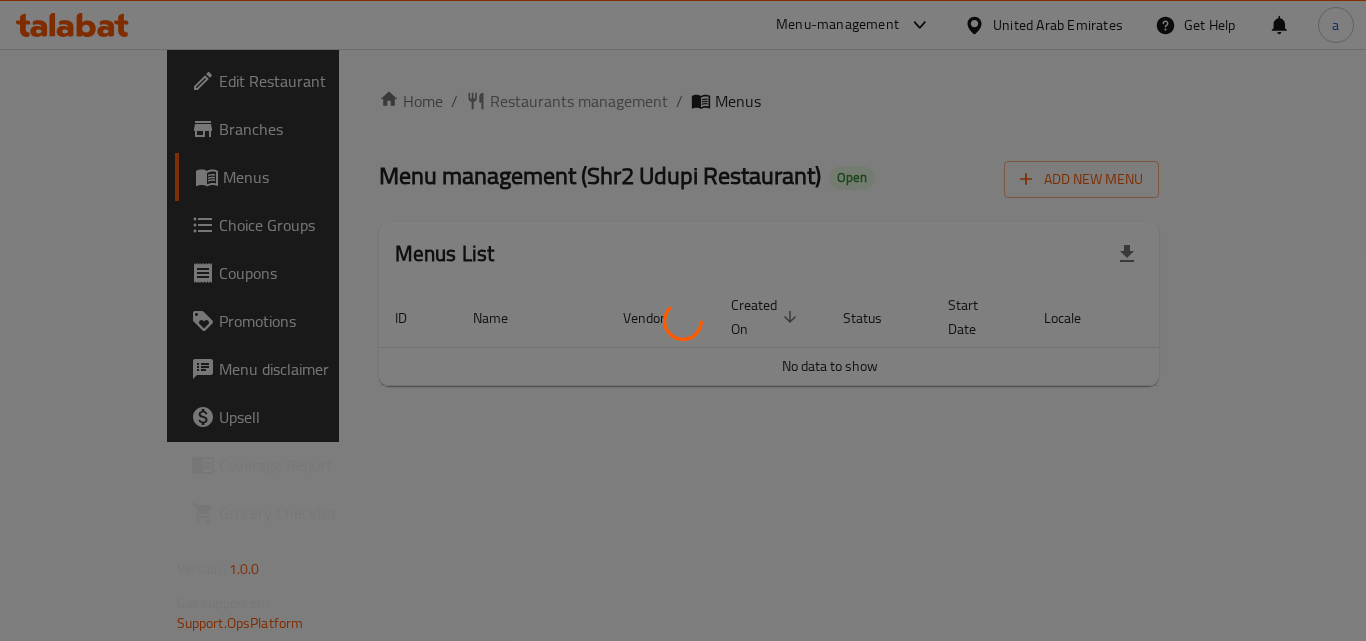 click at bounding box center (683, 320) 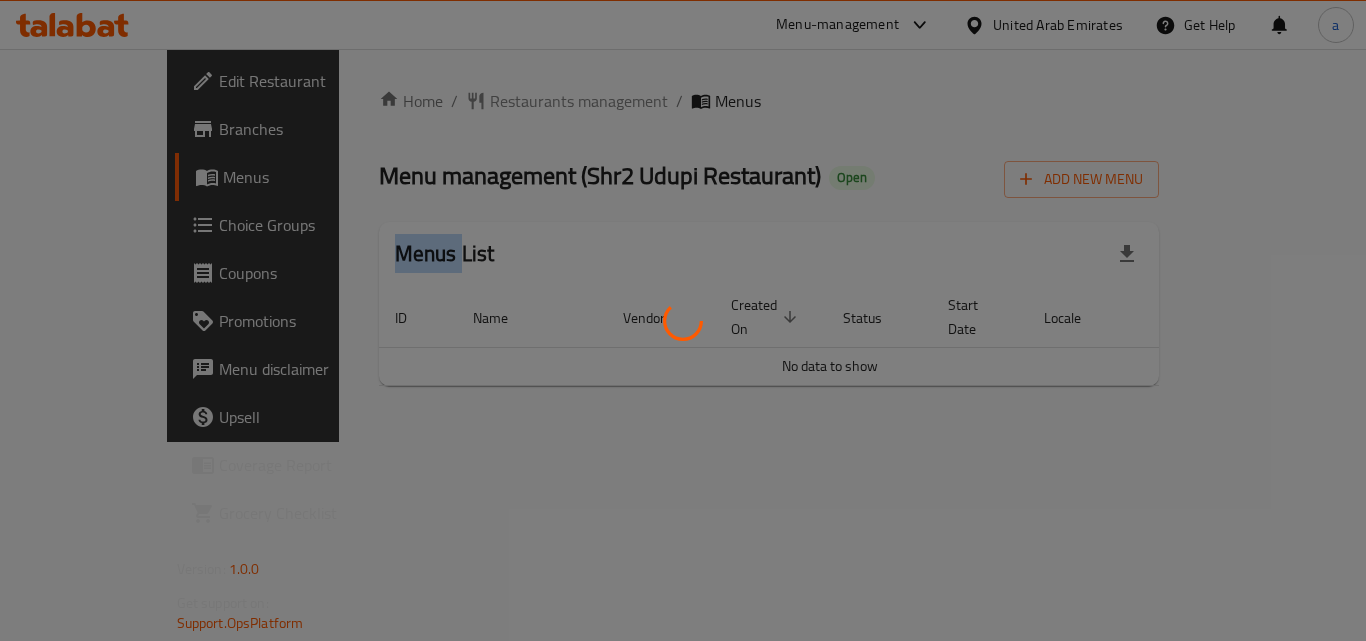 click at bounding box center [683, 320] 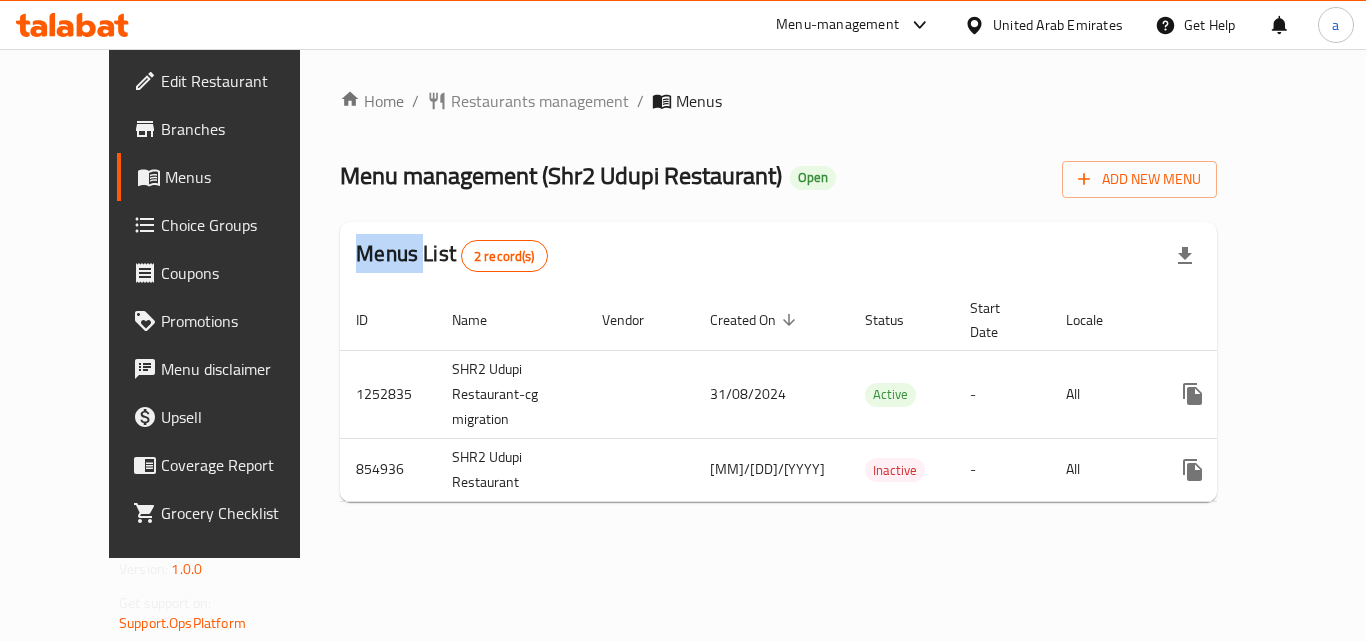 click on "Restaurants management" at bounding box center [540, 101] 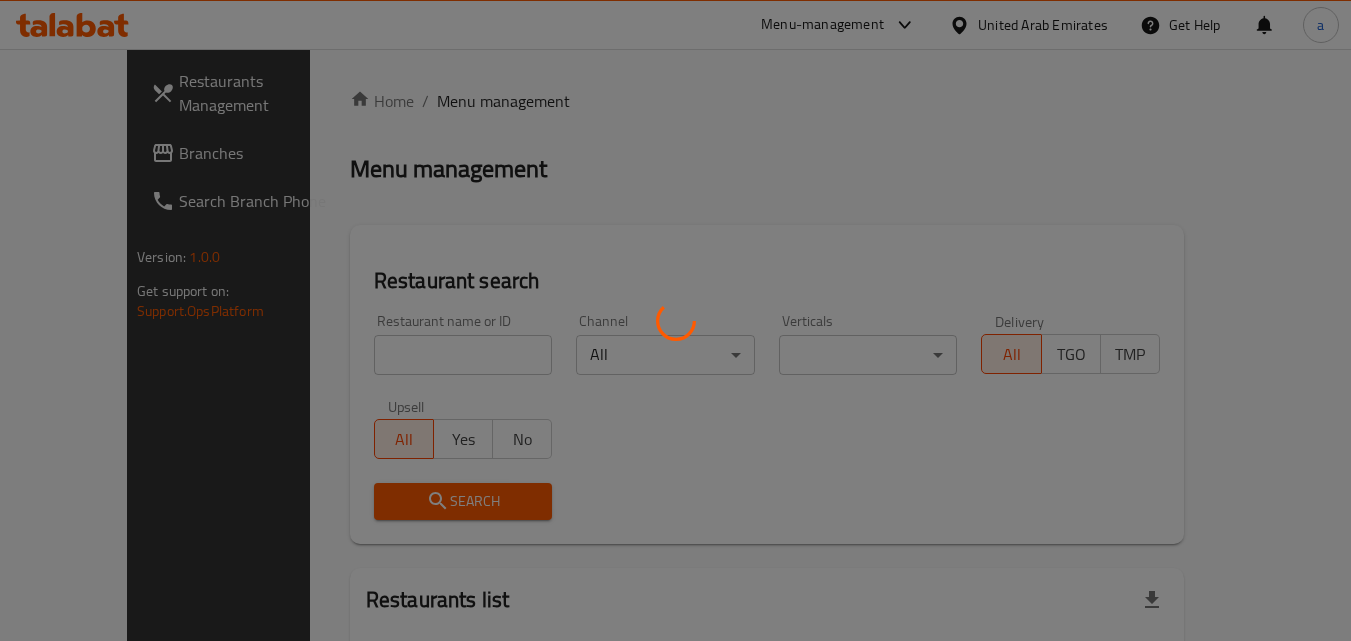 click at bounding box center [675, 320] 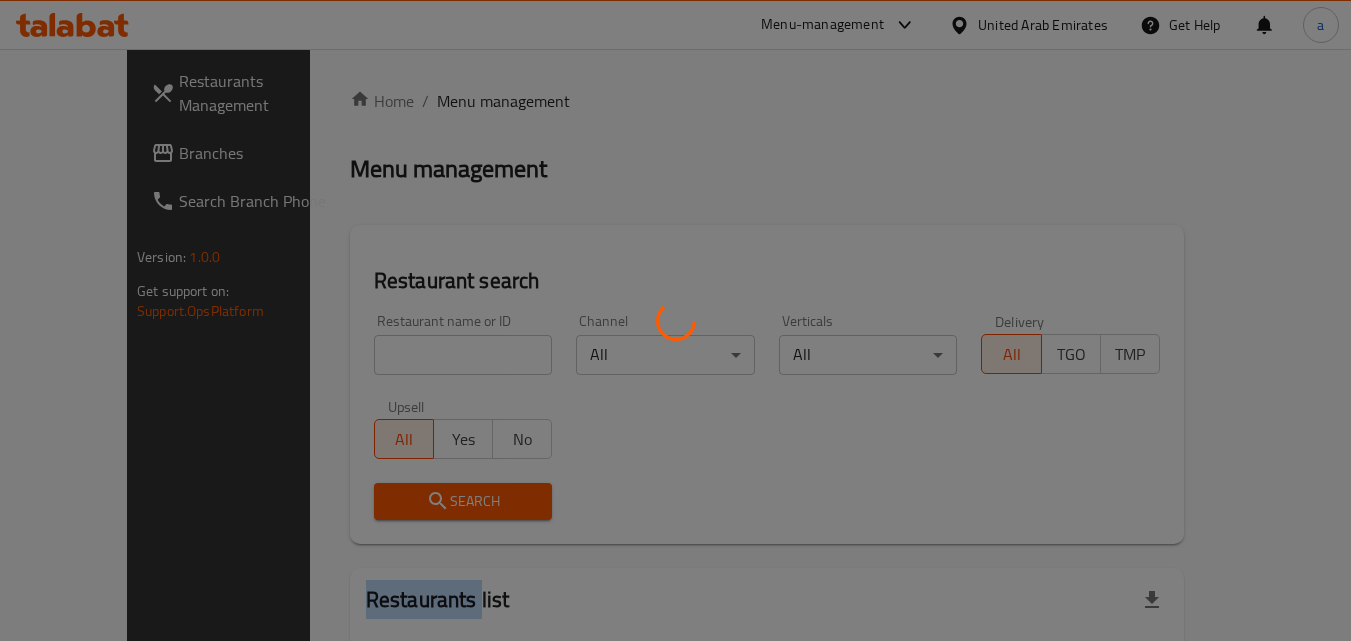 click at bounding box center (675, 320) 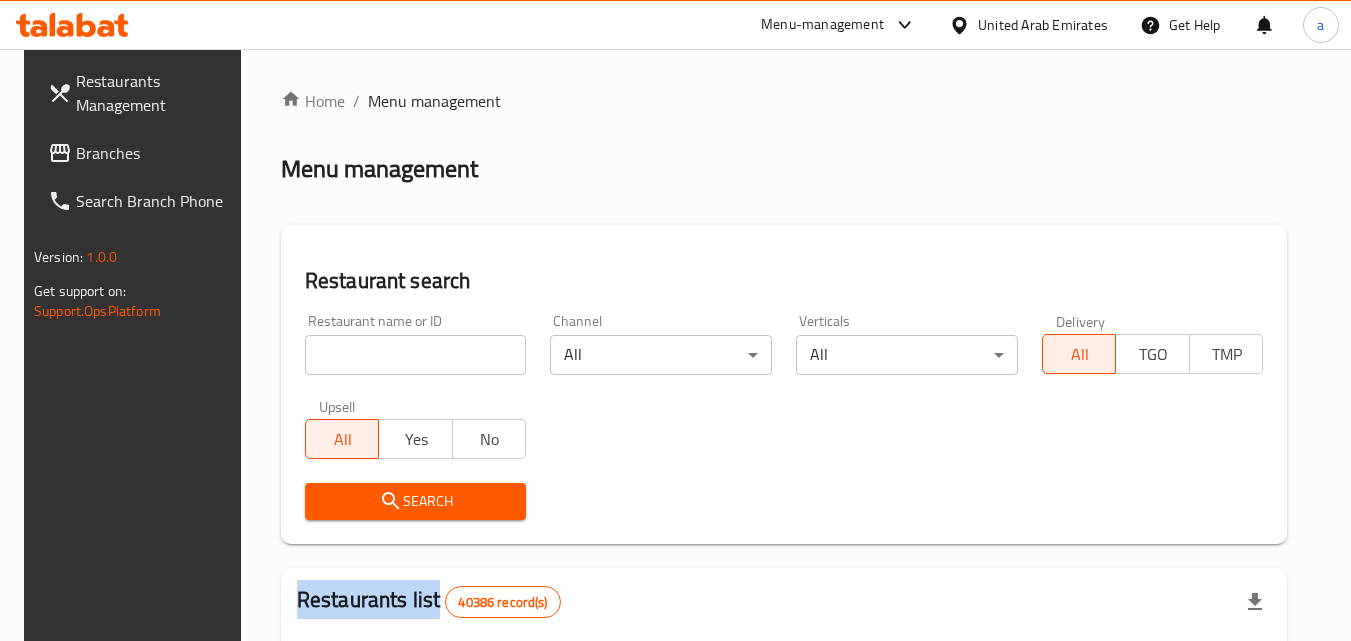 click at bounding box center [675, 320] 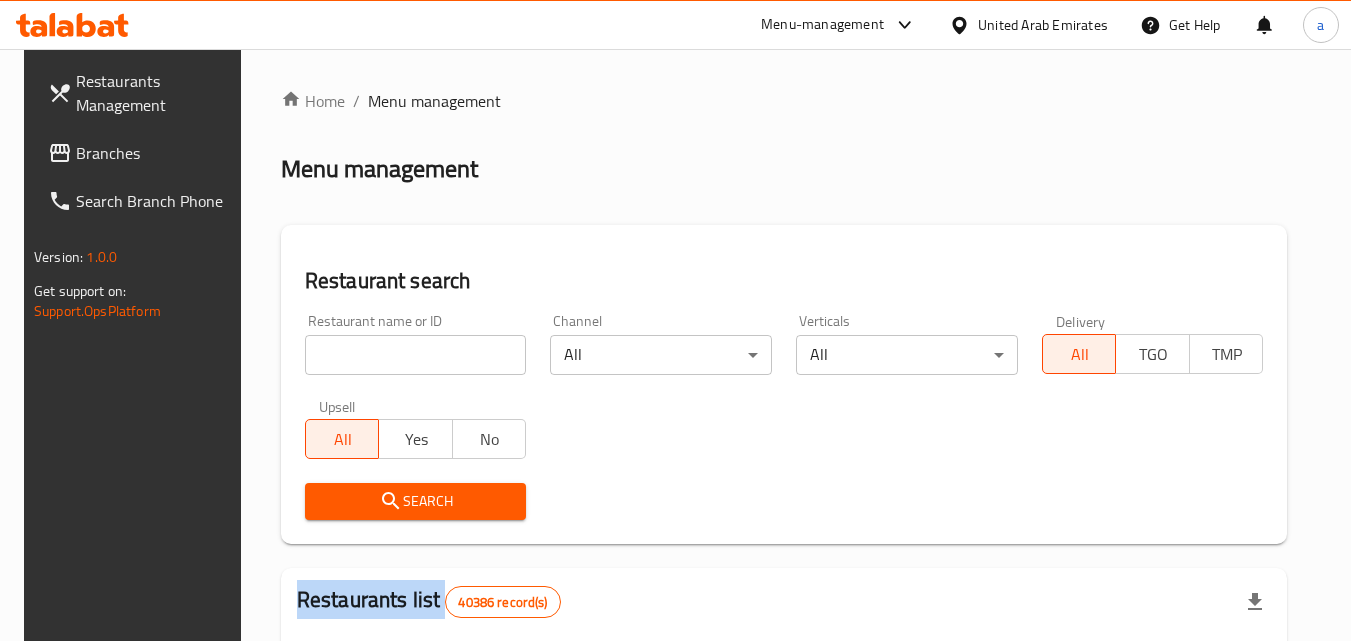 click on "Home / Menu management Menu management Restaurant search Restaurant name or ID Restaurant name or ID Channel All ​ Verticals All ​ Delivery All TGO TMP Upsell All Yes No   Search Restaurants list   40386 record(s) ID sorted ascending Name (En) Name (Ar) Ref. Name Logo Branches Open Busy Closed POS group Status Action 328 Johnny Rockets جوني روكيتس 37 0 1 0 OPEN 330 French Connection فرنش كونكشن 1 0 0 0 INACTIVE 339 Arz Lebanon أرز لبنان Al Karama,Al Barsha & Mirdif 9 1 0 2 OPEN 340 Mega Wraps ميجا رابس 3 0 0 0 INACTIVE 342 Sandella's Flatbread Cafe سانديلاز فلات براد 7 0 0 0 INACTIVE 343 Dragon Hut كوخ التنين 1 0 0 0 INACTIVE 348 Thai Kitchen المطبخ التايلندى 1 0 0 0 INACTIVE 349 Mughal  موغل 1 0 0 0 HIDDEN 350 HOT N COOL (Old) هوت و كول 1 0 0 0 INACTIVE 355 Al Habasha  الحبشة 11 1 0 0 HIDDEN Rows per page: 10 1-10 of 40386" at bounding box center [784, 721] 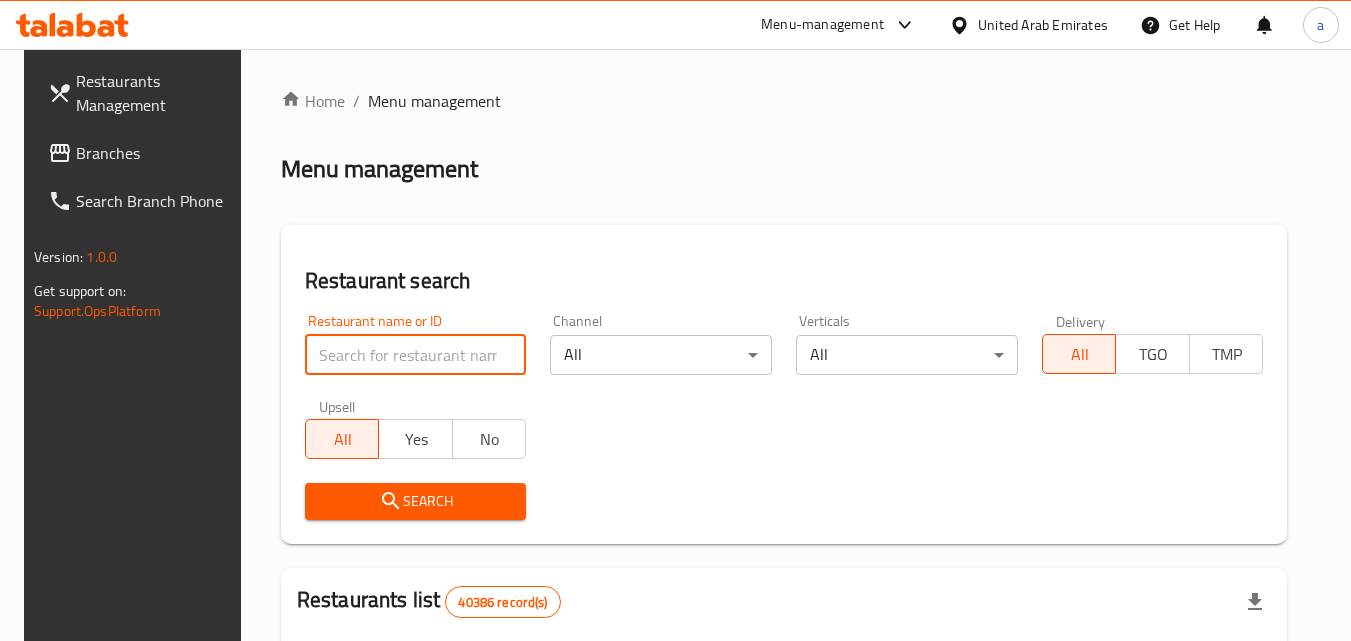 click at bounding box center [416, 355] 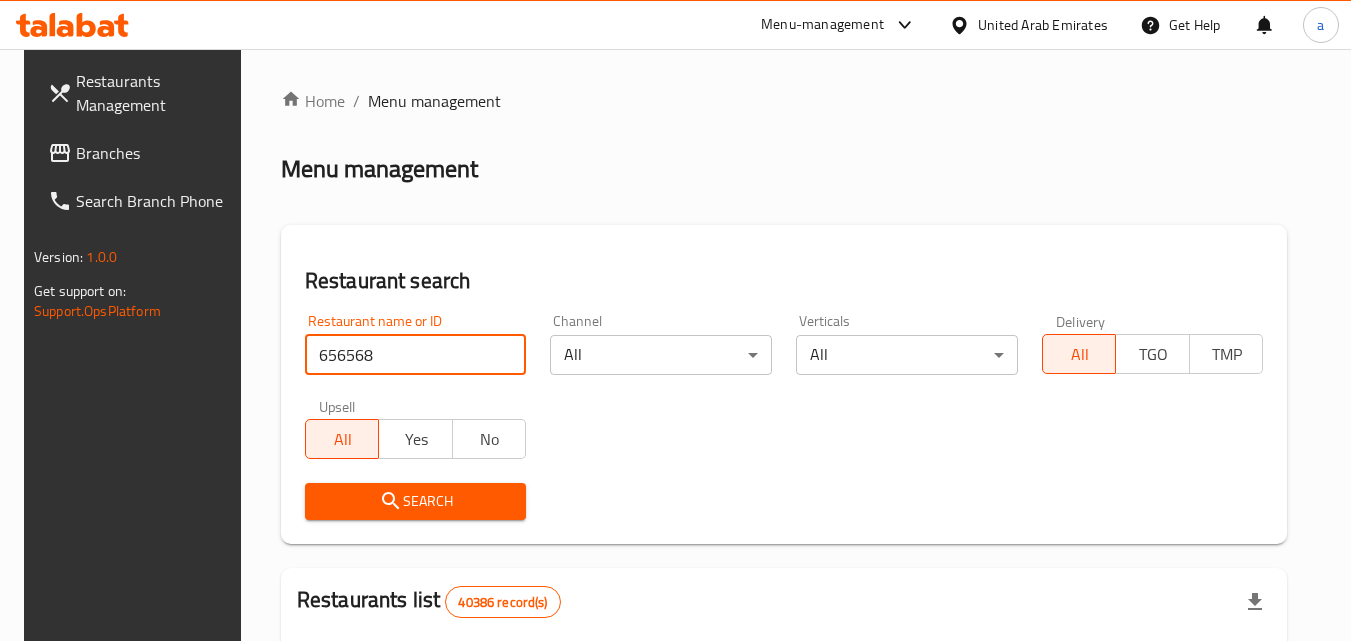 type on "656568" 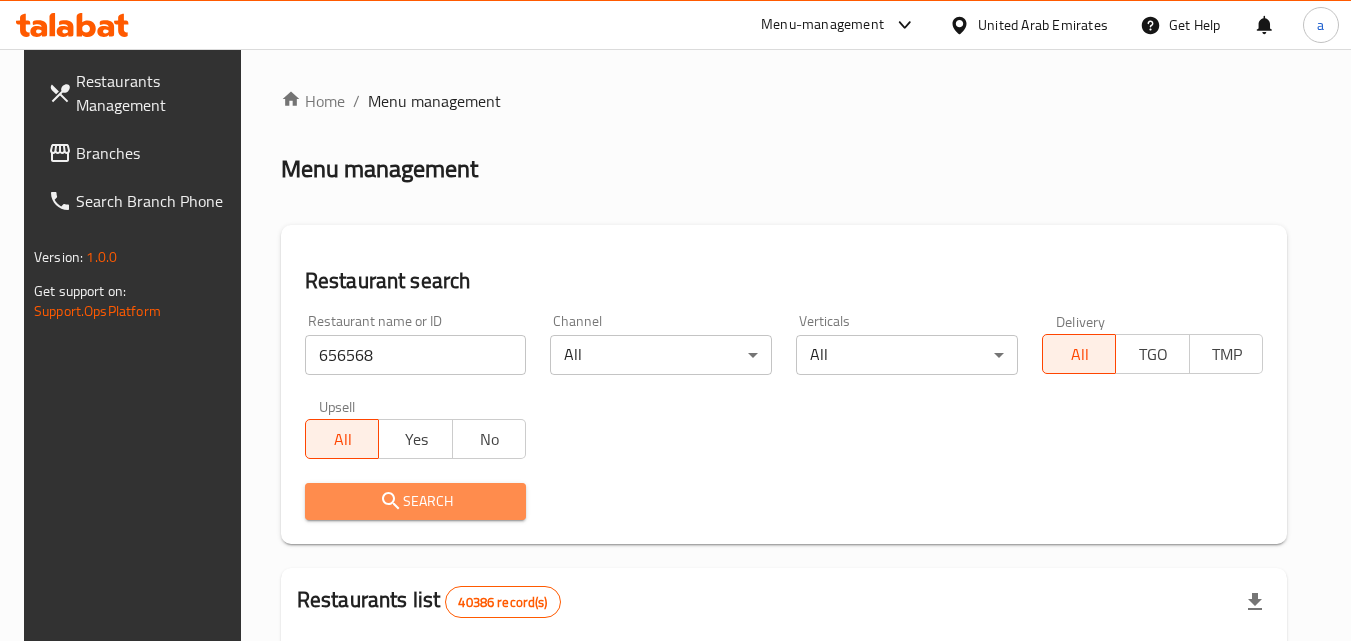 click on "Search" at bounding box center [416, 501] 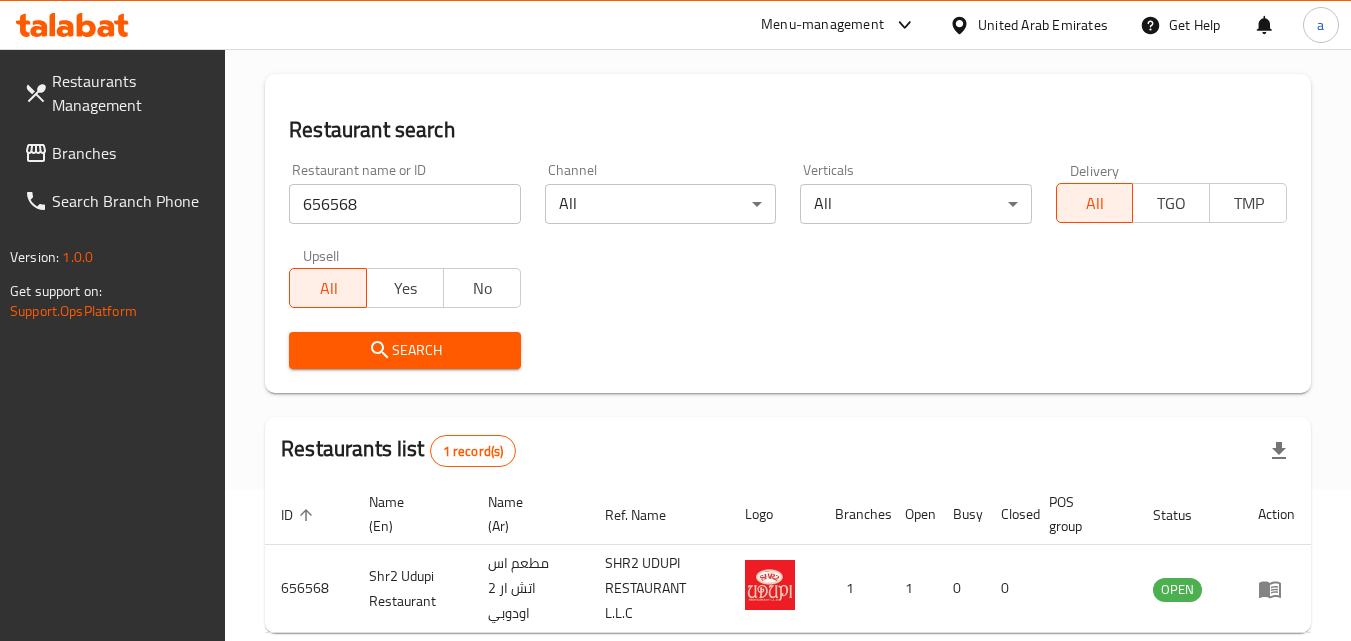 scroll, scrollTop: 0, scrollLeft: 0, axis: both 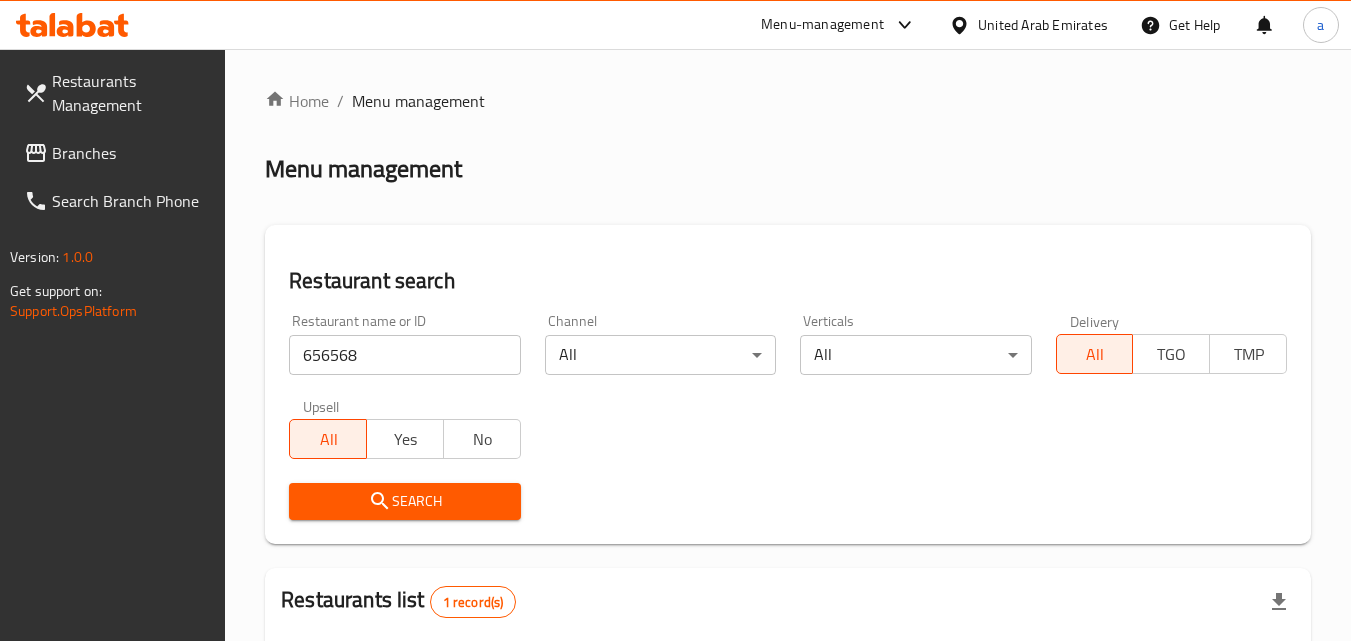 click on "Branches" at bounding box center (131, 153) 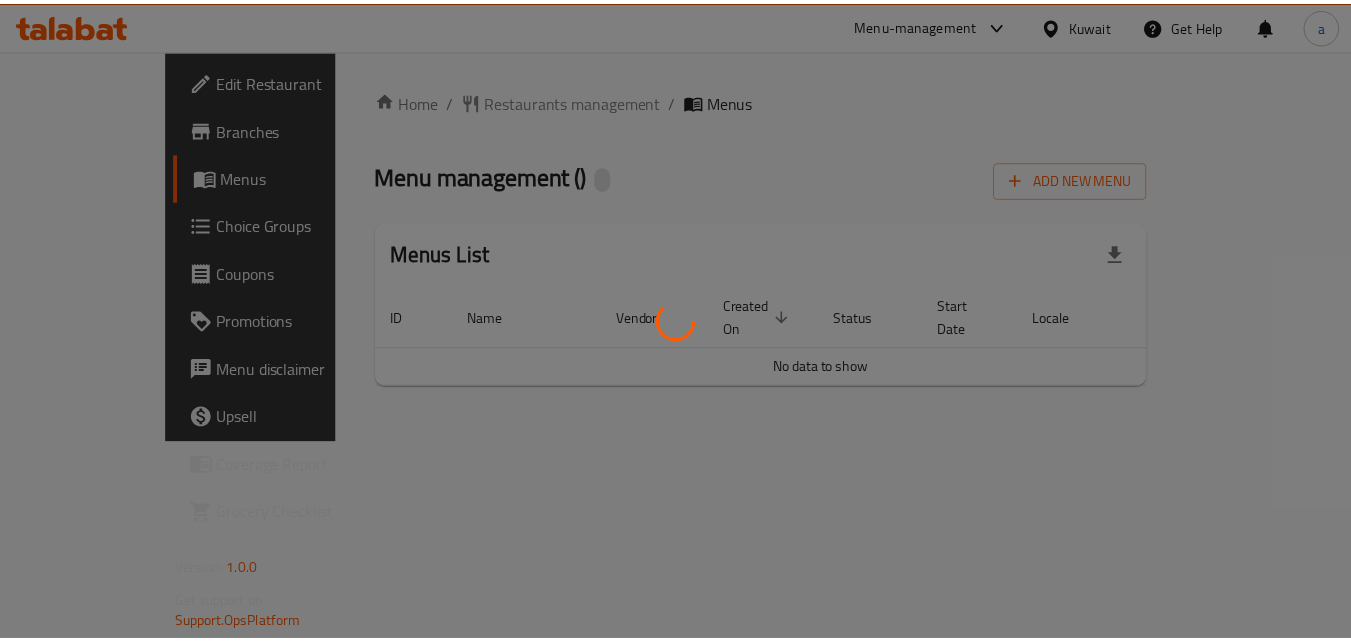 scroll, scrollTop: 0, scrollLeft: 0, axis: both 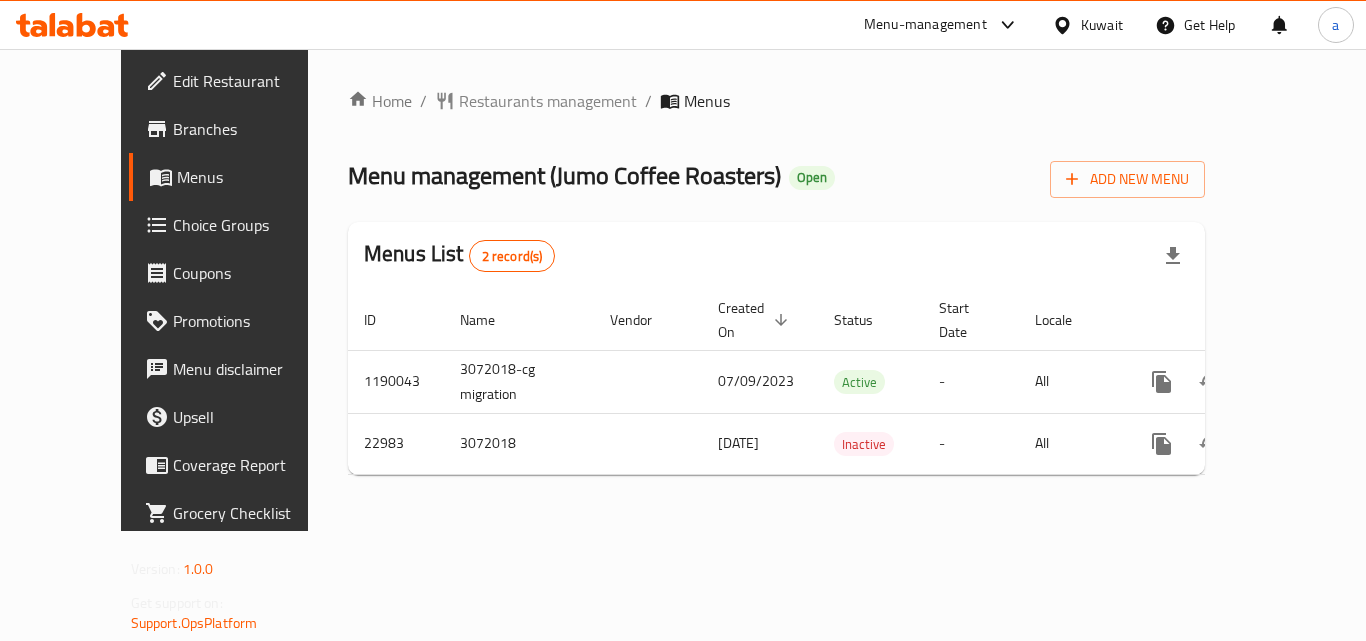 click at bounding box center (683, 320) 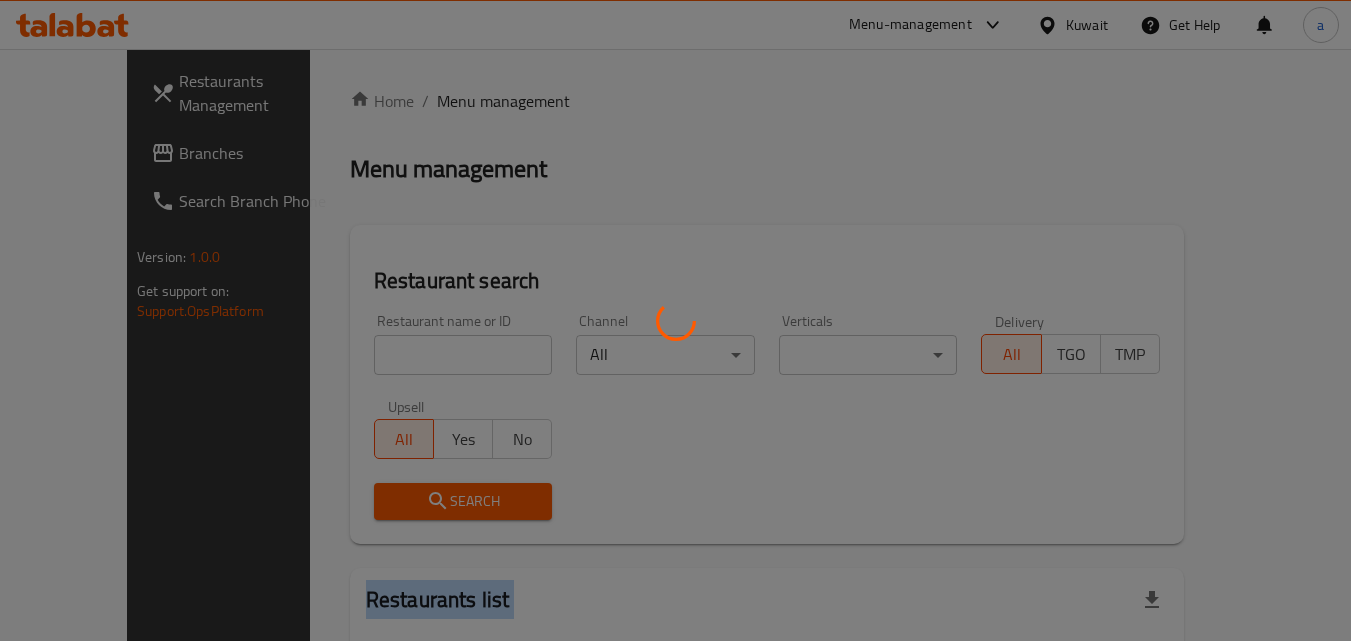 click at bounding box center (675, 320) 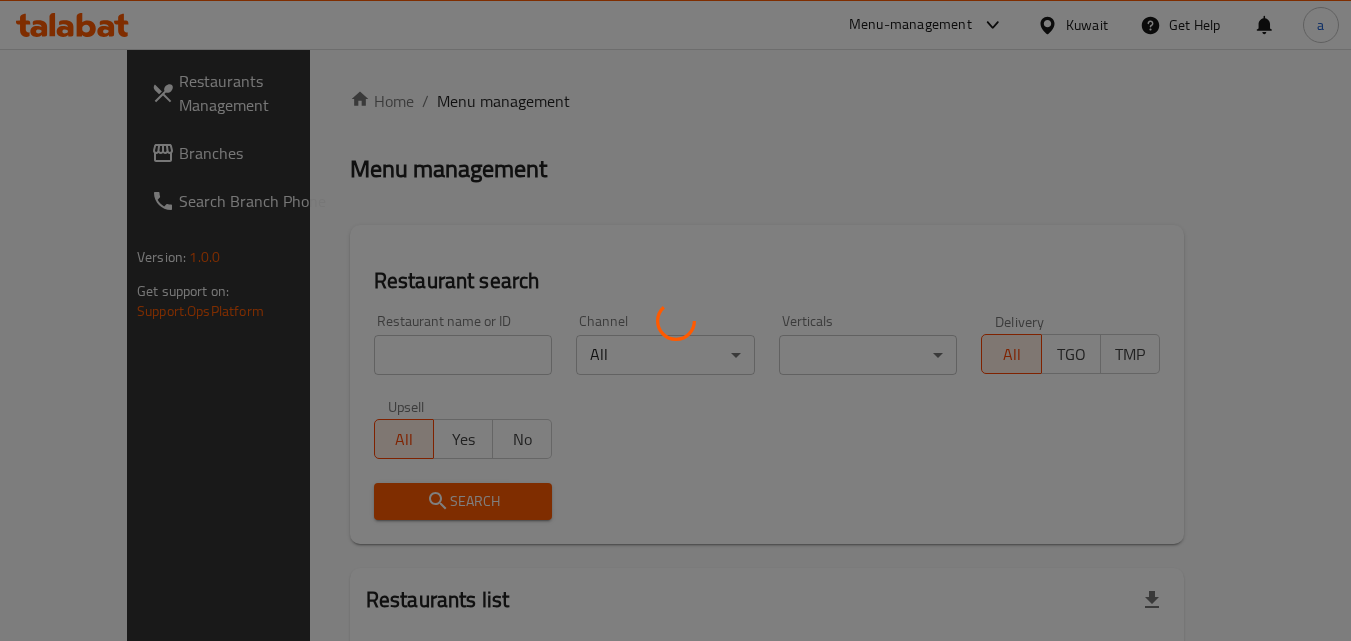 click at bounding box center (675, 320) 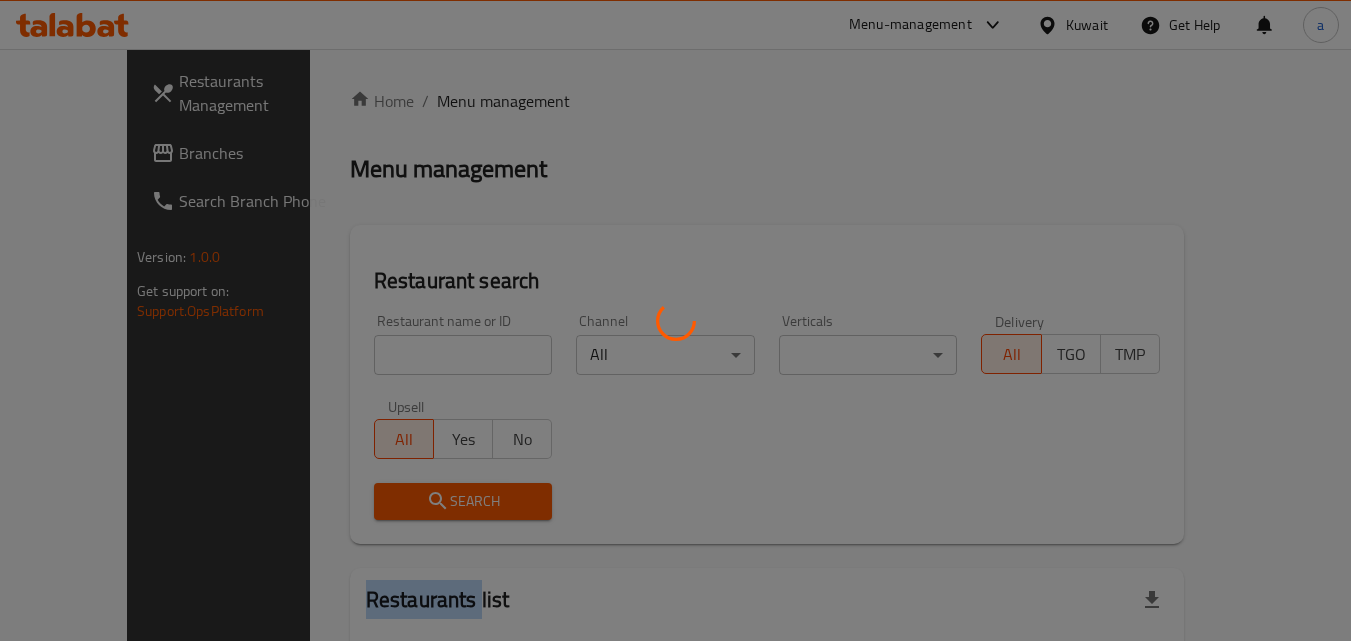 click at bounding box center [675, 320] 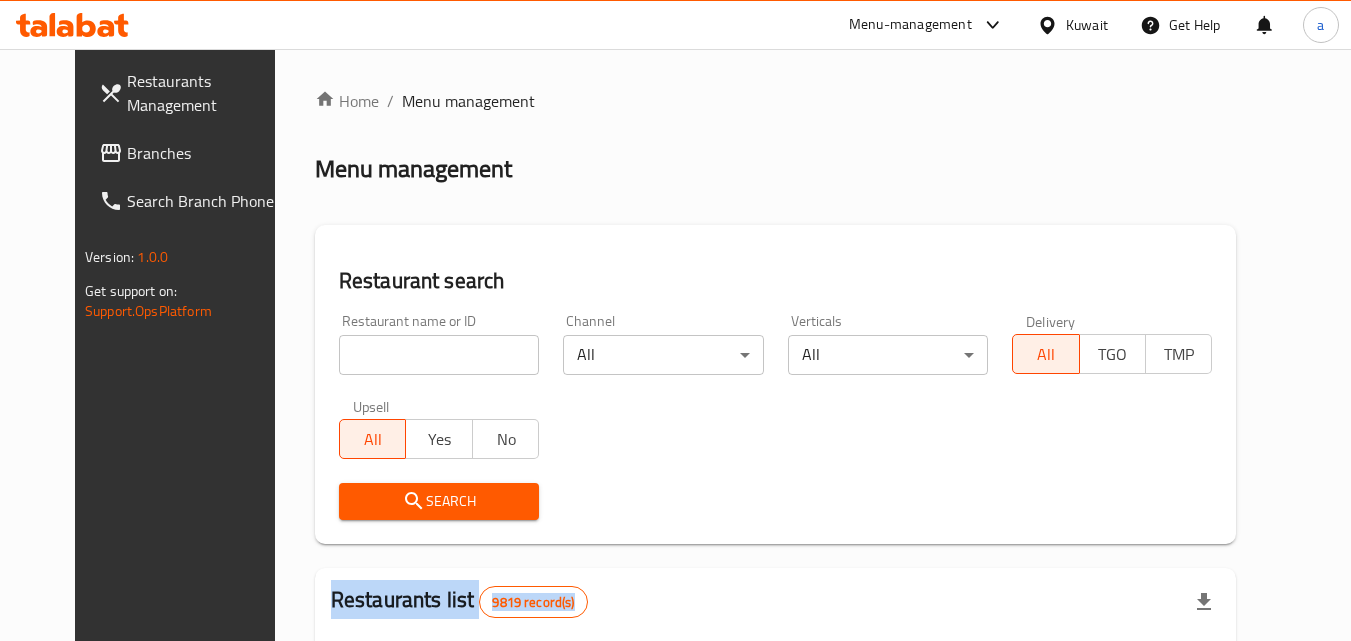 click at bounding box center (675, 320) 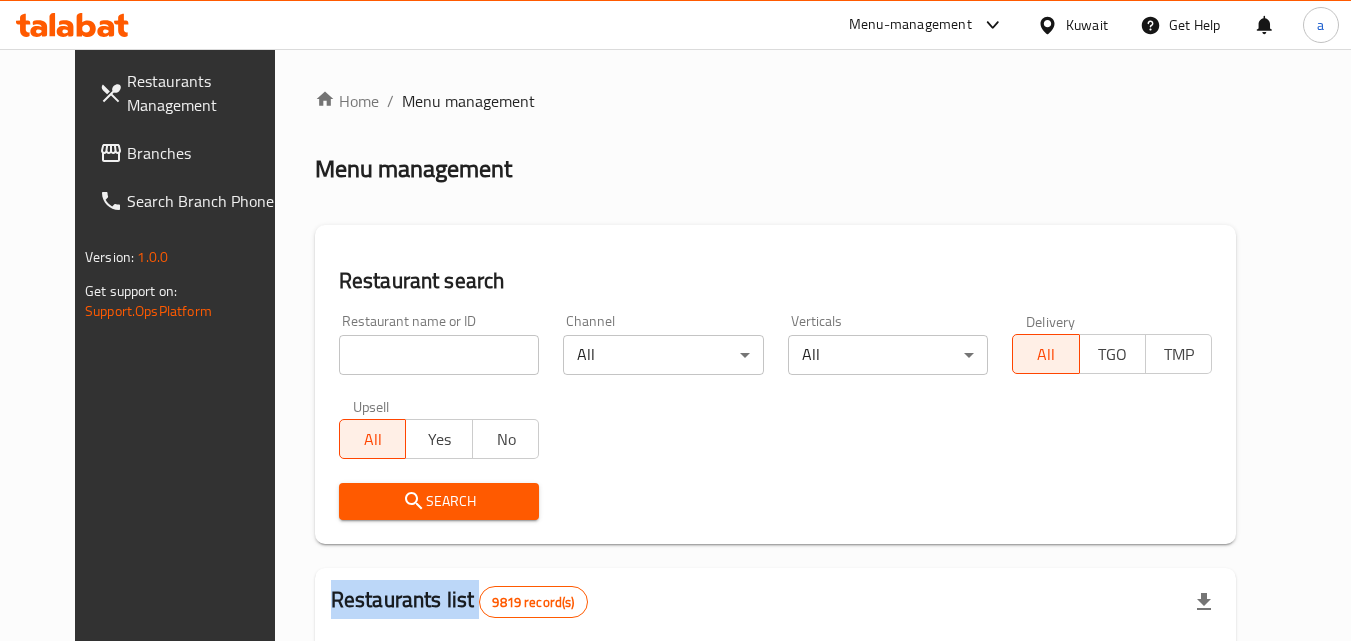 click at bounding box center (675, 320) 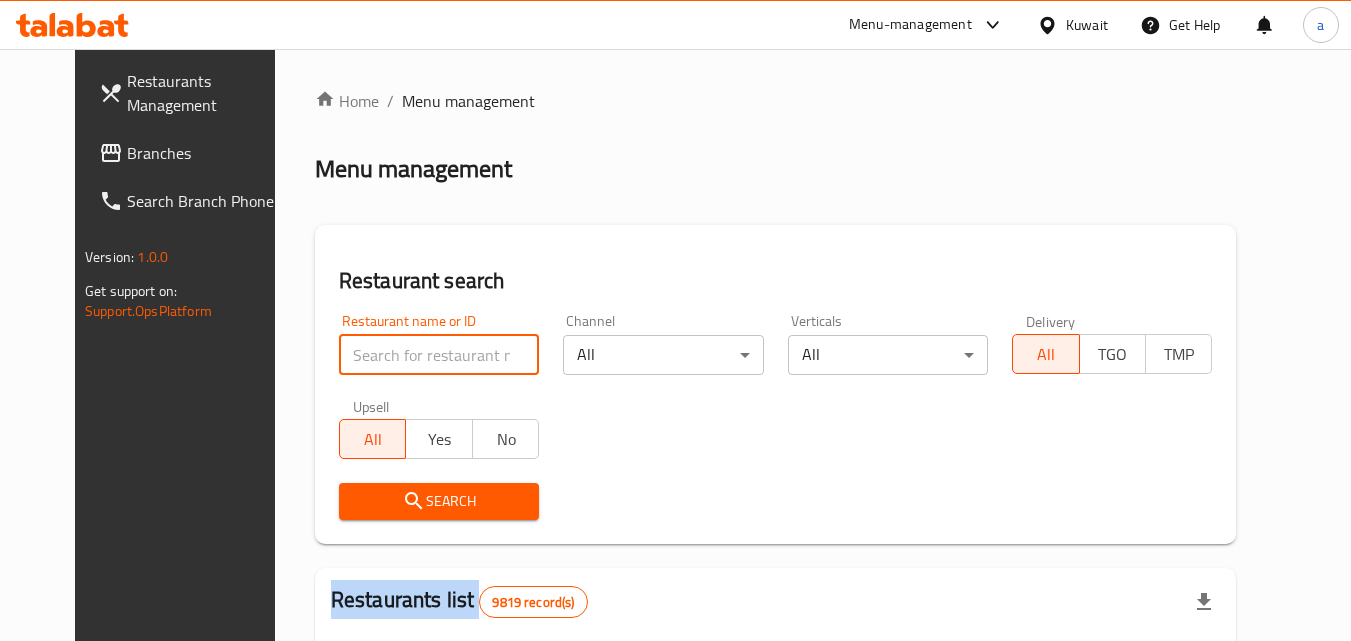 click at bounding box center [439, 355] 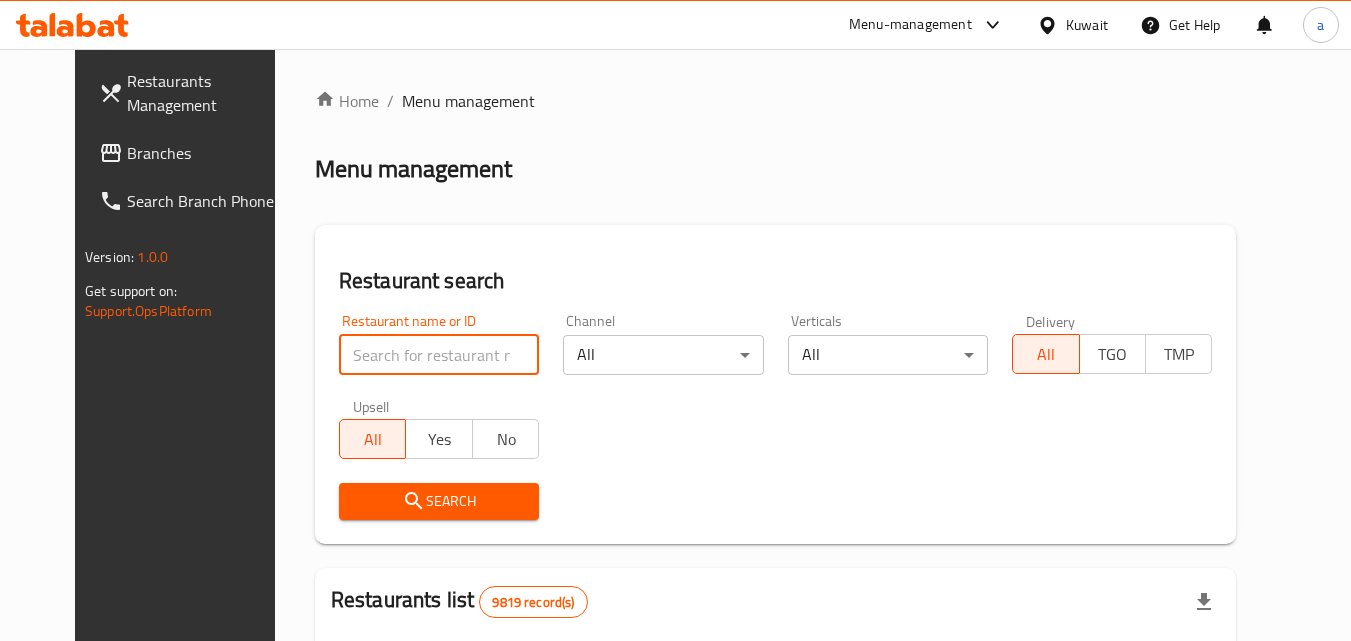 click at bounding box center [439, 355] 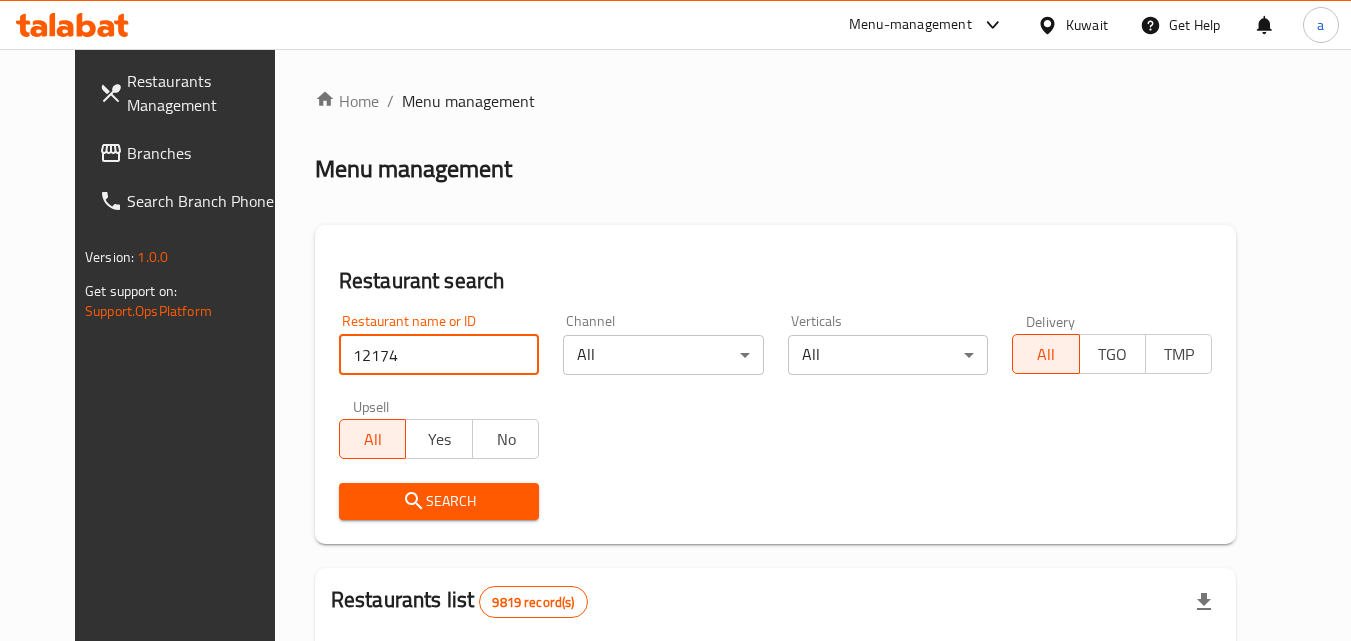 type on "12174" 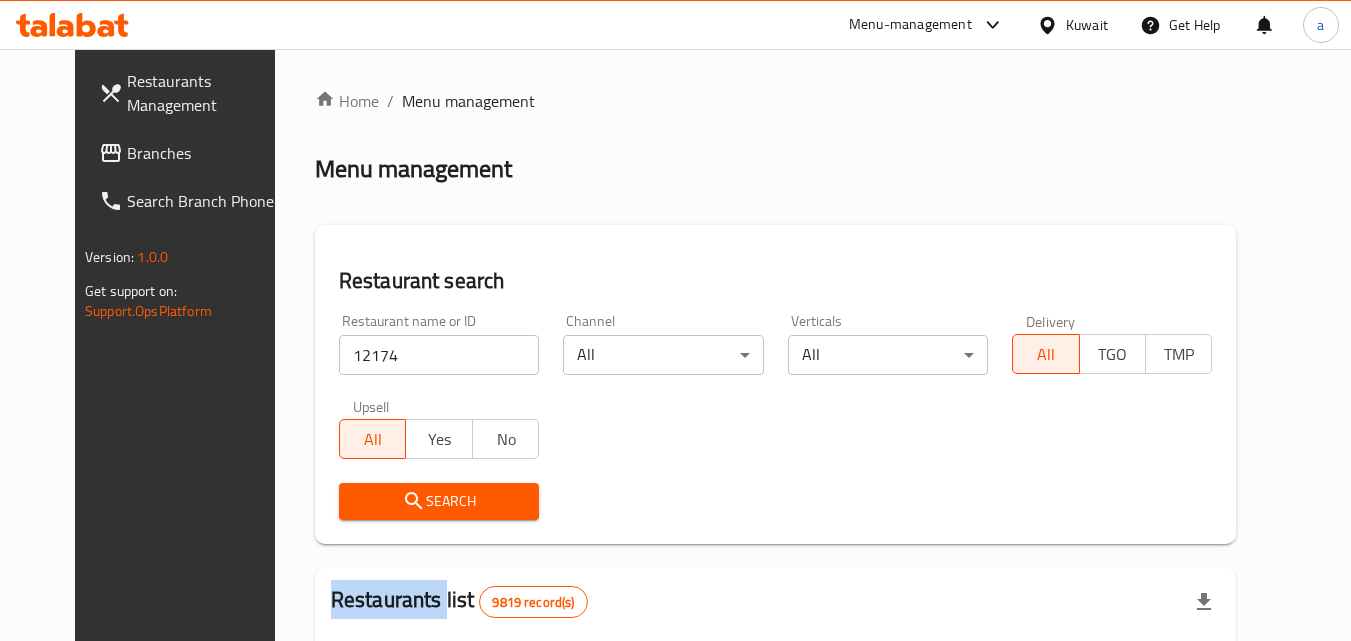click on "Search" at bounding box center (439, 501) 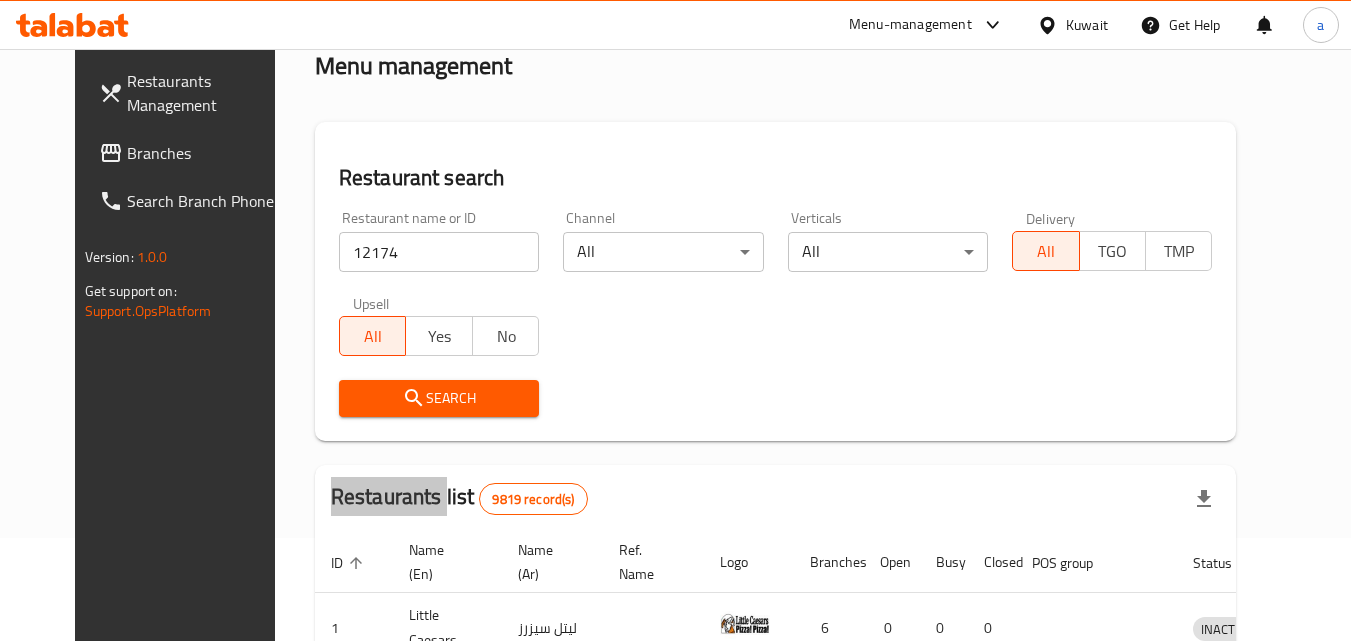 scroll, scrollTop: 200, scrollLeft: 0, axis: vertical 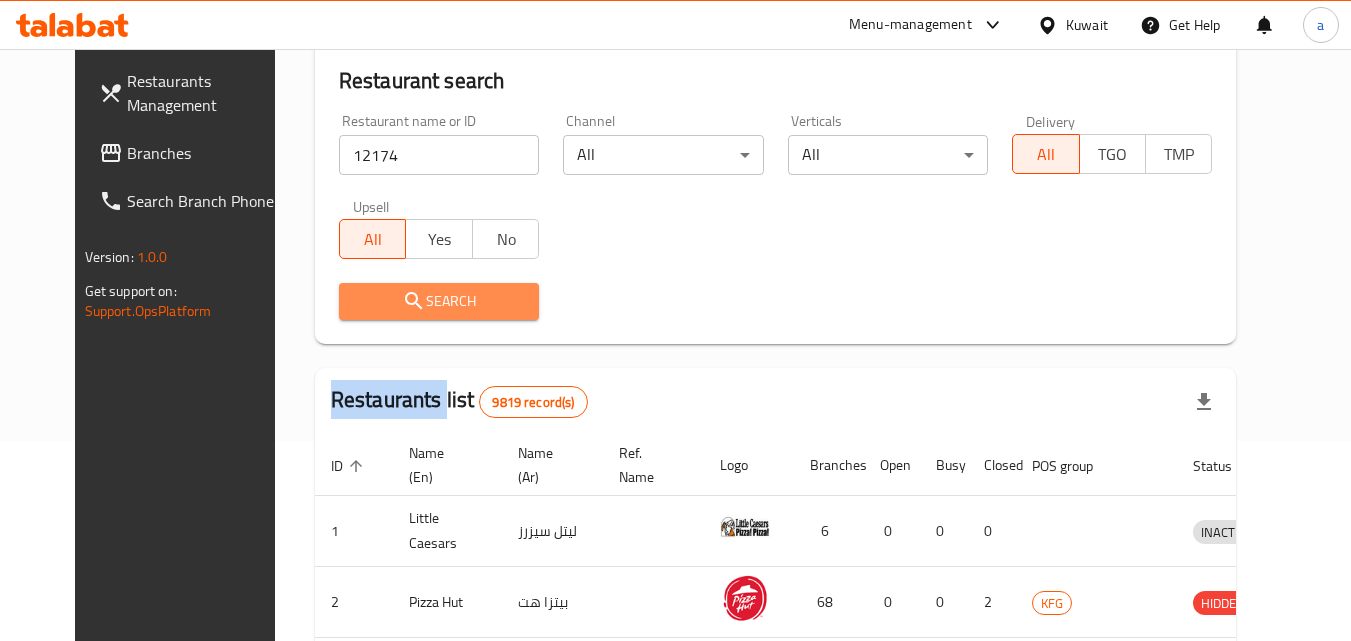 click on "Search" at bounding box center [439, 301] 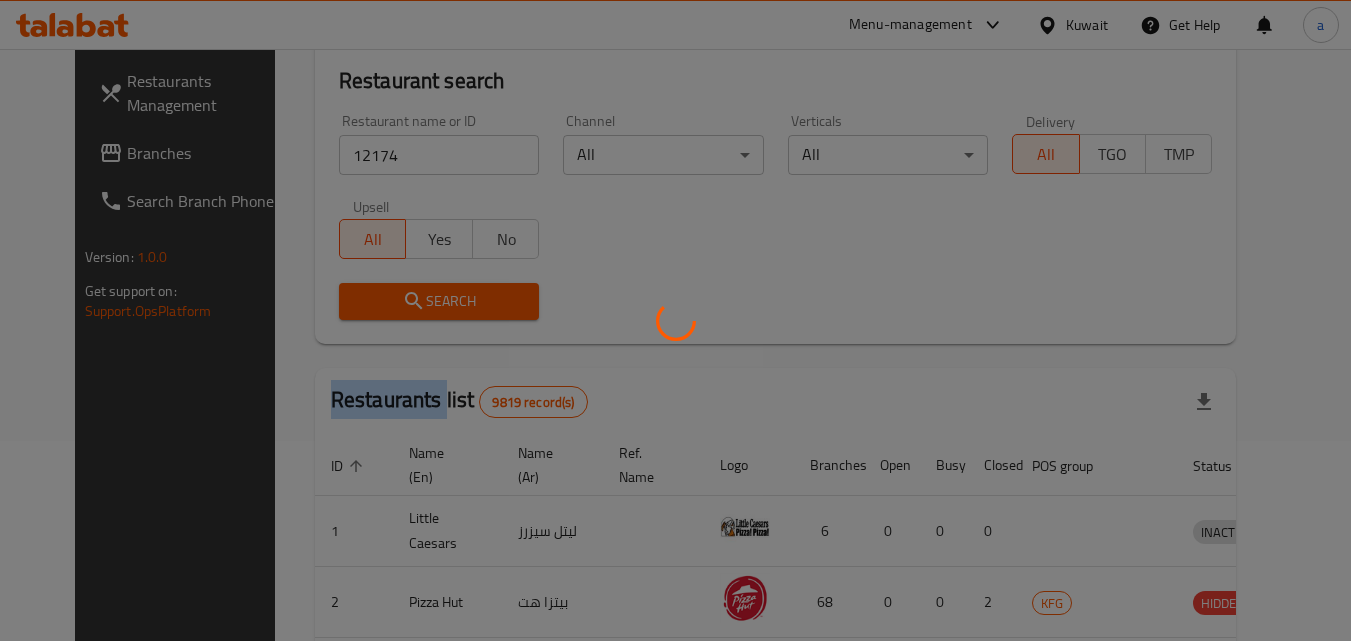 click at bounding box center [675, 320] 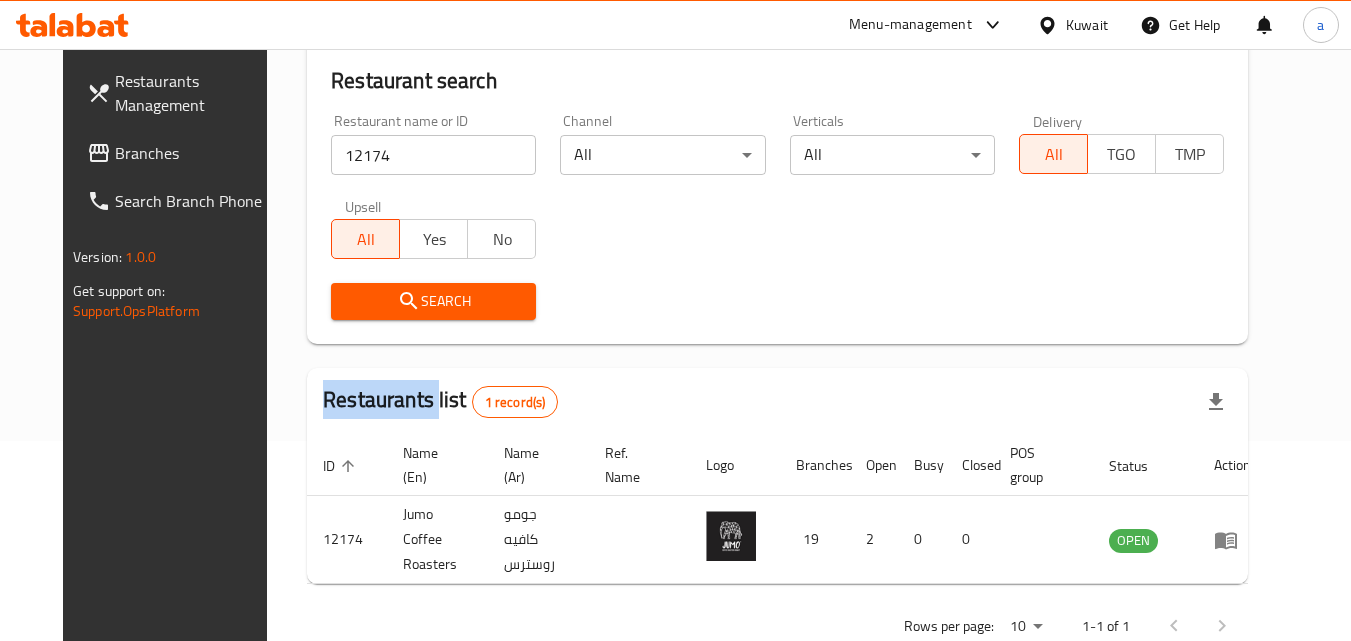 scroll, scrollTop: 234, scrollLeft: 0, axis: vertical 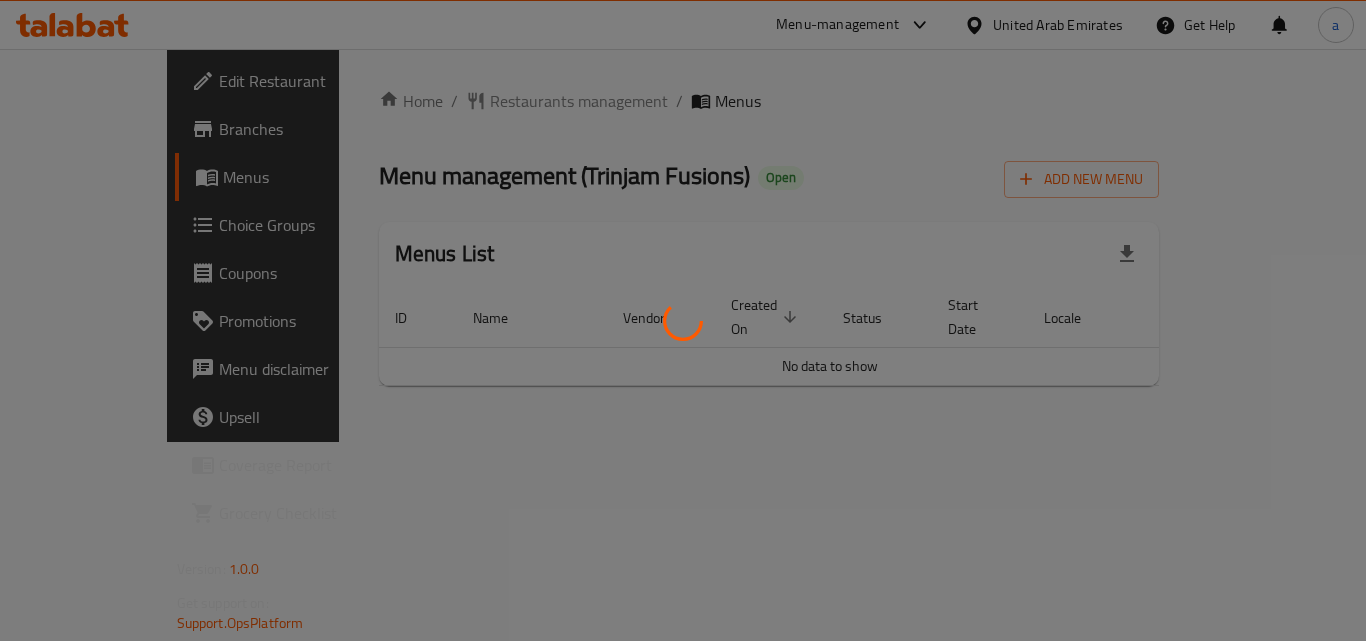 click at bounding box center (683, 320) 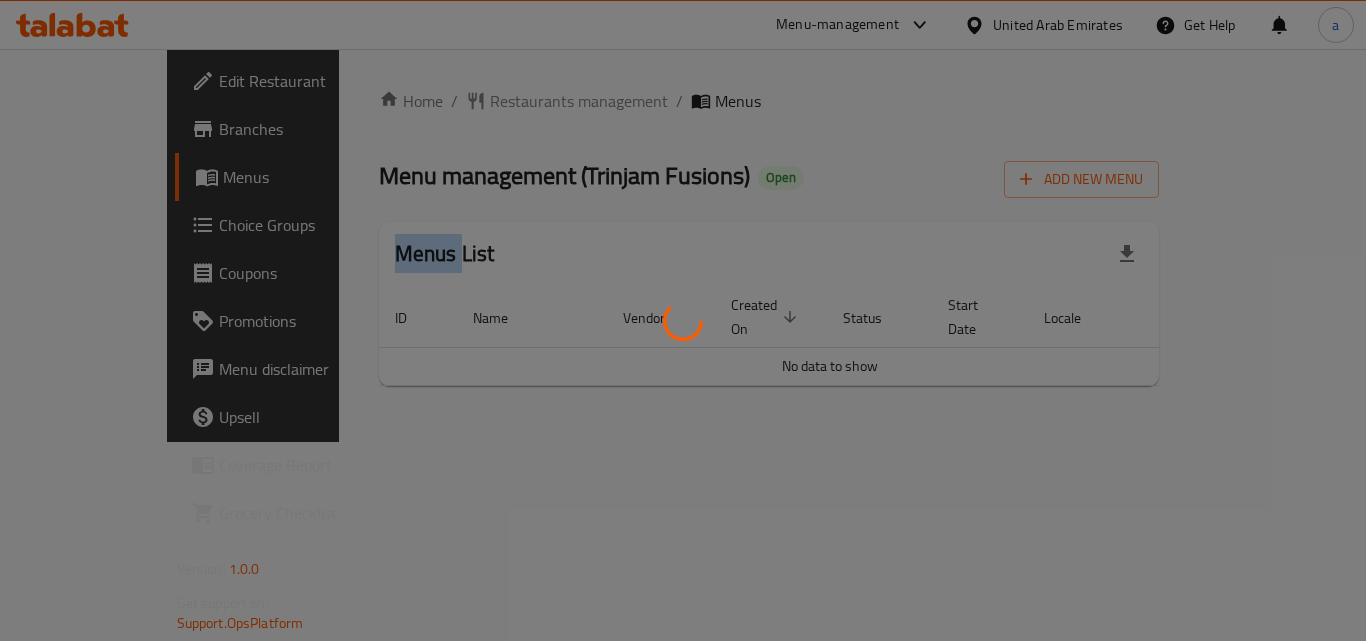 click at bounding box center [683, 320] 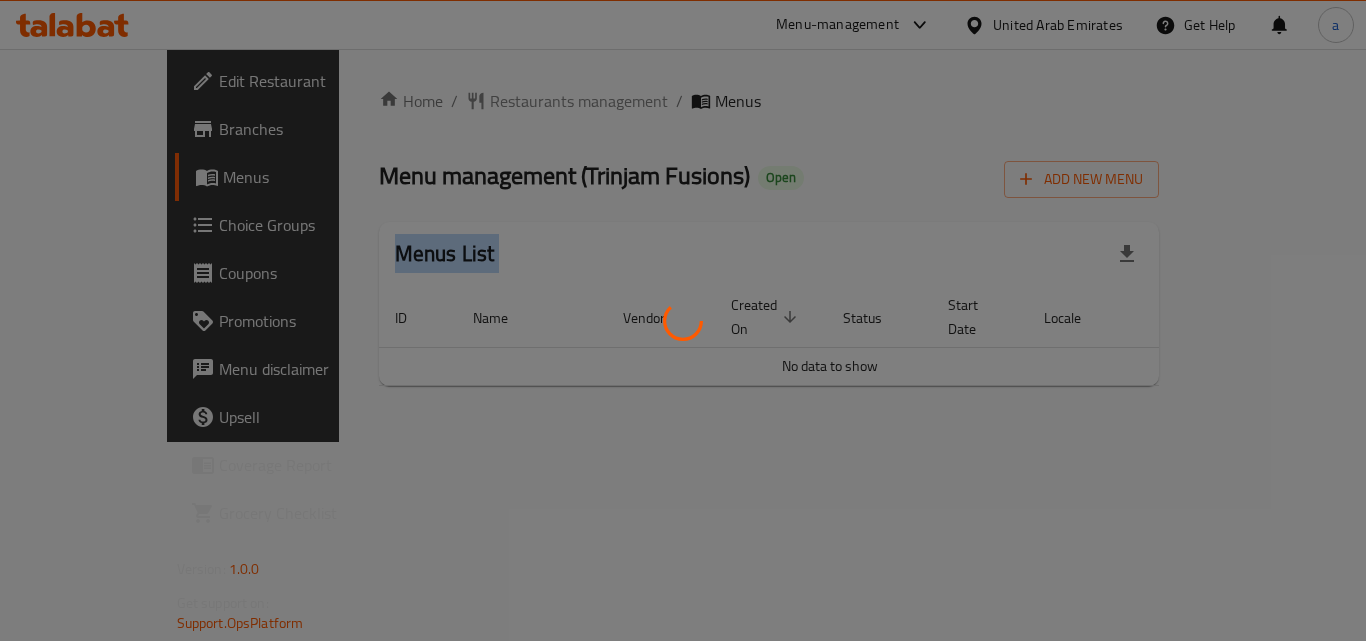 click at bounding box center [683, 320] 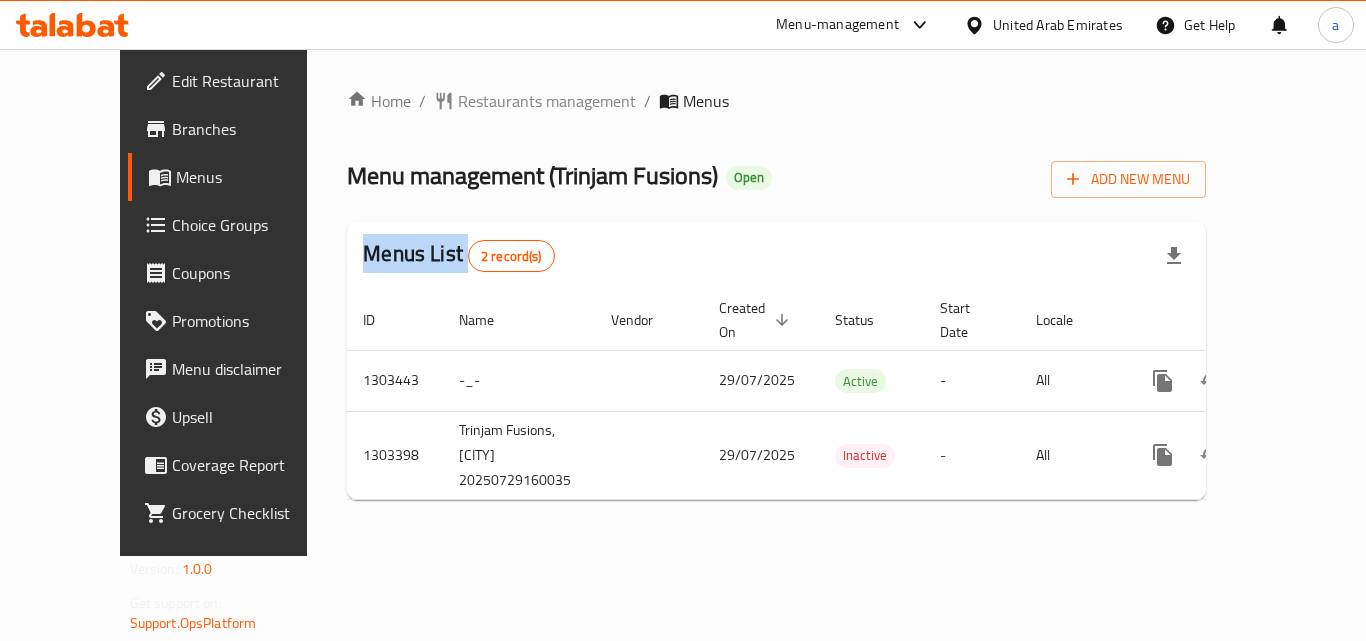click on "Home / Restaurants management / Menus Menu management ( Trinjam Fusions )  Open Add New Menu Menus List   2 record(s) ID Name Vendor Created On sorted descending Status Start Date Locale Actions 1303443 -_- 29/07/2025 Active - All 1303398 Trinjam Fusions,Dubai Marina 20250729160035 29/07/2025 Inactive - All" at bounding box center (776, 302) 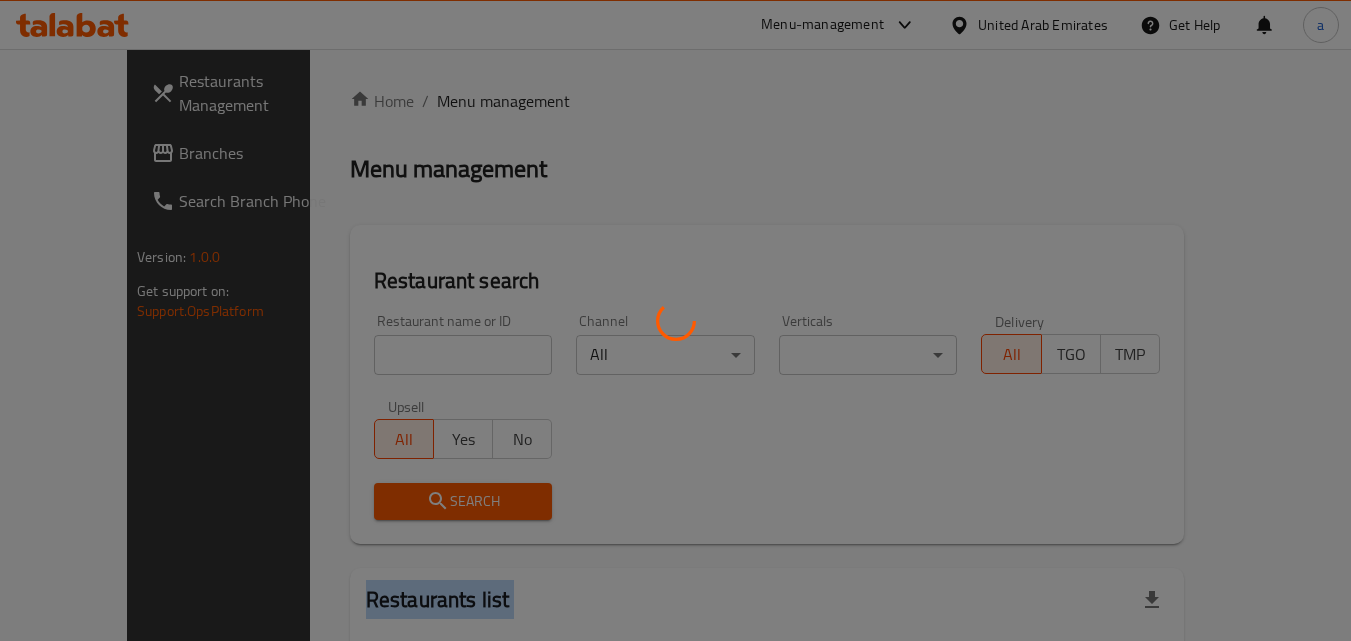 click at bounding box center [675, 320] 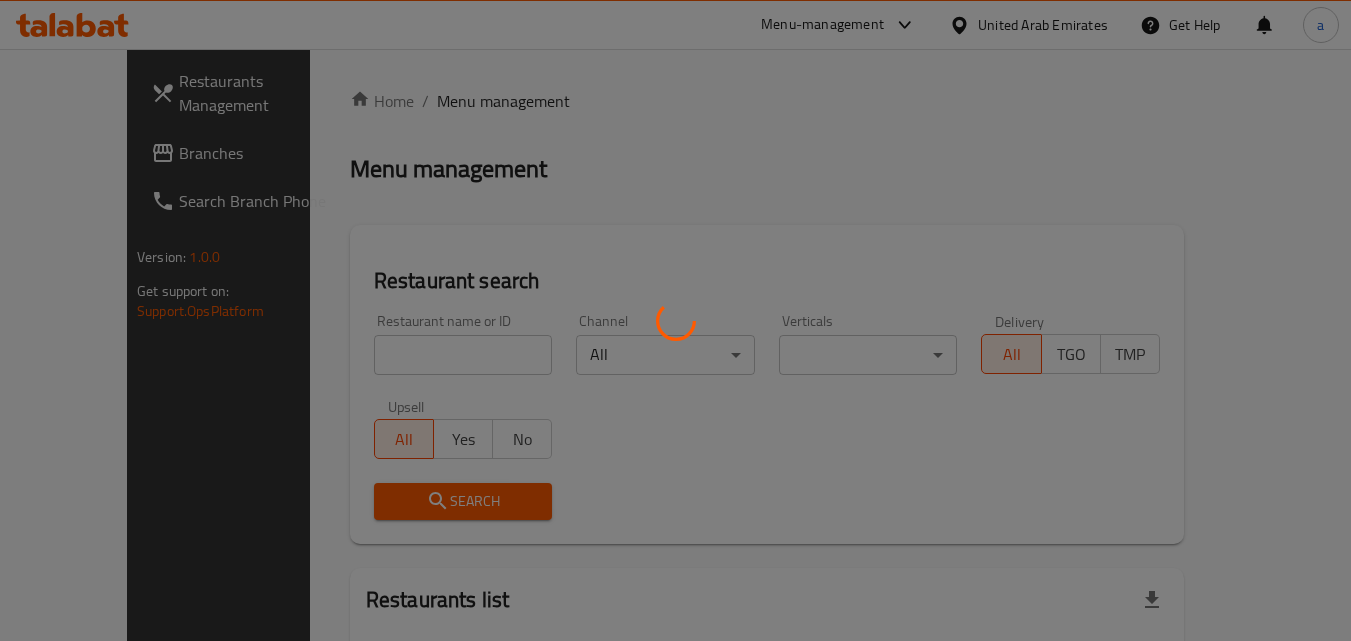 click at bounding box center [675, 320] 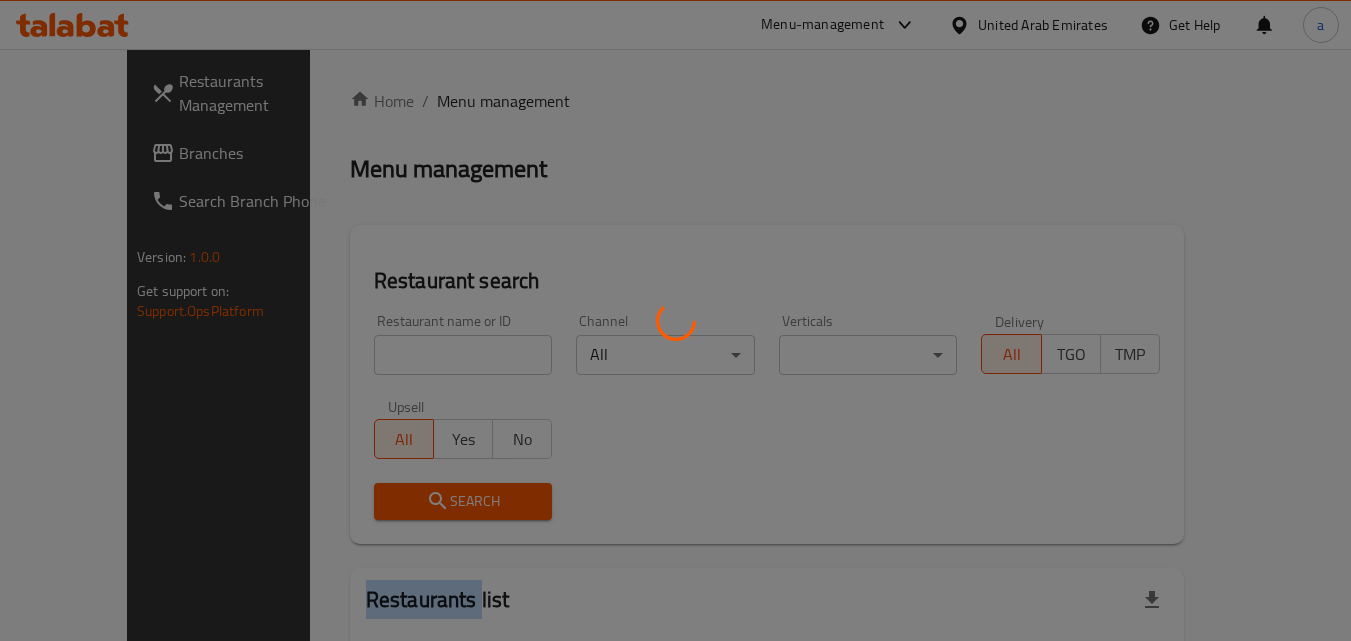click at bounding box center (675, 320) 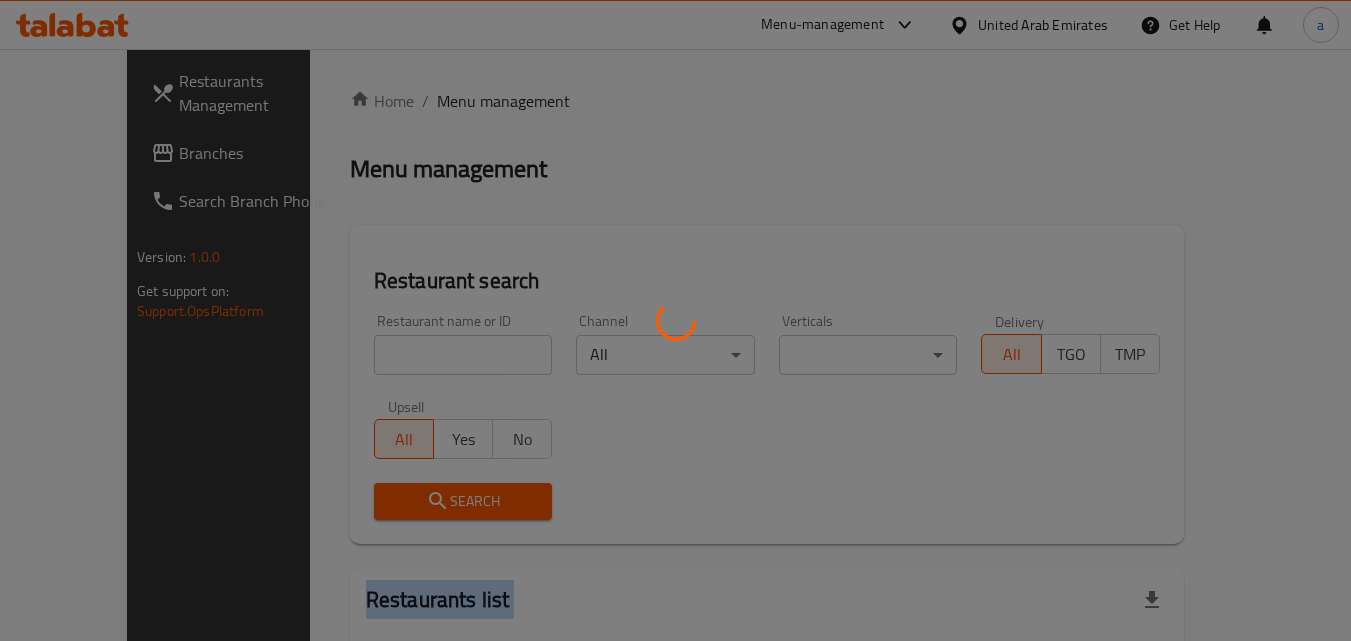 click at bounding box center (675, 320) 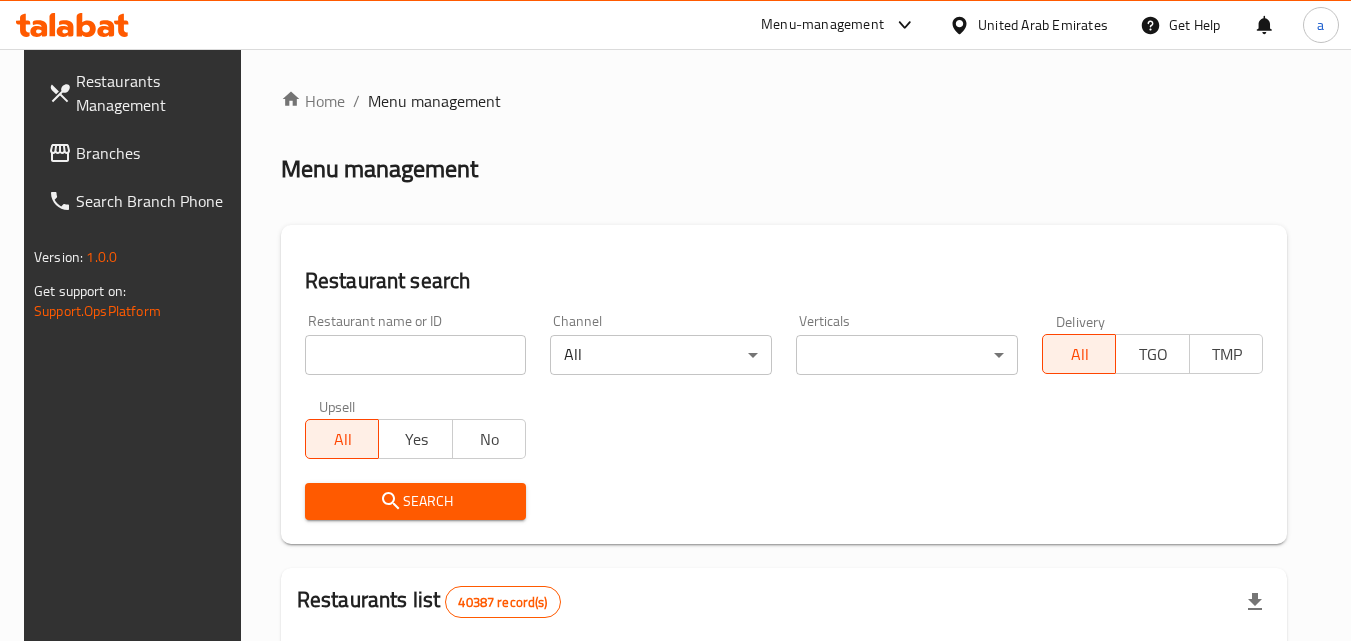 click at bounding box center [416, 355] 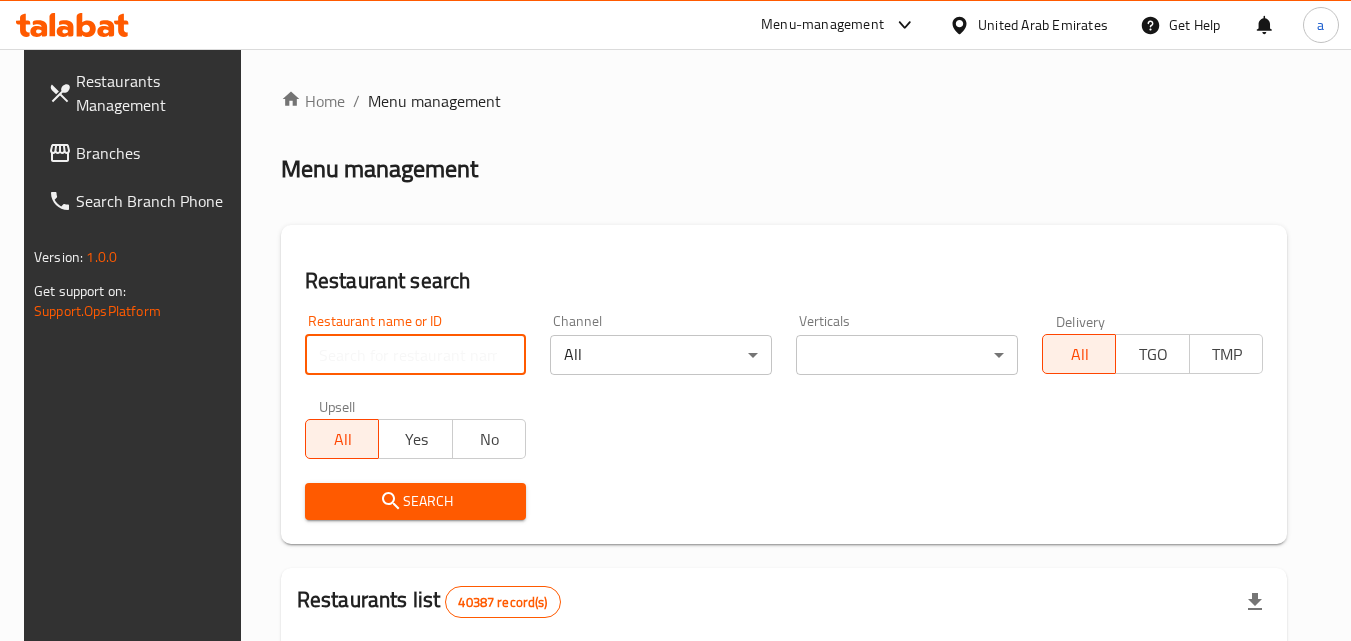 paste on "702819" 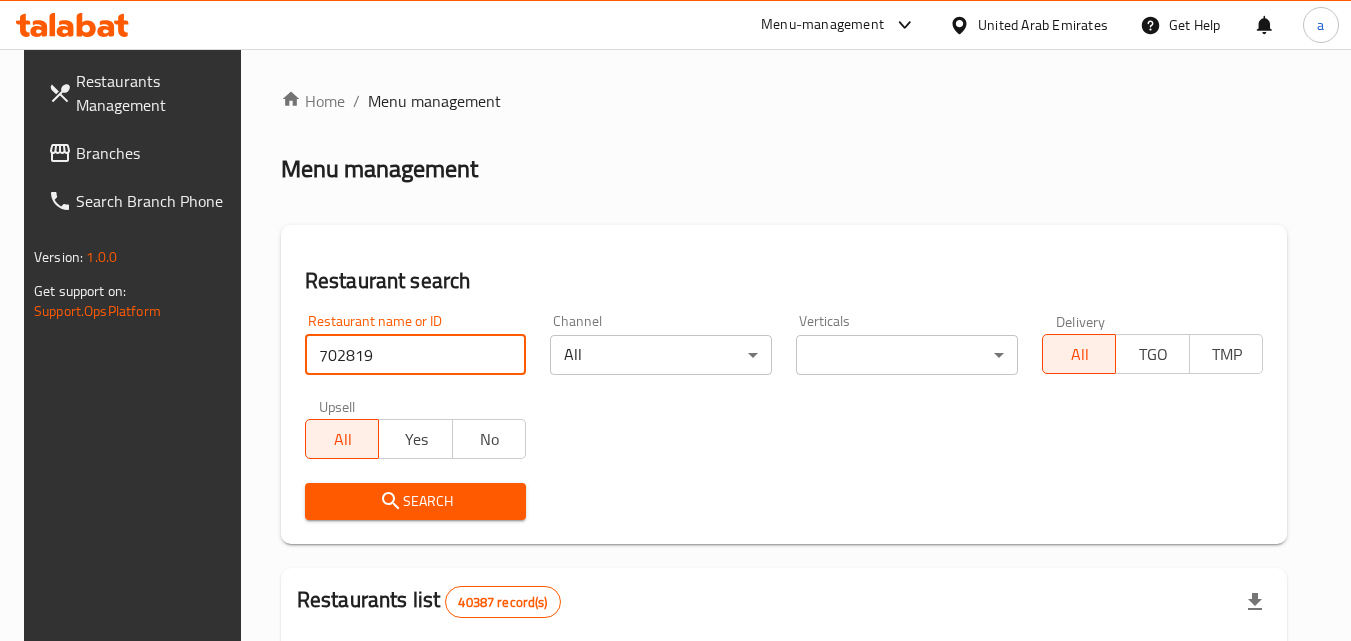 type on "702819" 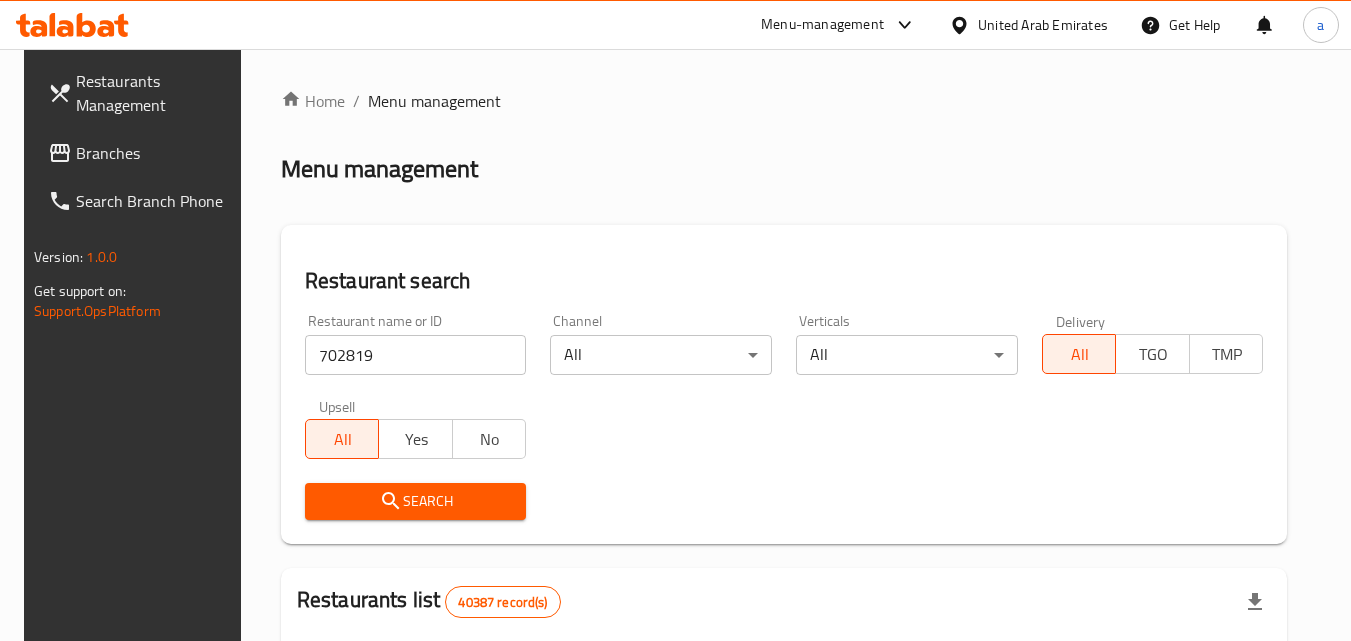 click on "Search" at bounding box center (416, 501) 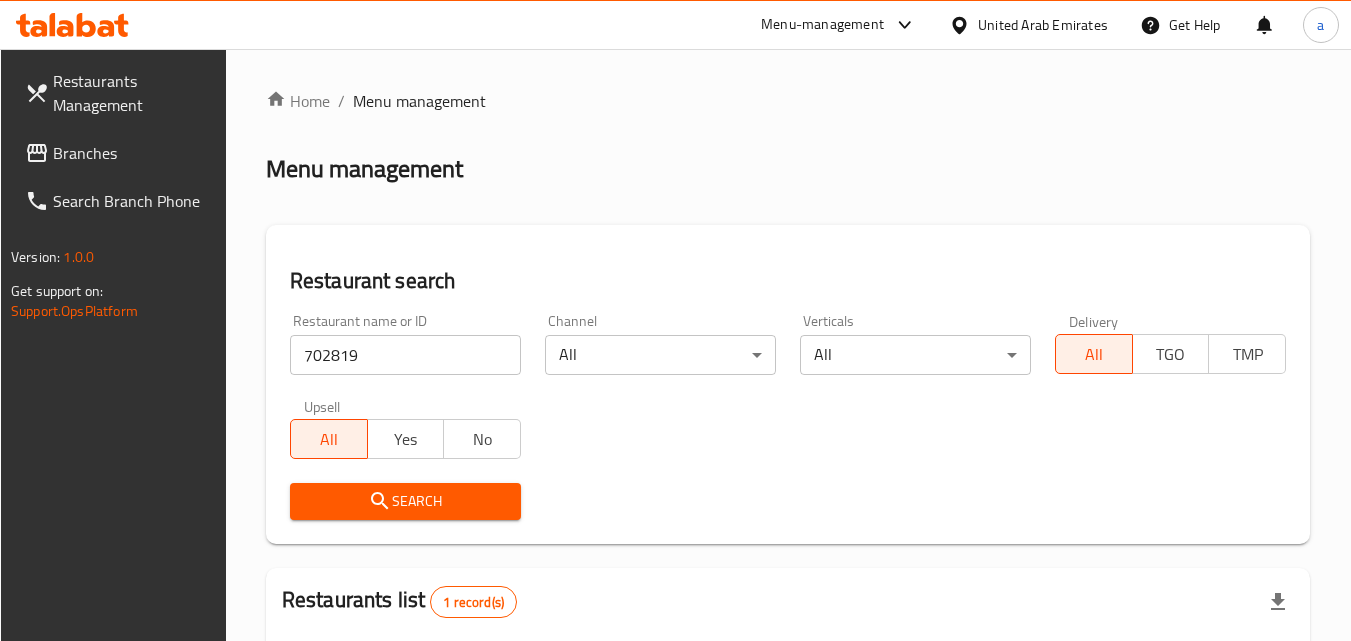click on "Branches" at bounding box center [132, 153] 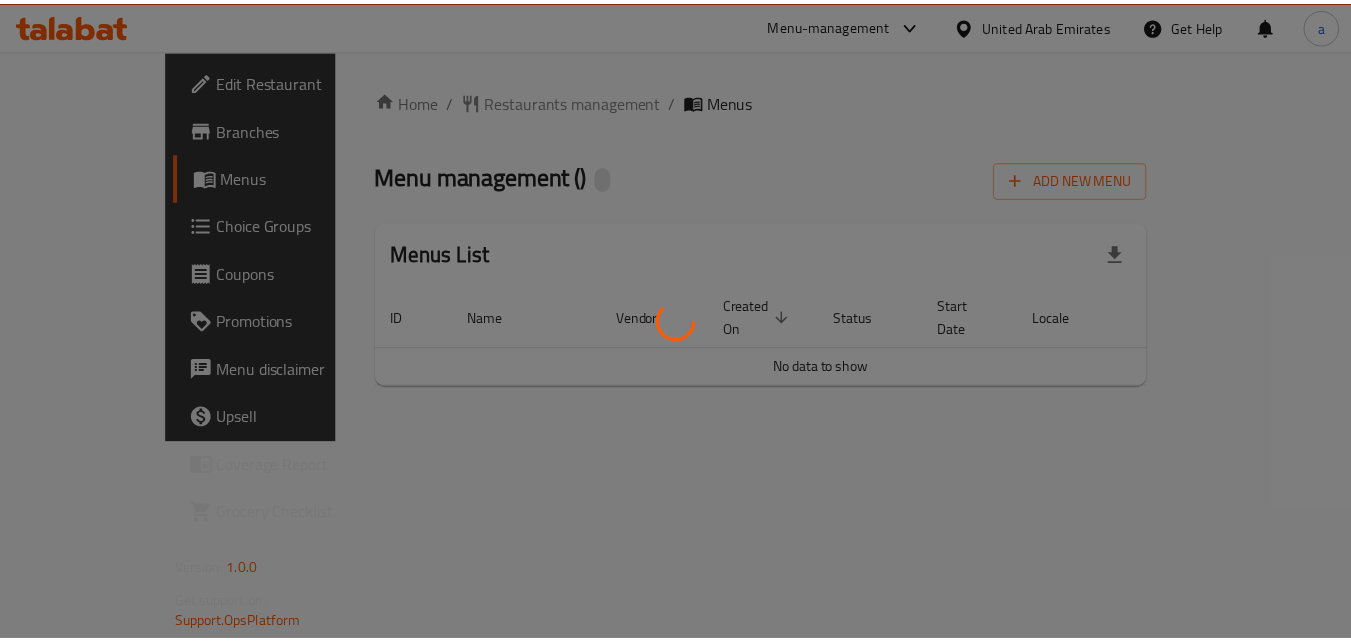 scroll, scrollTop: 0, scrollLeft: 0, axis: both 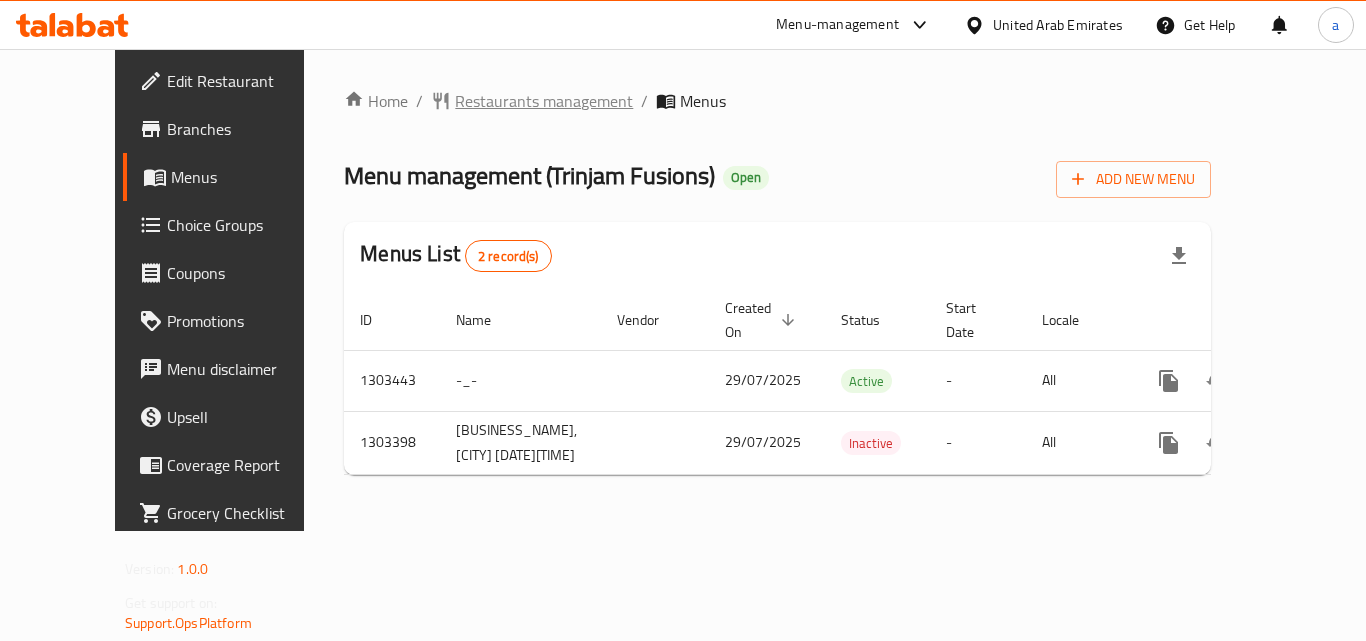 click on "Restaurants management" at bounding box center (544, 101) 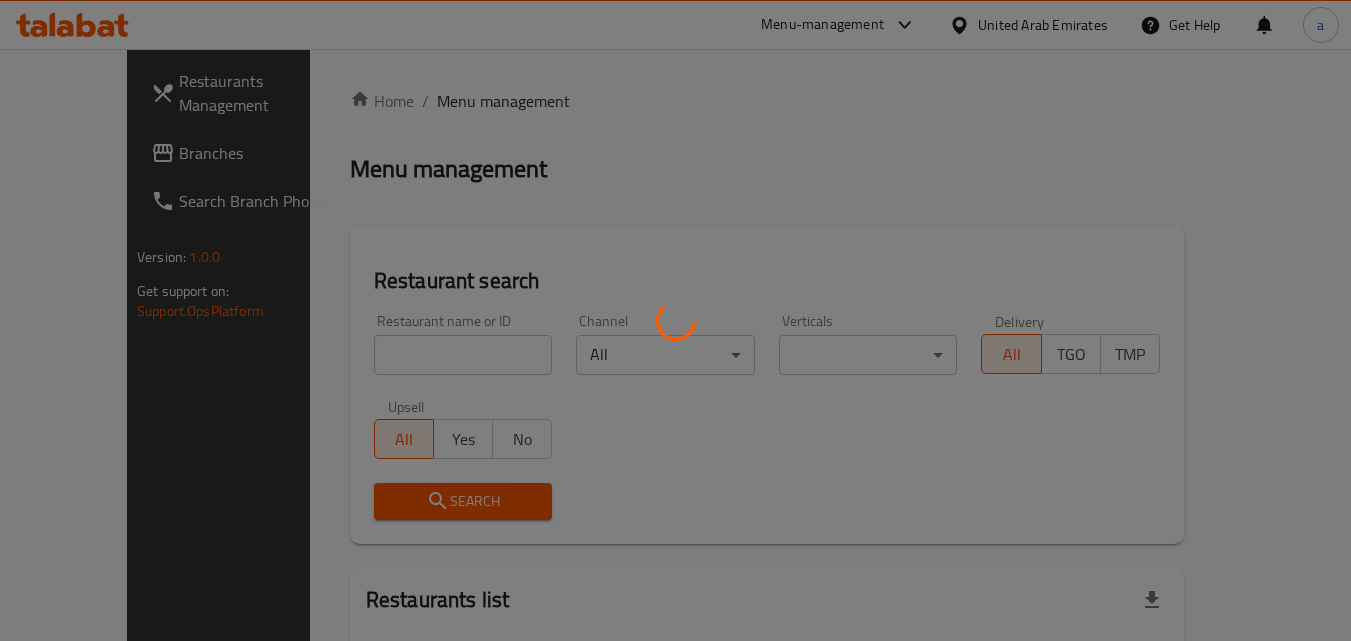 click at bounding box center [675, 320] 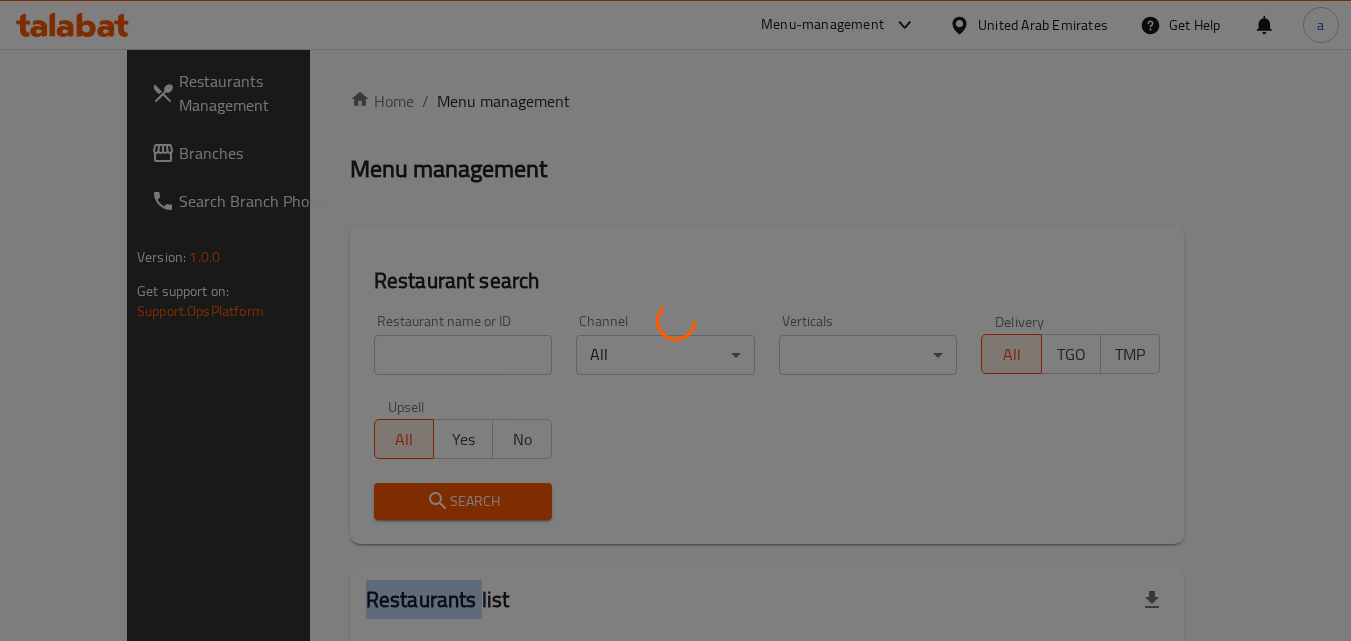 click at bounding box center (675, 320) 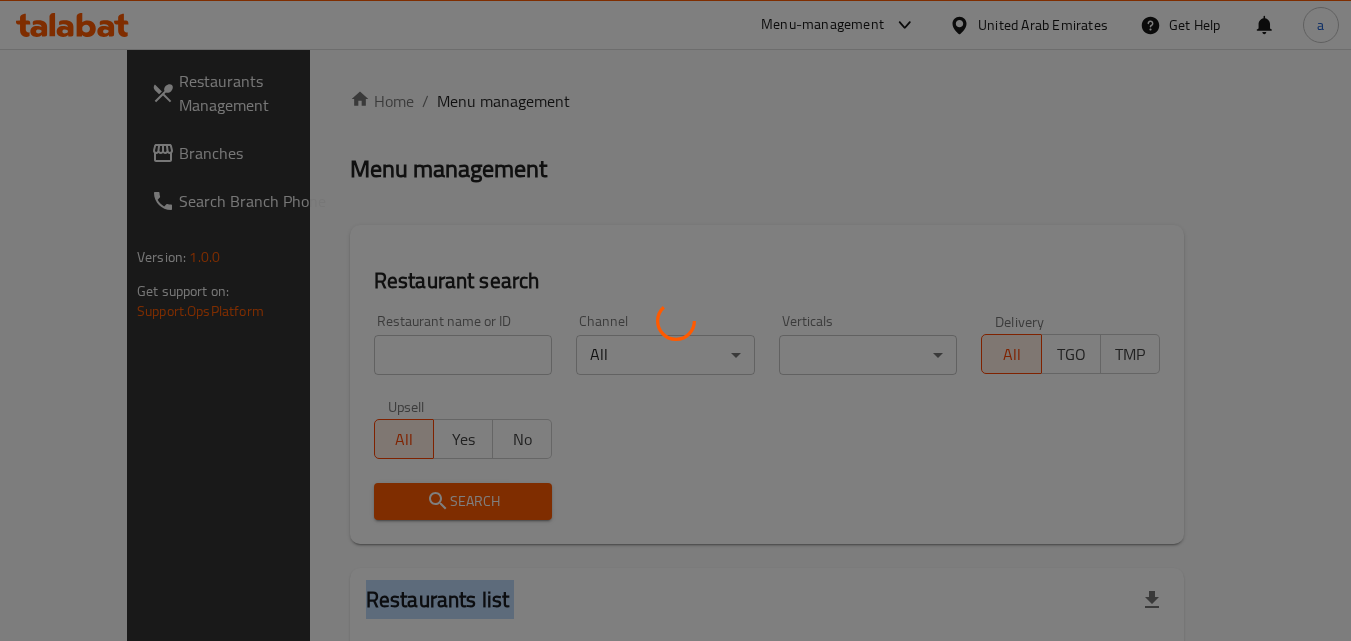 click at bounding box center [675, 320] 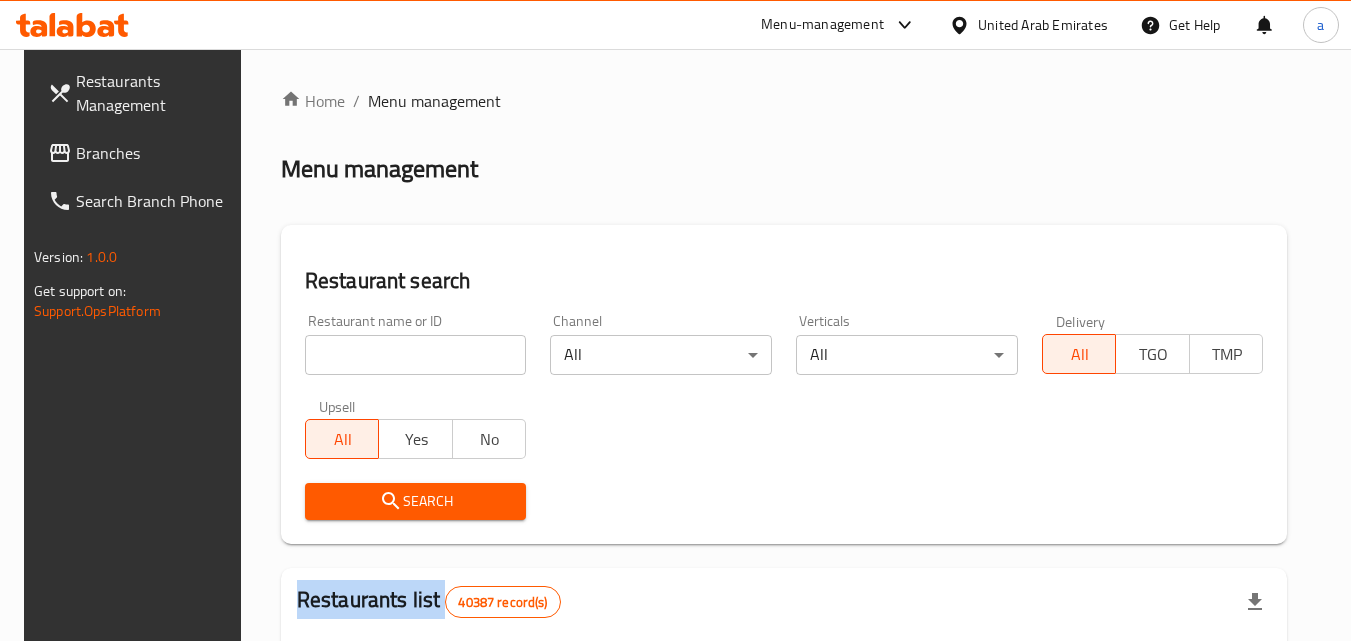 click at bounding box center (675, 320) 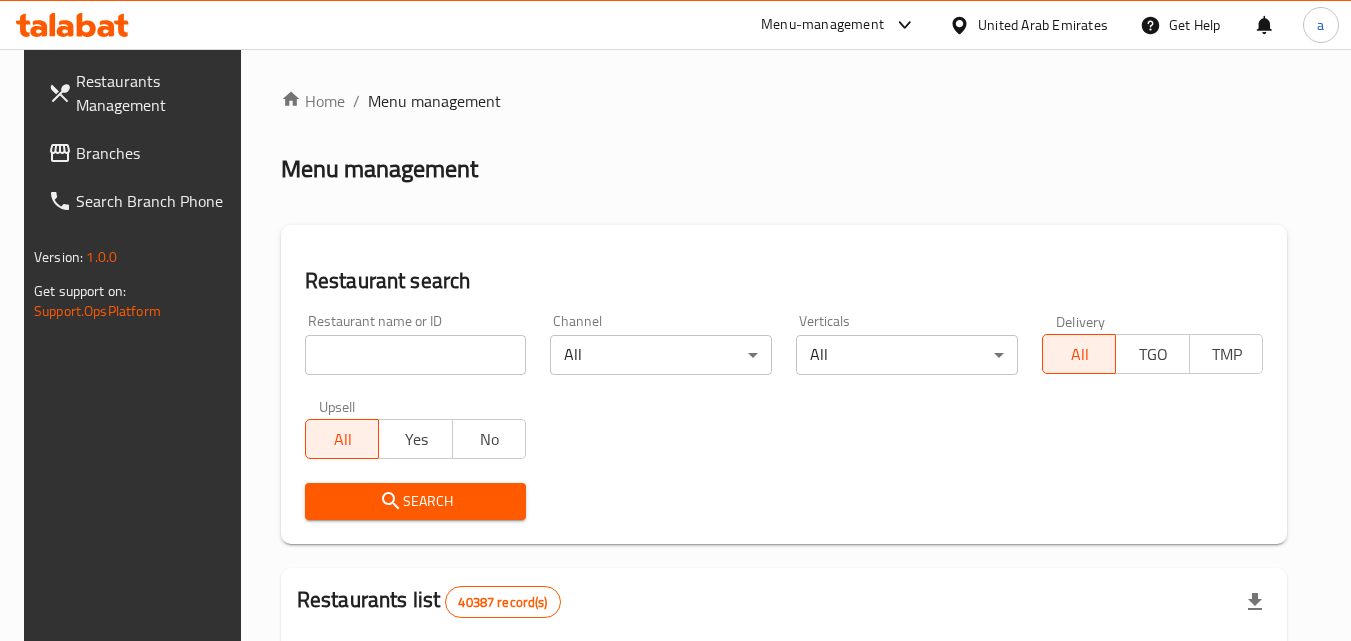 click at bounding box center [416, 355] 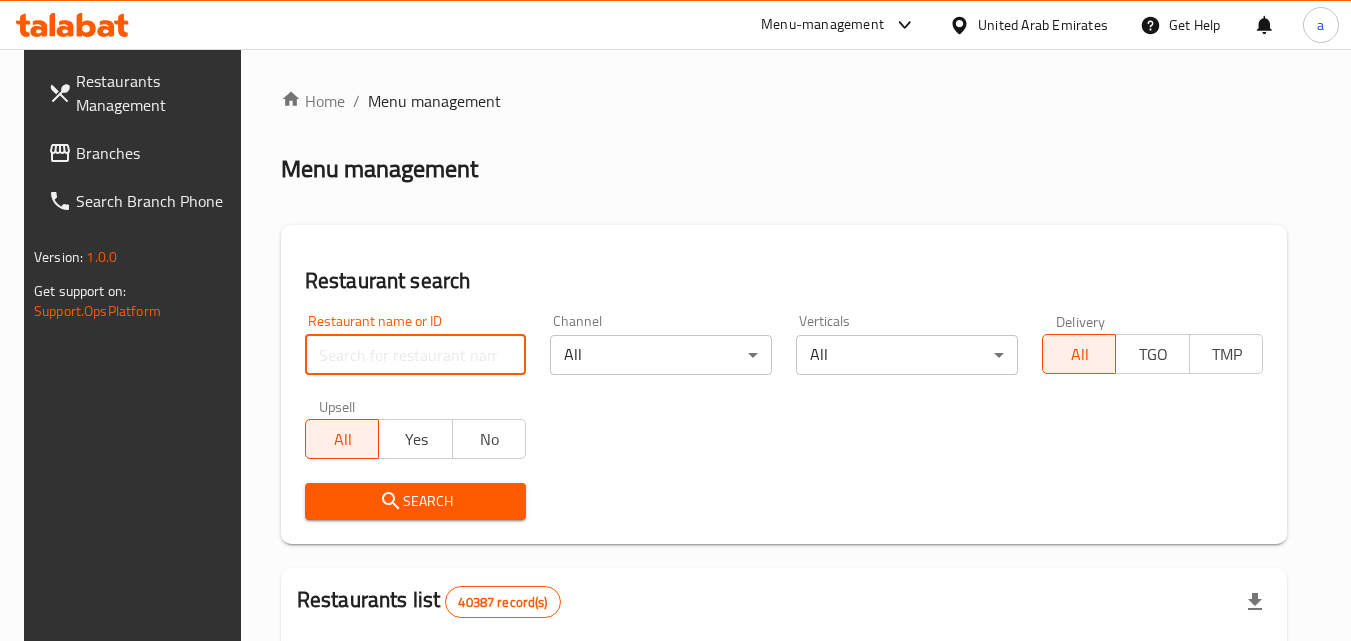 click at bounding box center (416, 355) 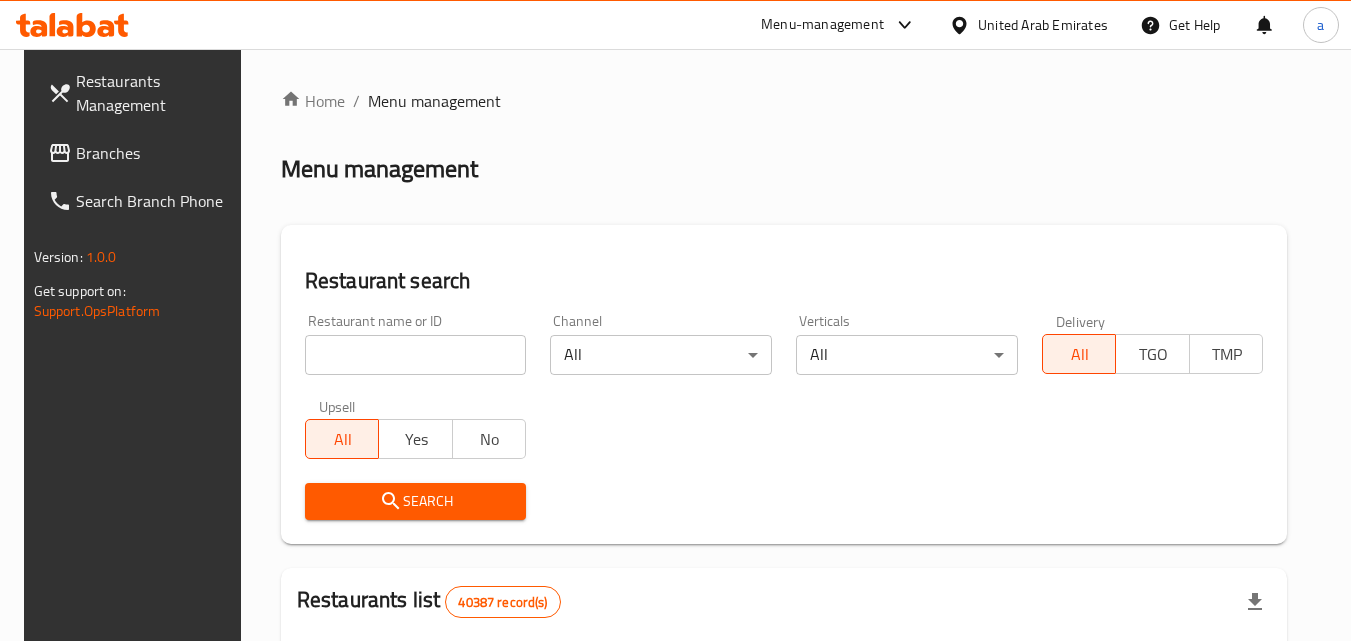 click at bounding box center (416, 355) 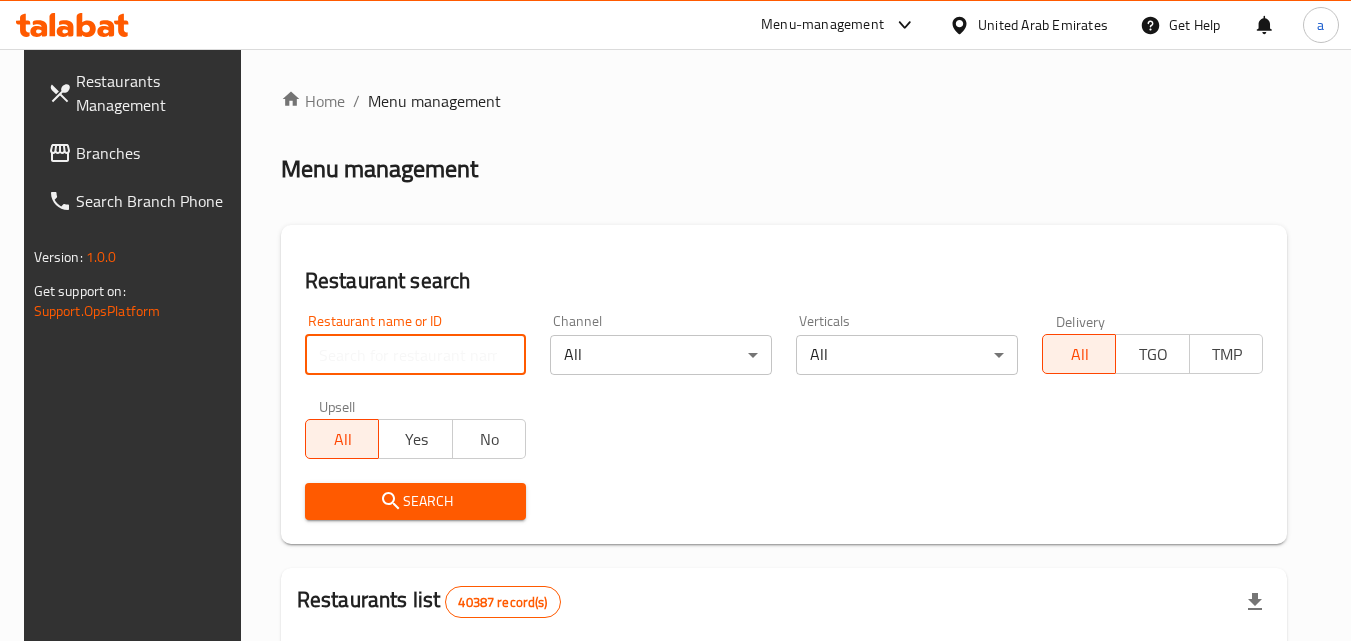 paste on "702819" 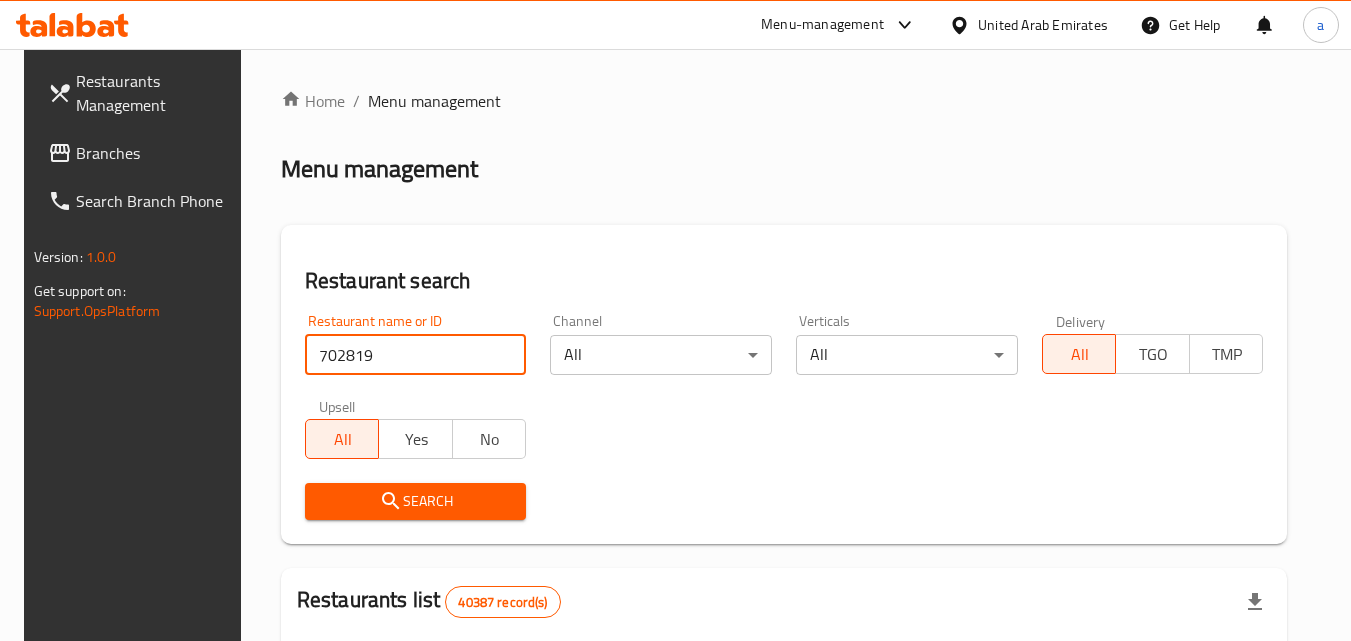 type on "702819" 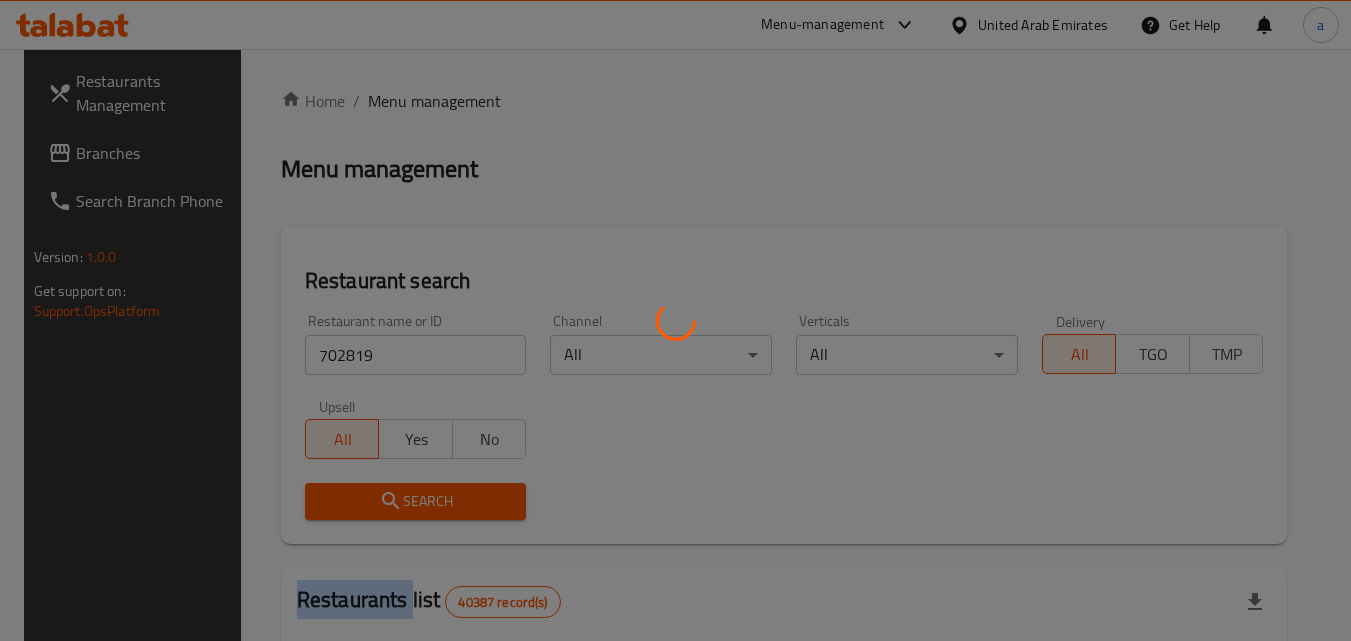 click at bounding box center (675, 320) 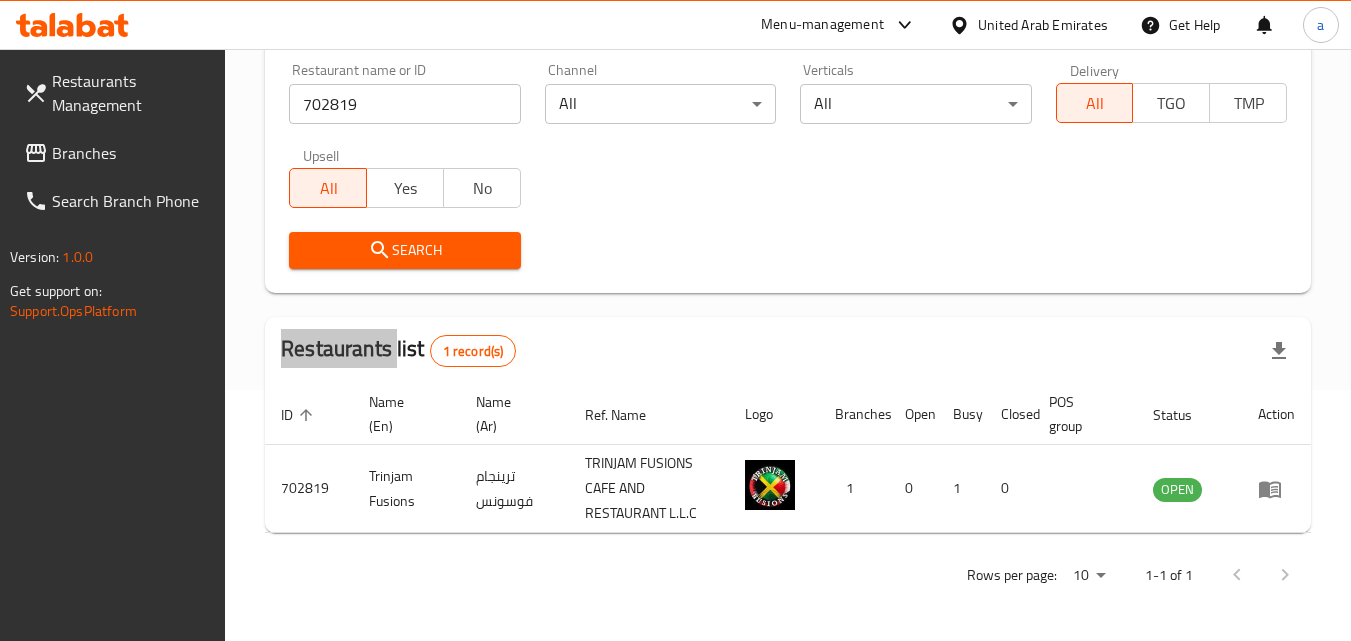 scroll, scrollTop: 0, scrollLeft: 0, axis: both 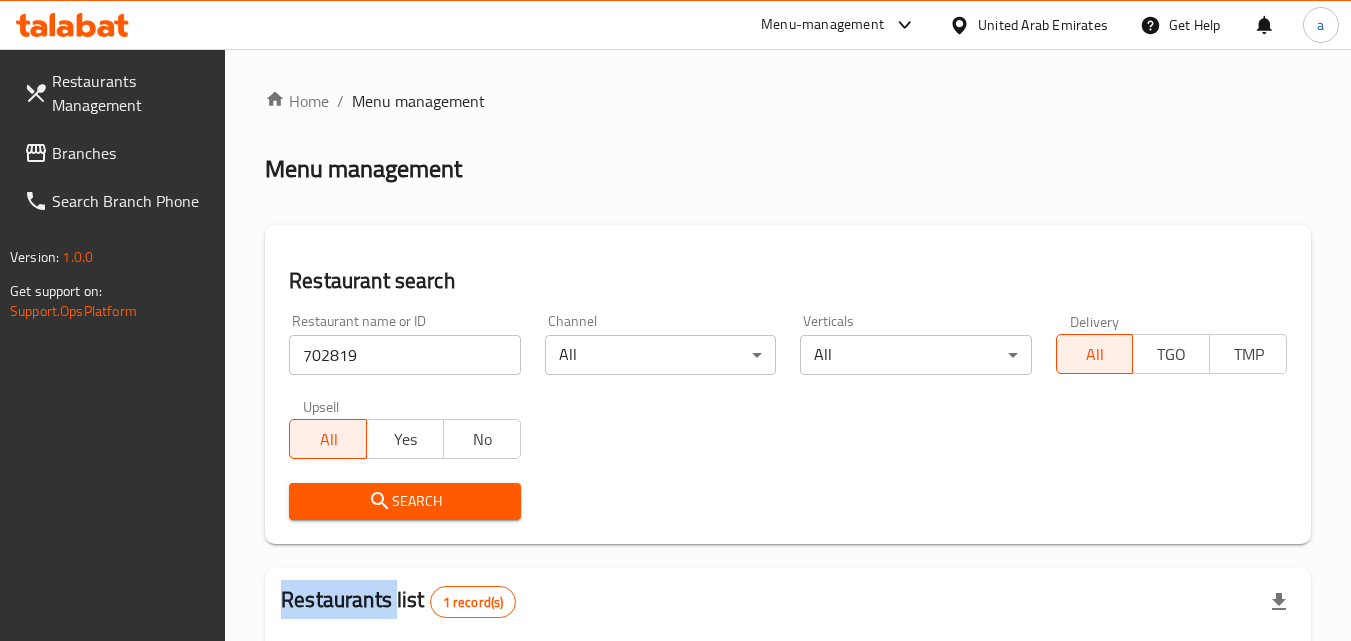 click on "Branches" at bounding box center [131, 153] 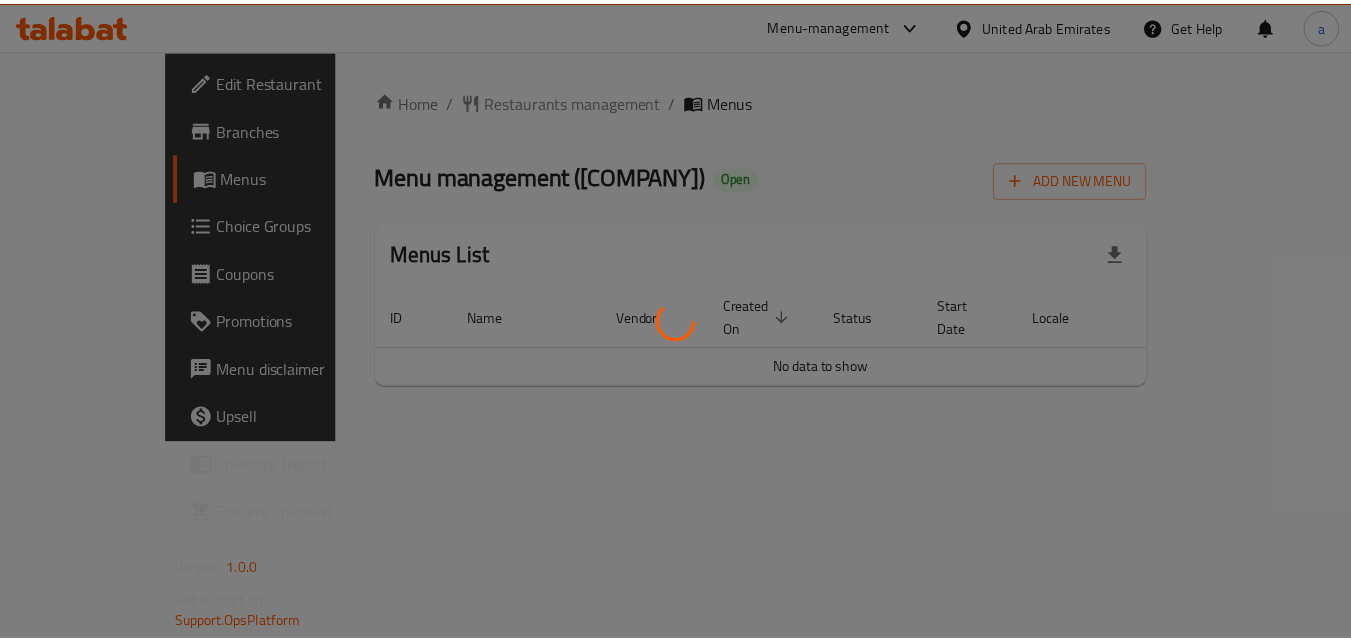 scroll, scrollTop: 0, scrollLeft: 0, axis: both 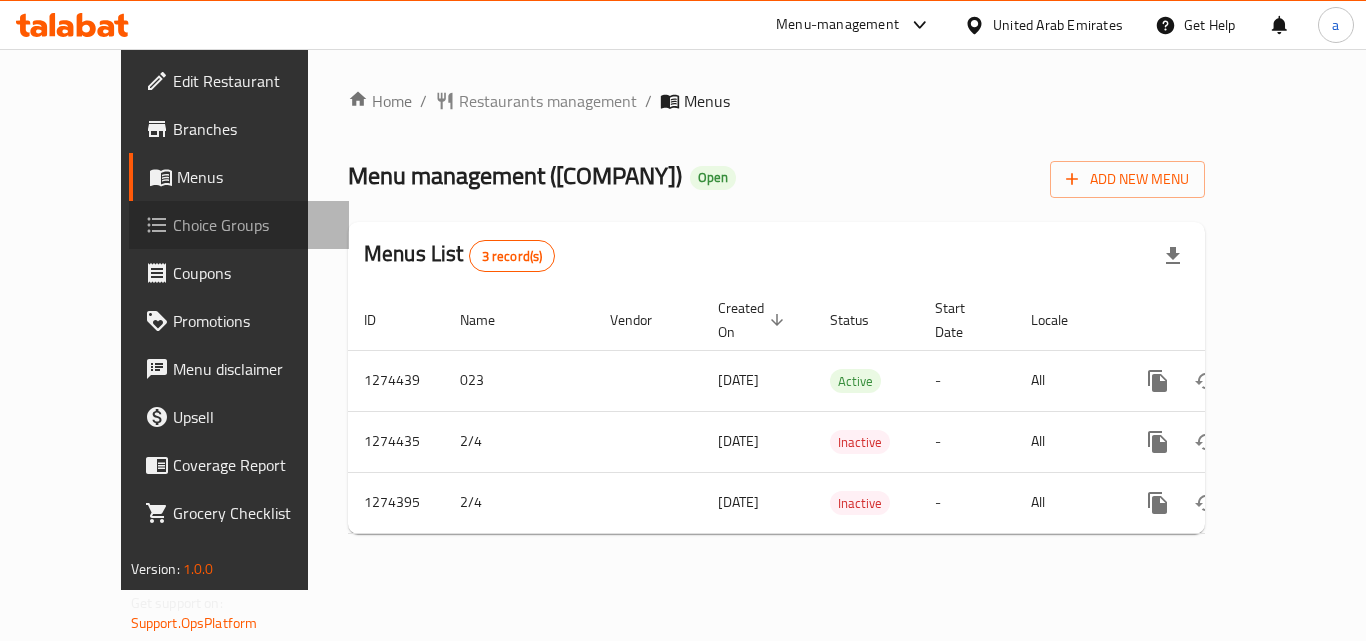 click on "Choice Groups" at bounding box center (253, 225) 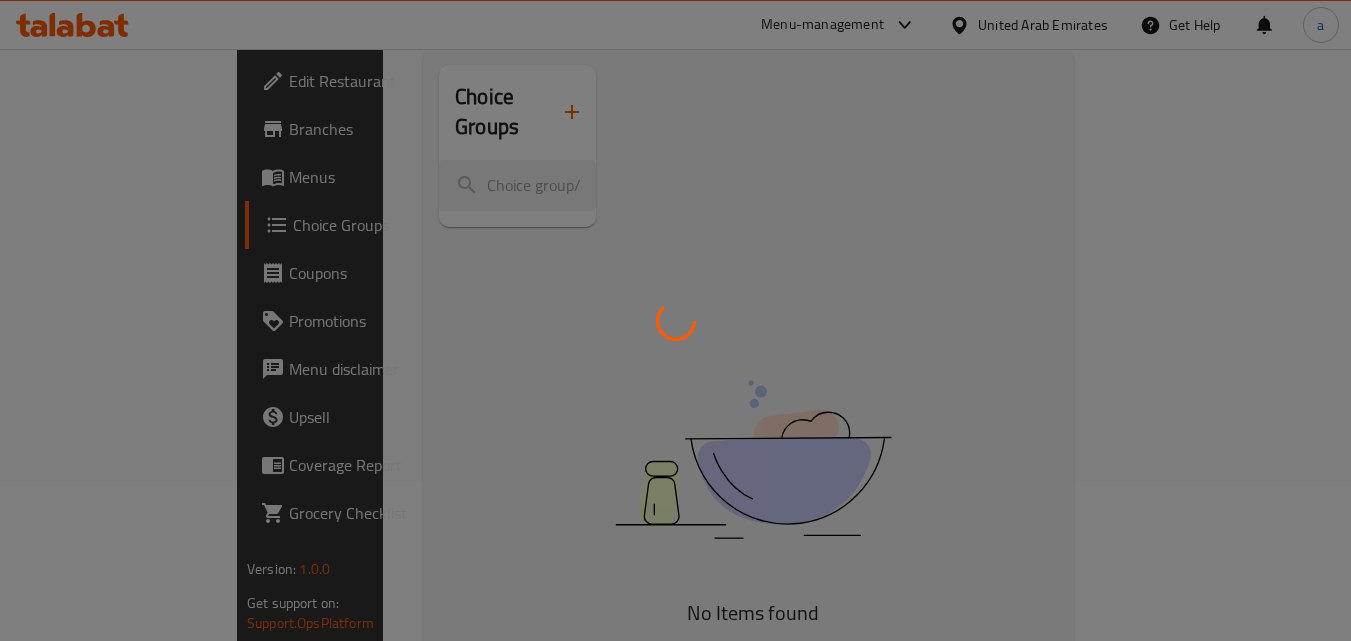 scroll, scrollTop: 200, scrollLeft: 0, axis: vertical 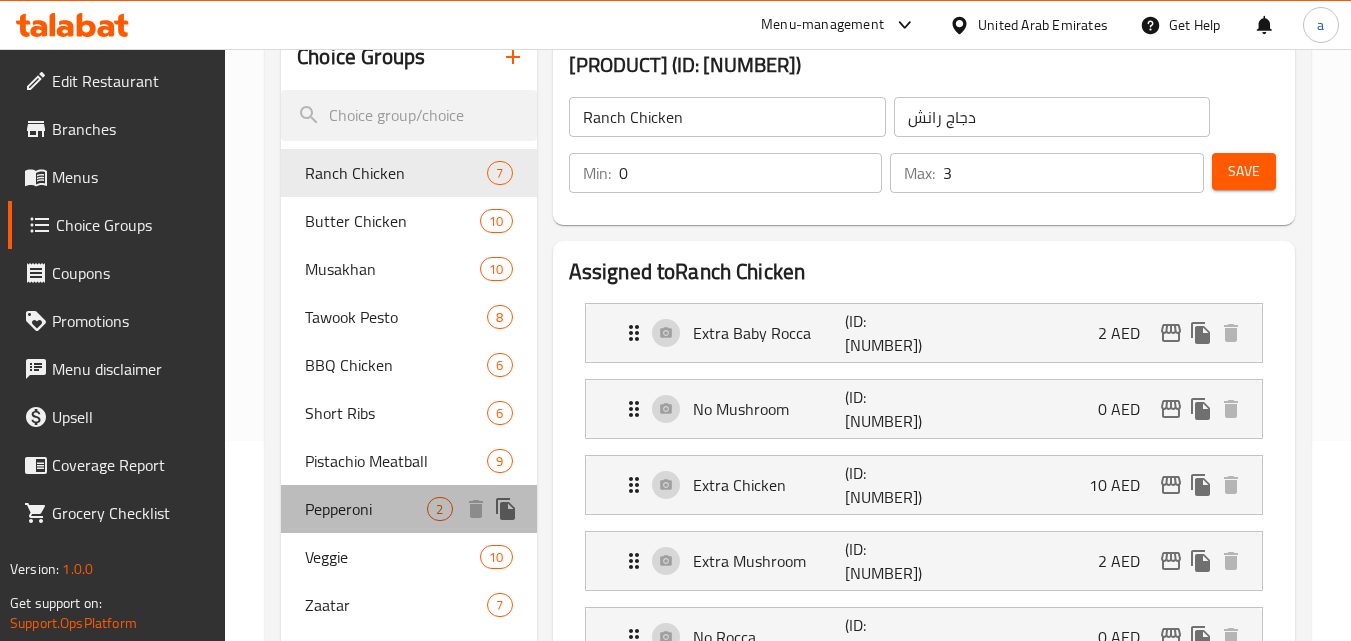 click on "Pepperoni" at bounding box center [366, 509] 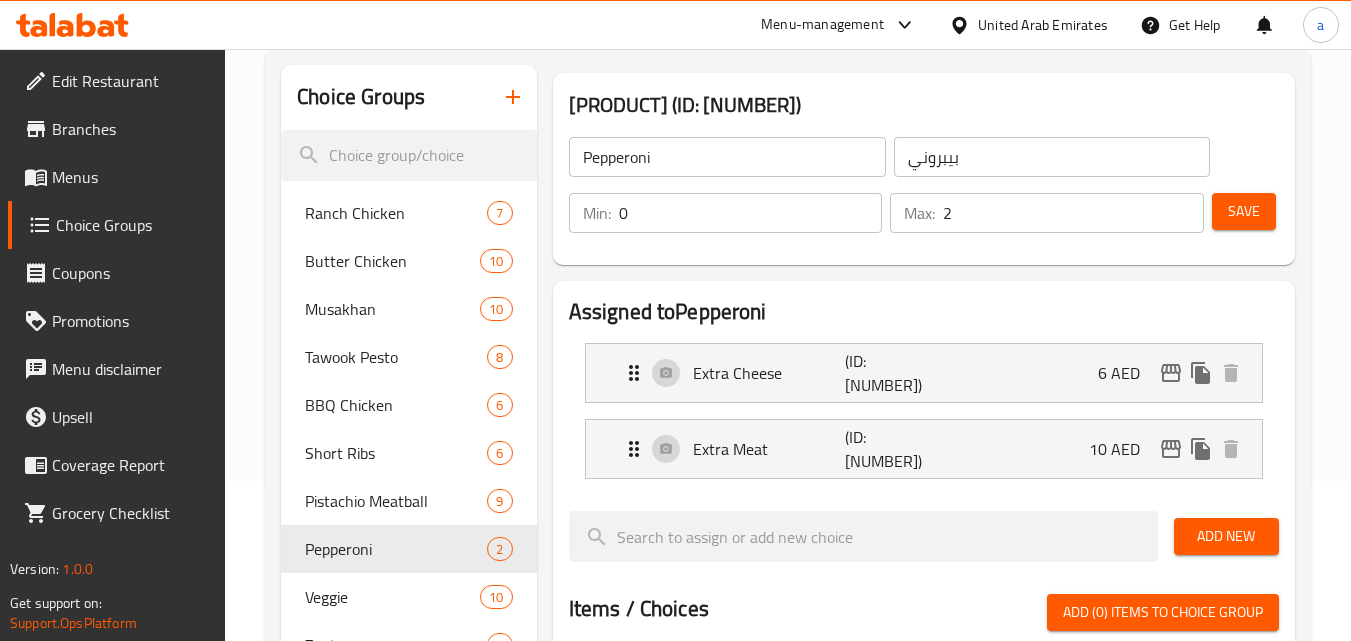 scroll, scrollTop: 0, scrollLeft: 0, axis: both 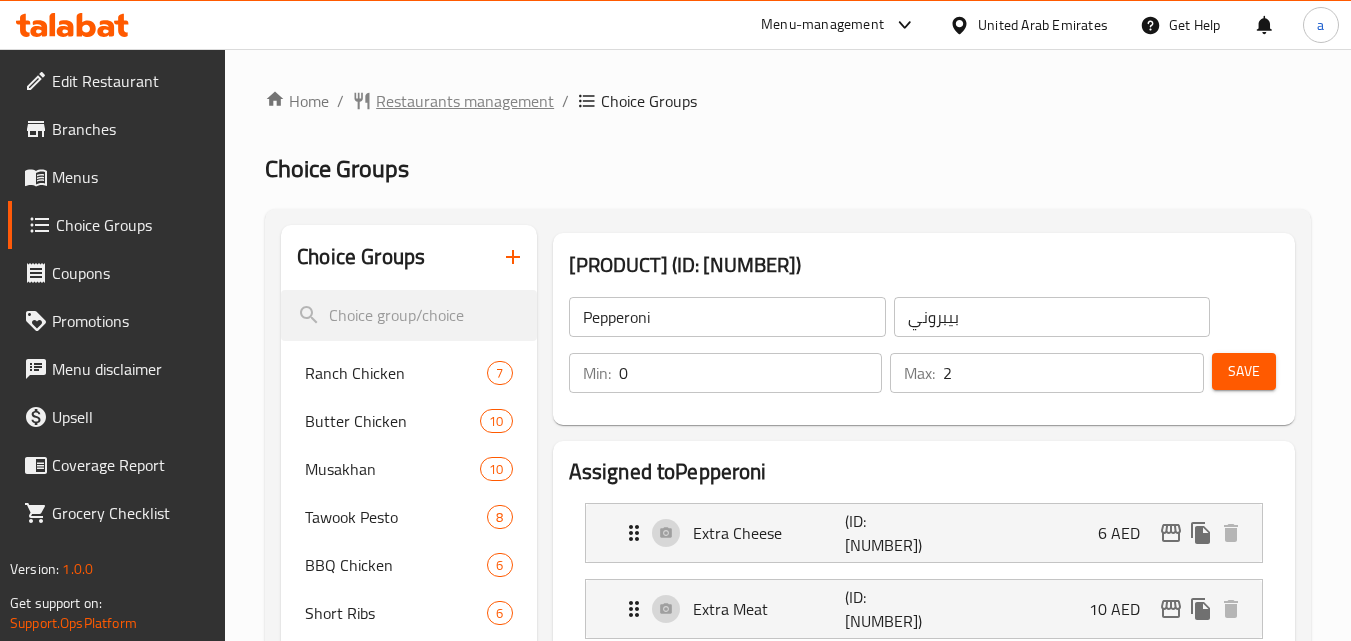 click on "Restaurants management" at bounding box center (465, 101) 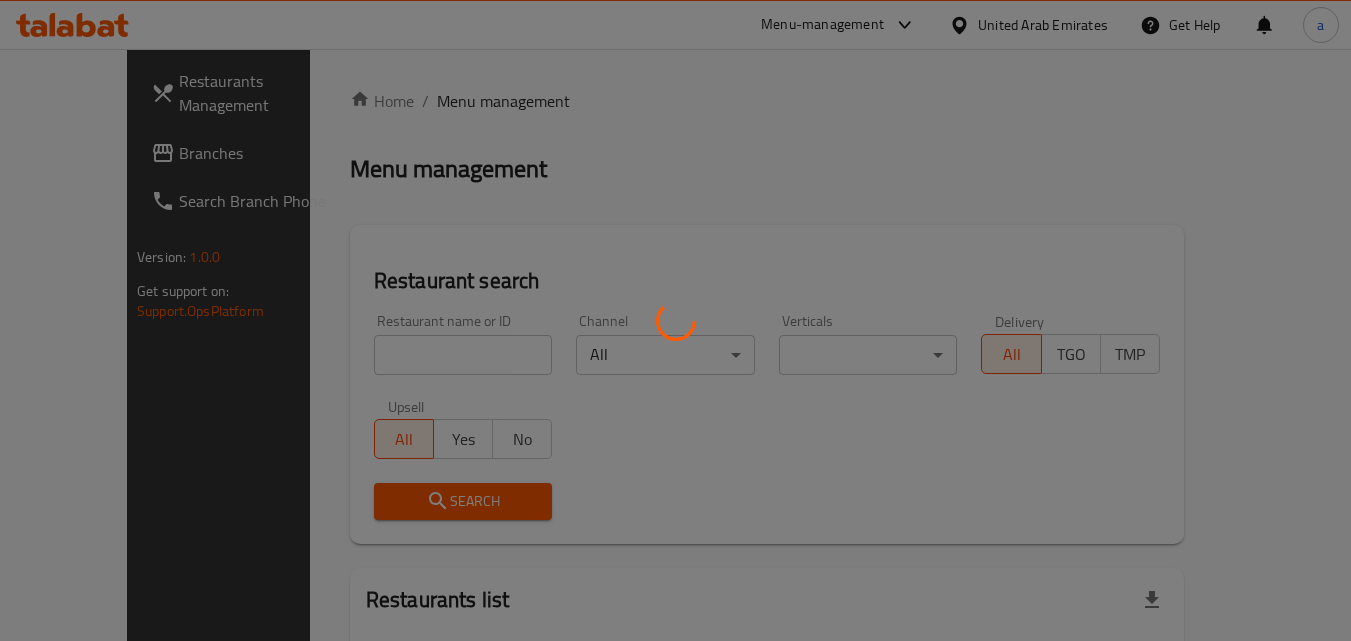 click at bounding box center [675, 320] 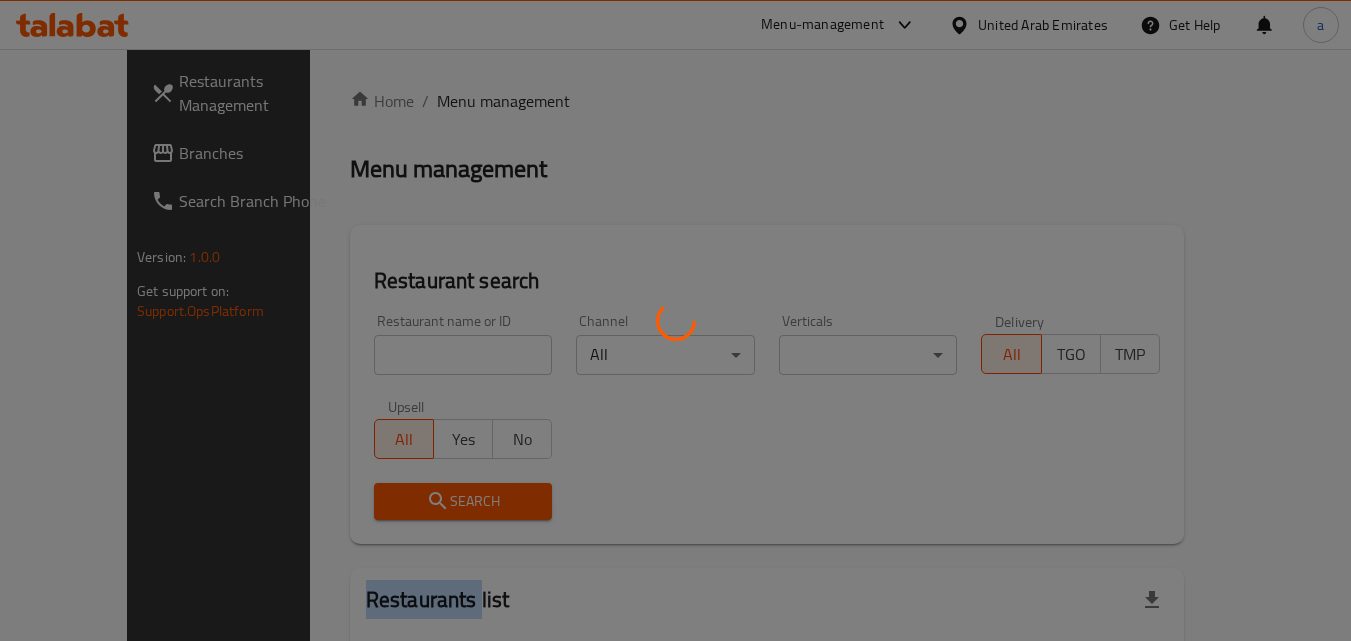click at bounding box center [675, 320] 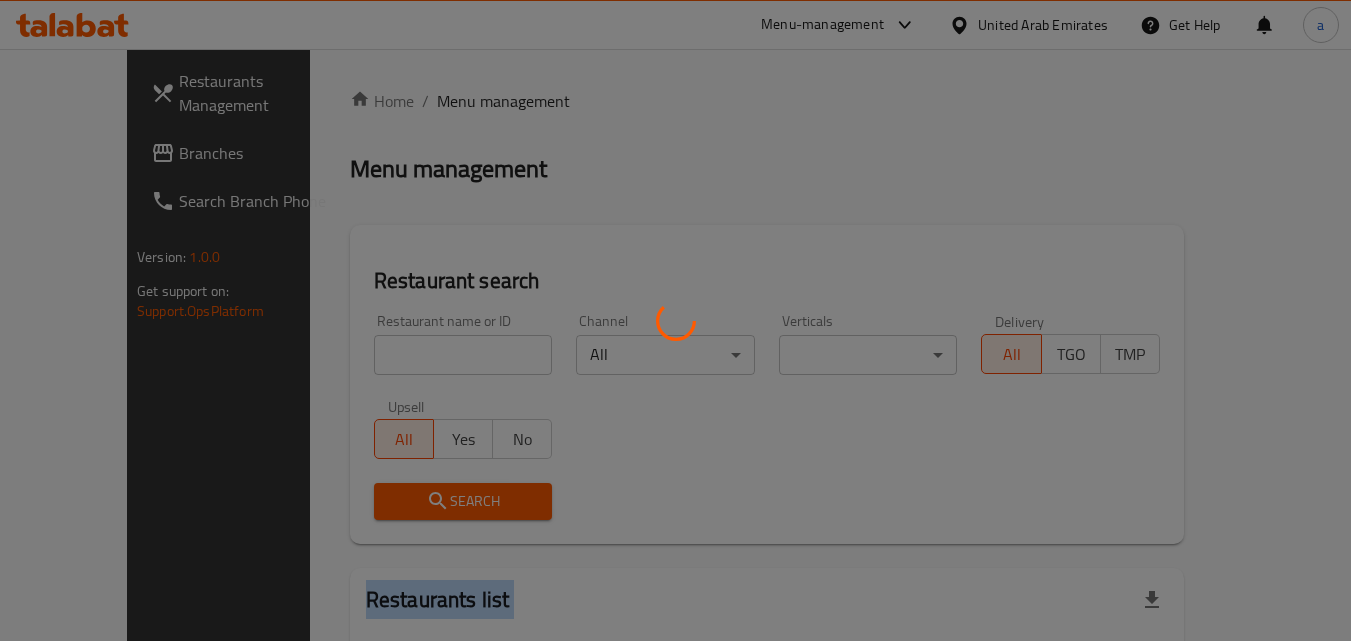 click at bounding box center (675, 320) 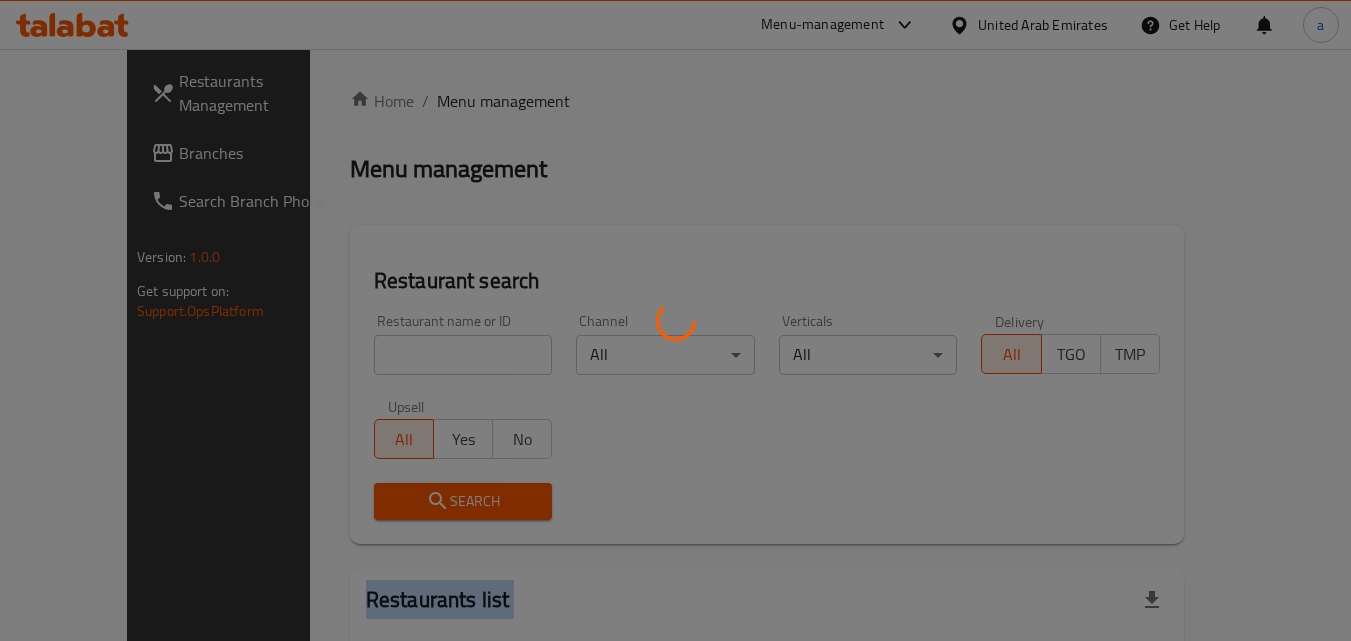 click at bounding box center [675, 320] 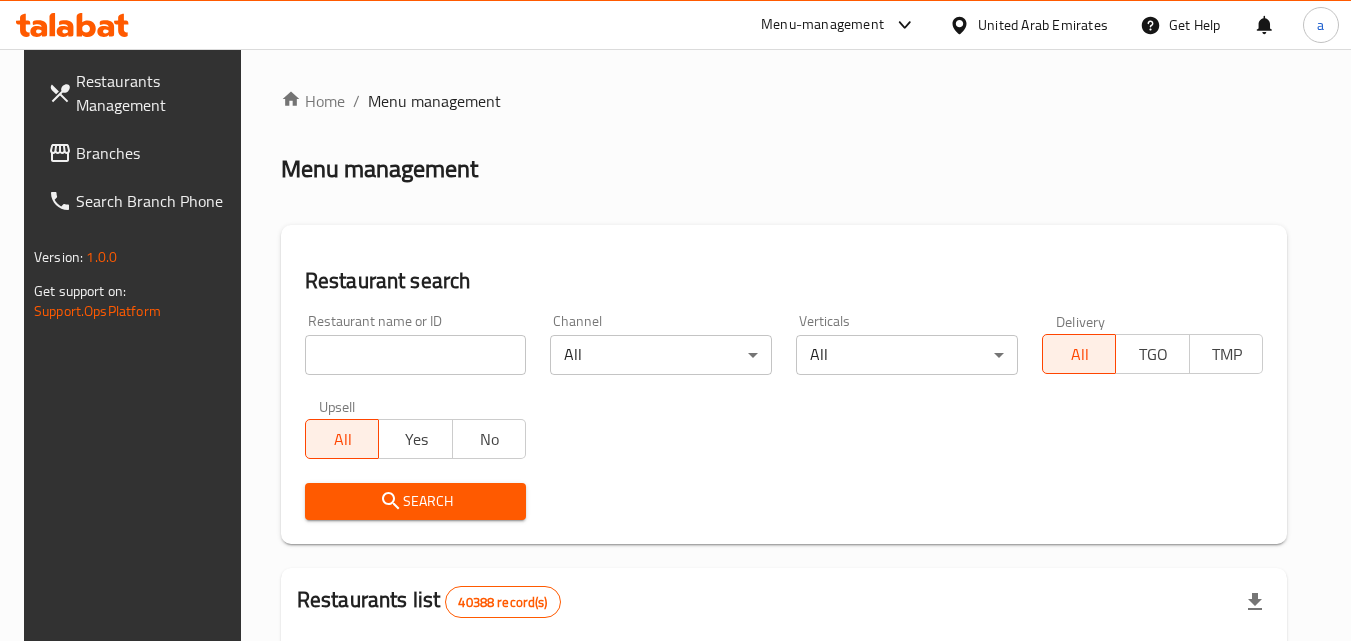 click at bounding box center [416, 355] 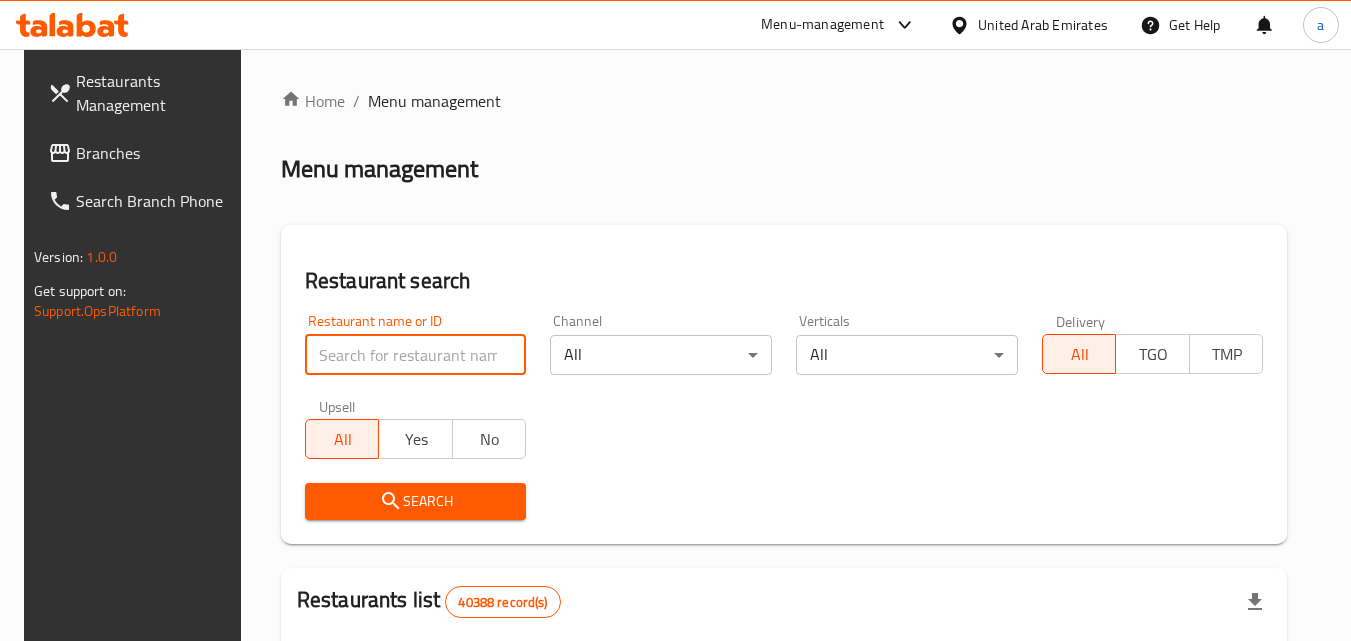 click at bounding box center [416, 355] 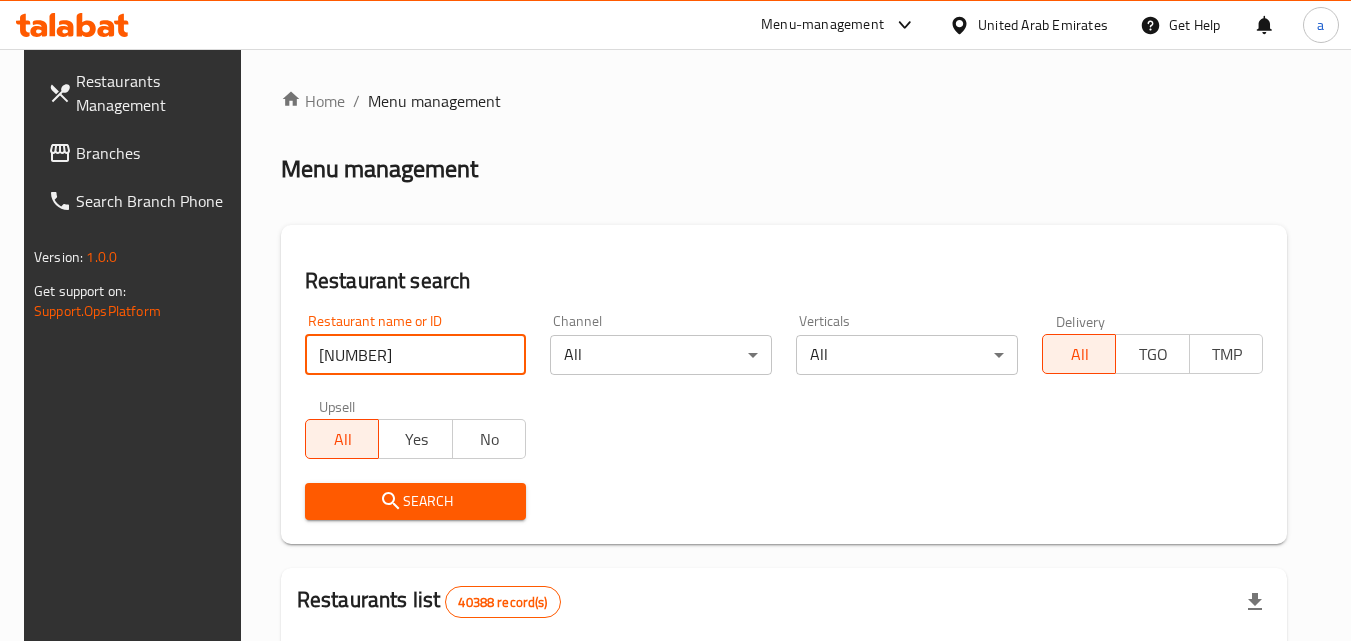 type on "[NUMBER]" 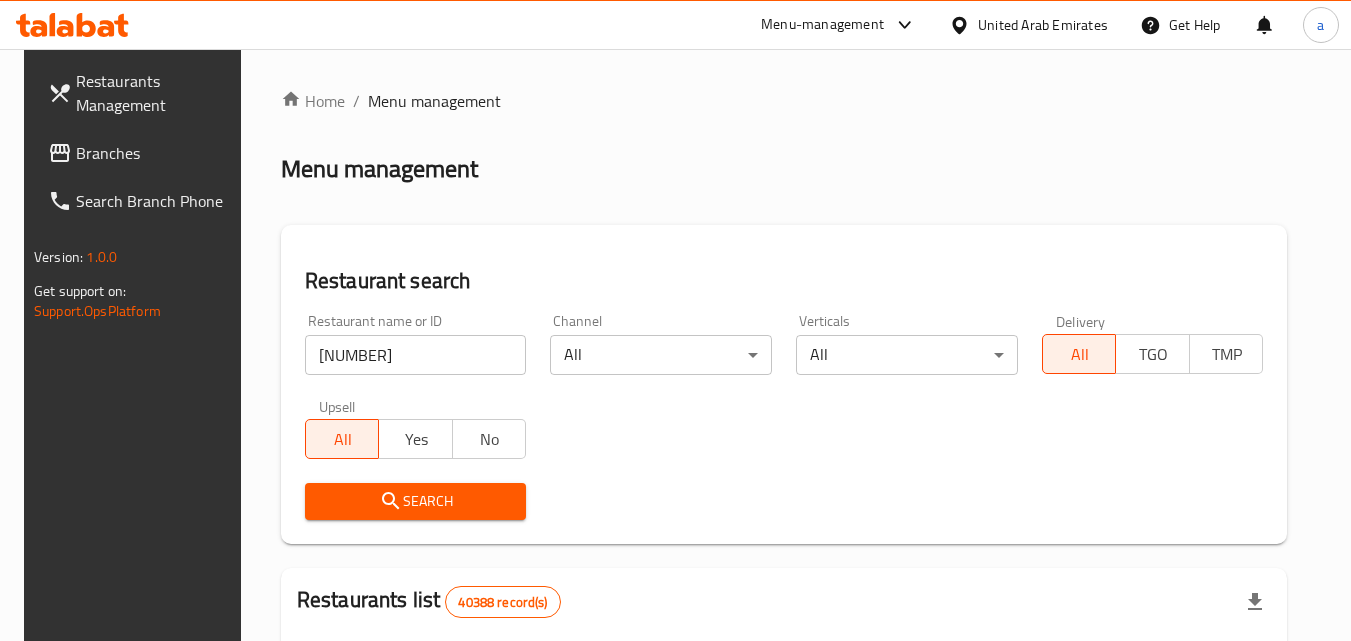 click on "Search" at bounding box center (416, 501) 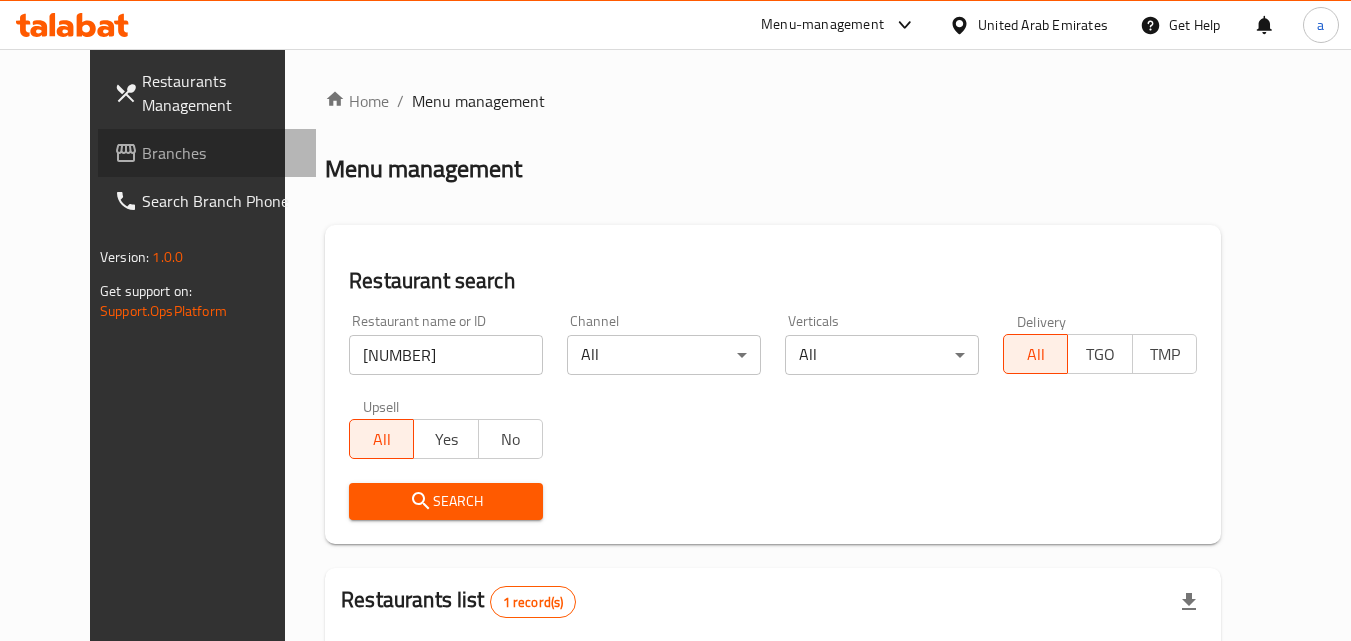 click on "Branches" at bounding box center (221, 153) 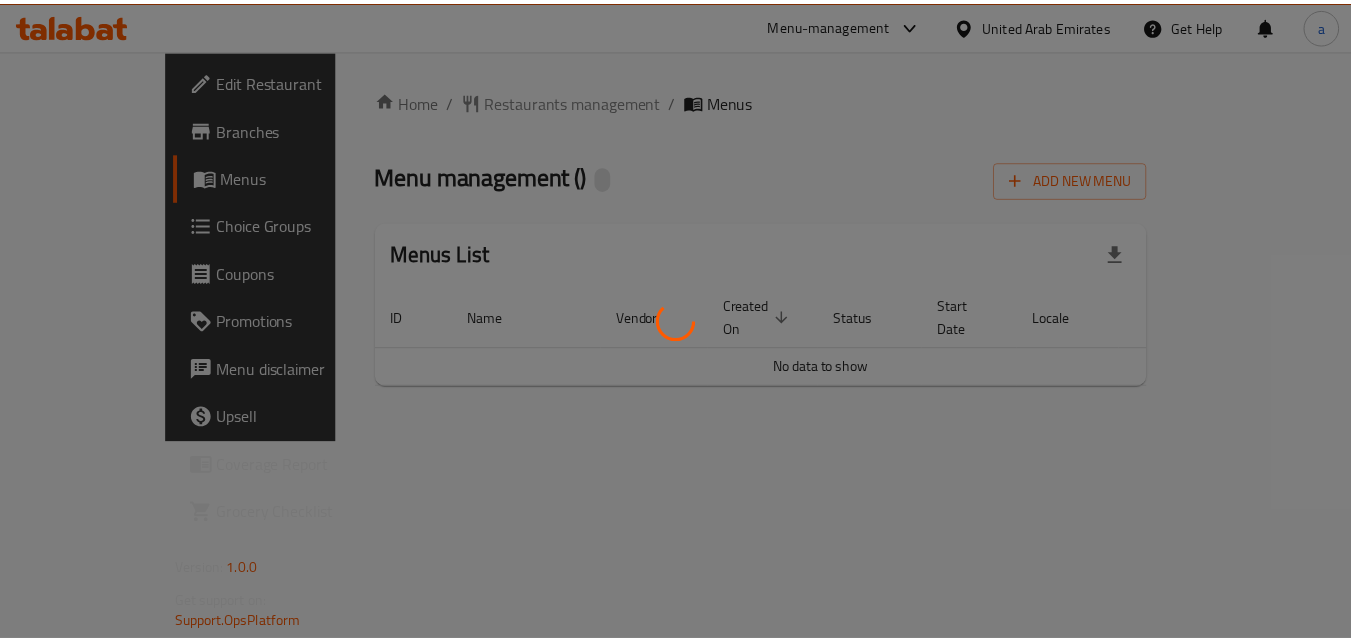 scroll, scrollTop: 0, scrollLeft: 0, axis: both 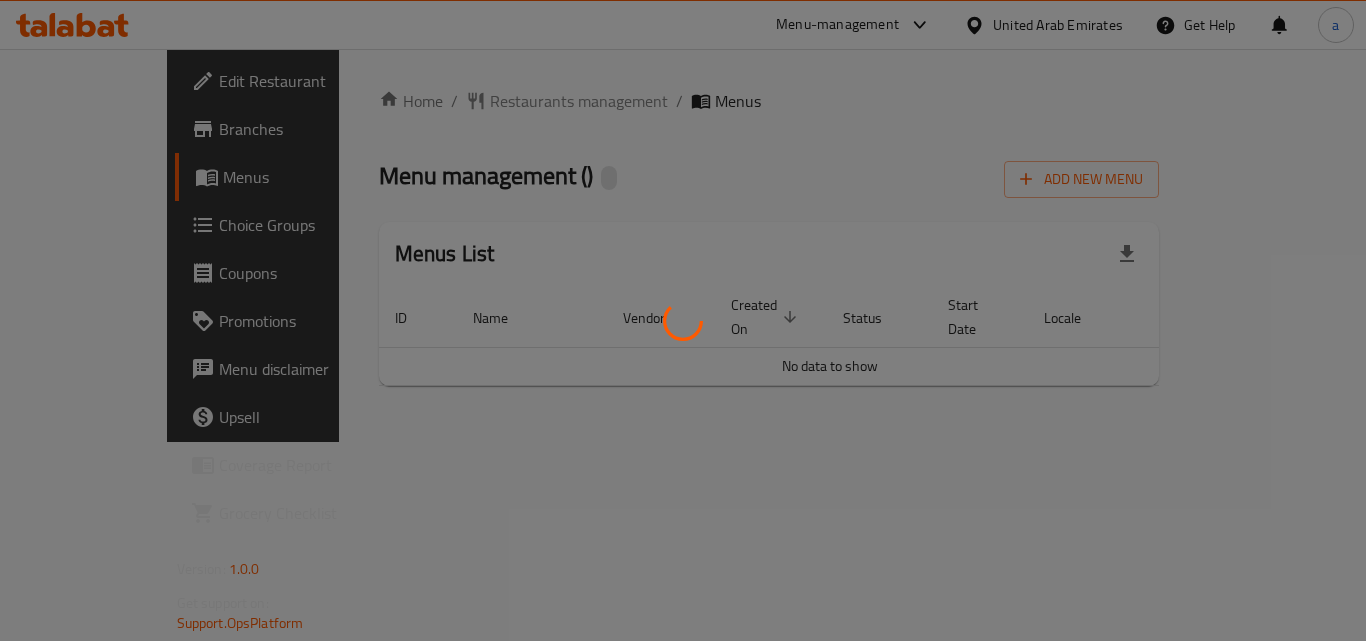 click at bounding box center (683, 320) 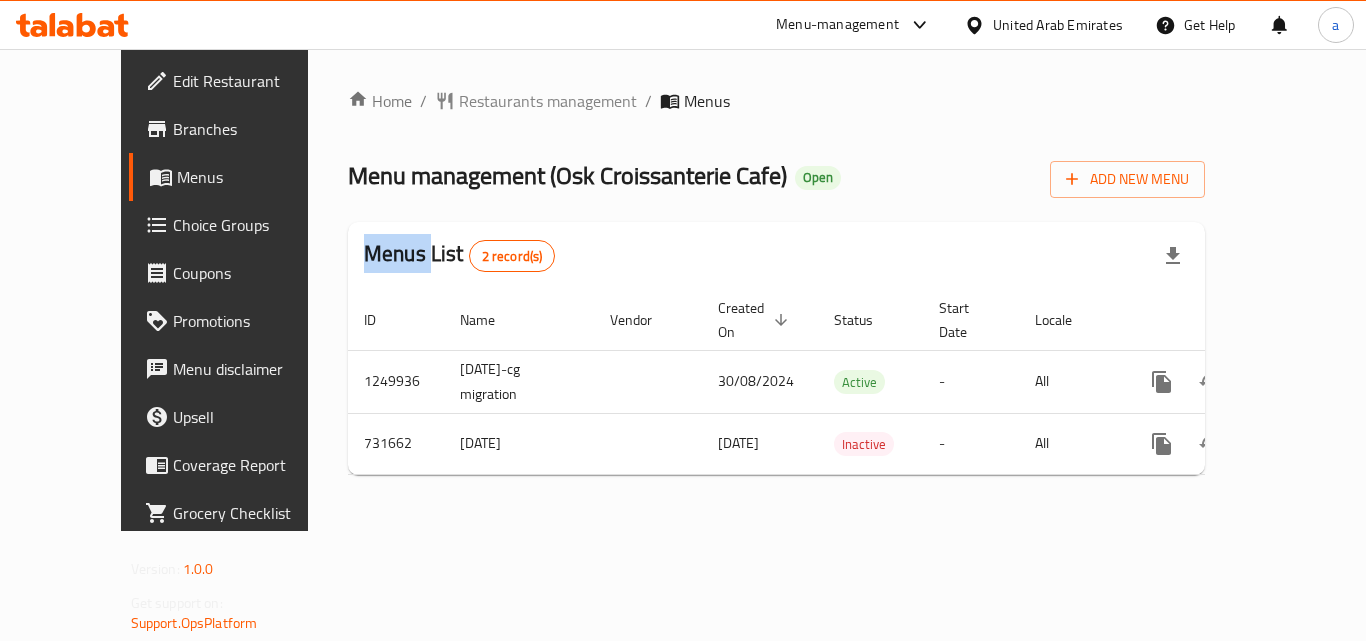 click at bounding box center [683, 320] 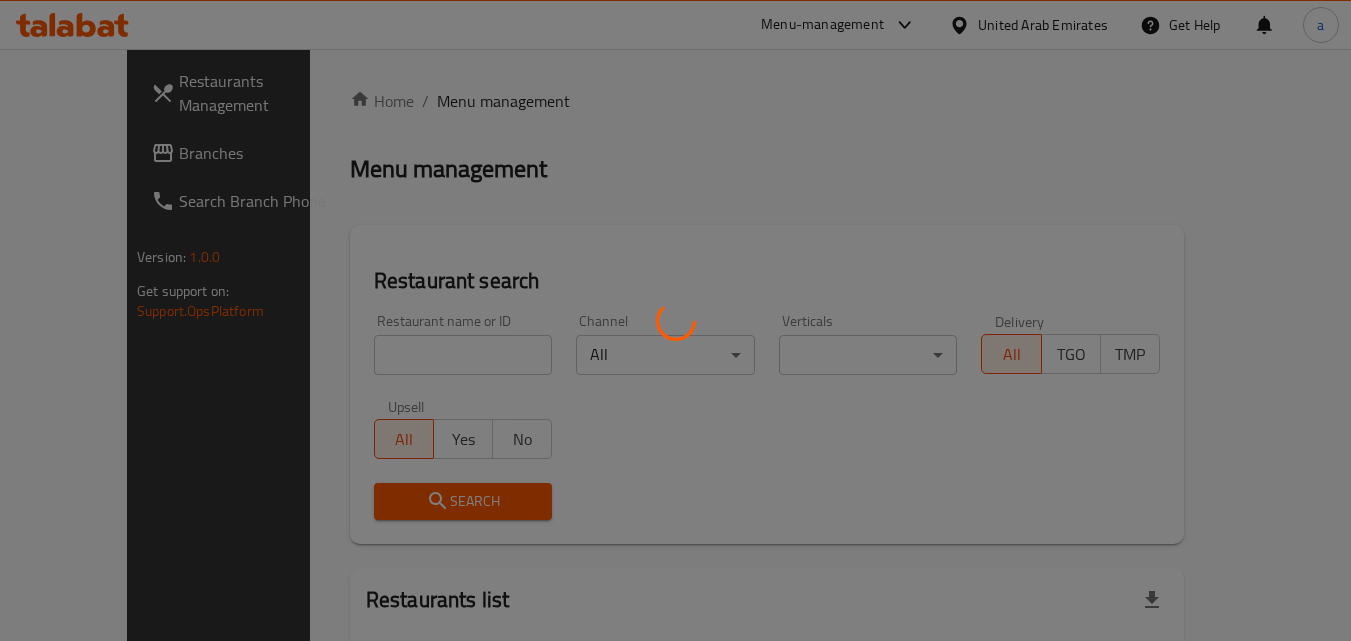 click at bounding box center [675, 320] 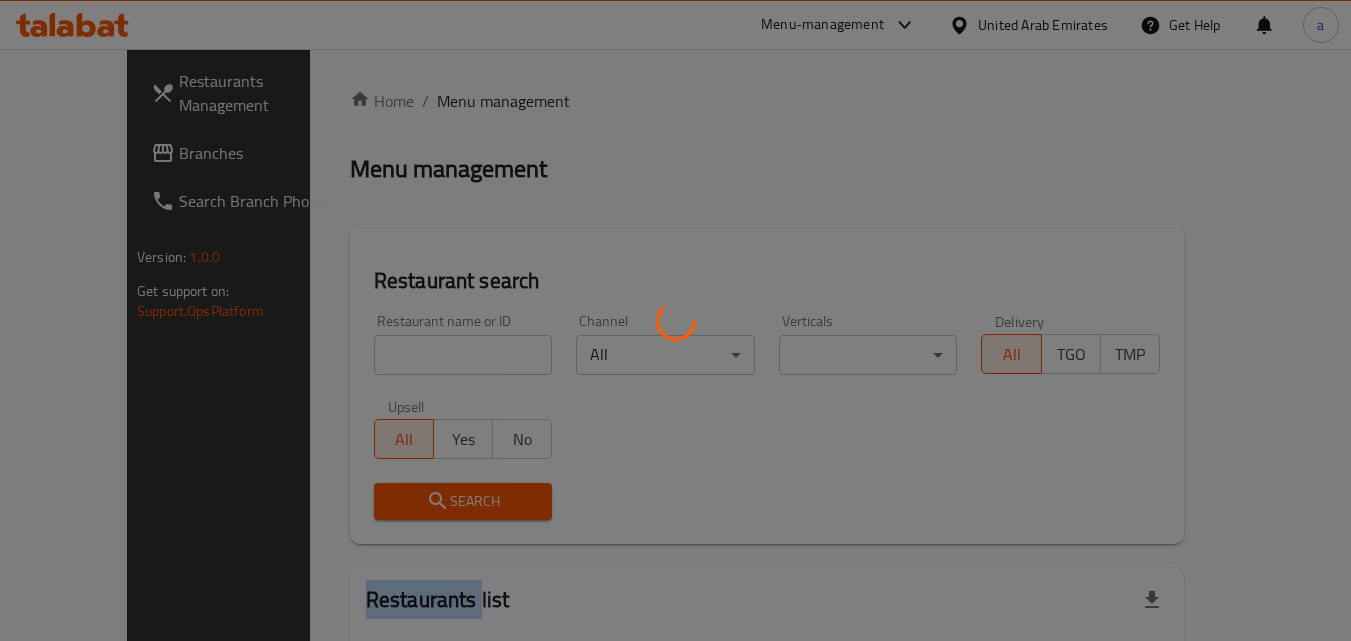 click at bounding box center [675, 320] 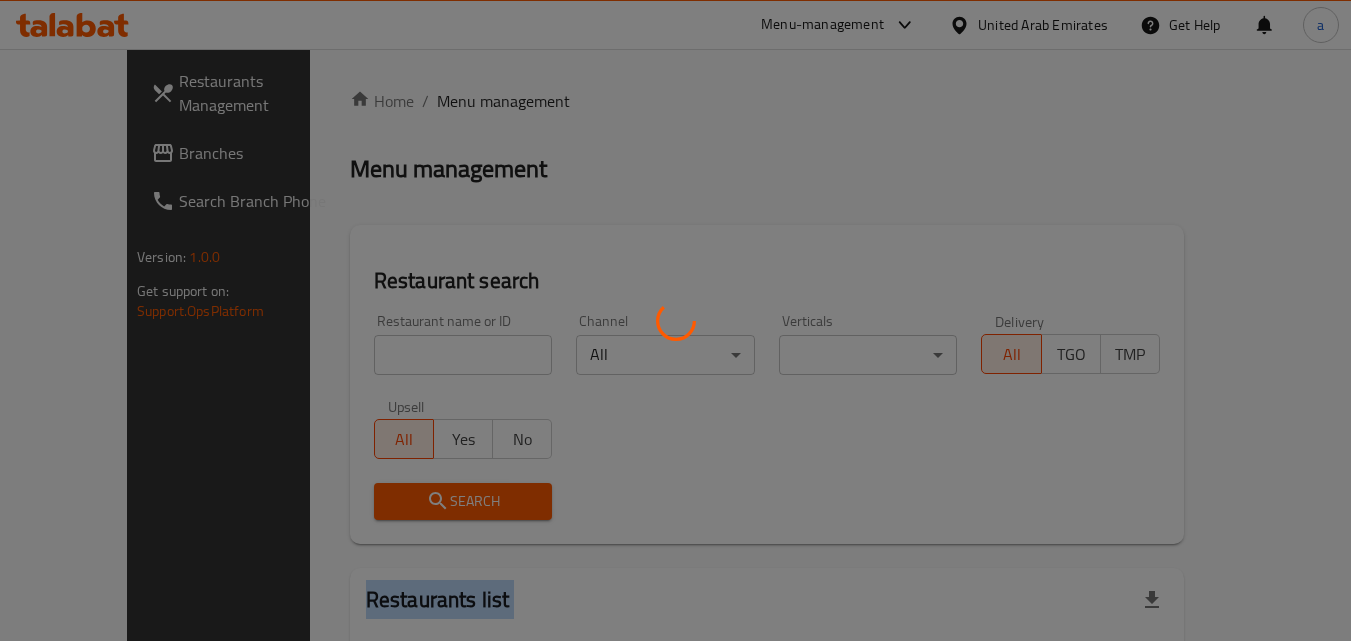 click at bounding box center [675, 320] 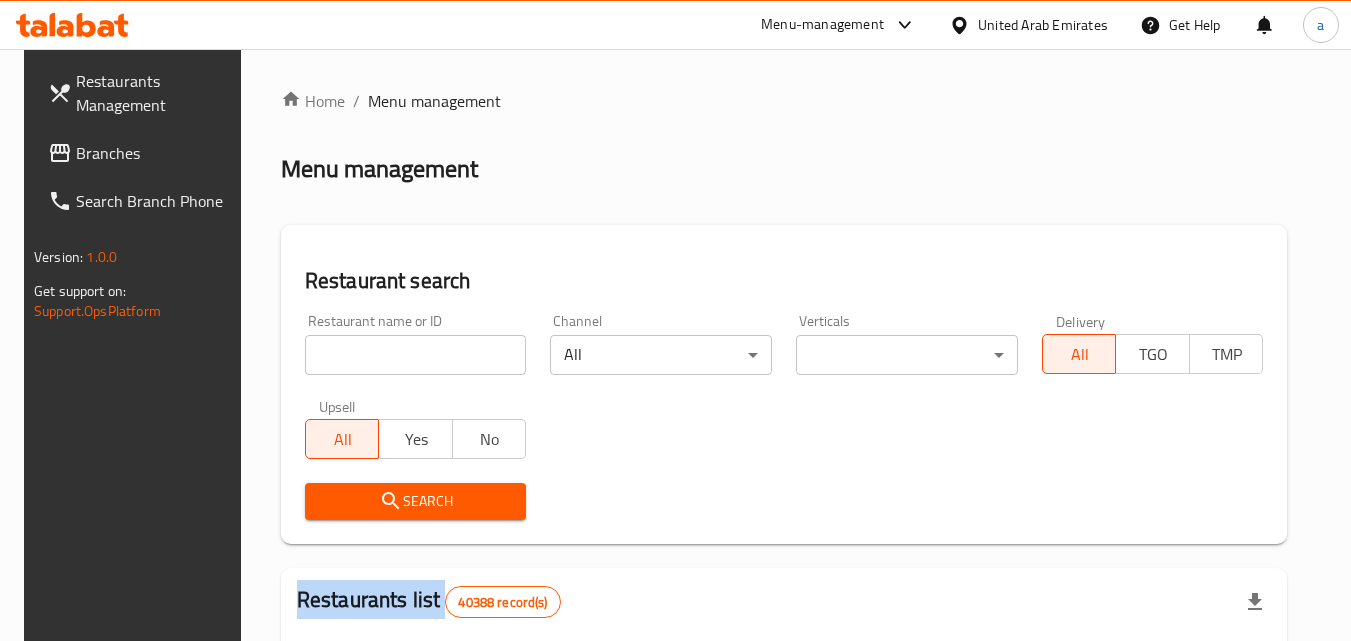 click on "Home / Menu management Menu management Restaurant search Restaurant name or ID Restaurant name or ID Channel All ​ Verticals ​ ​ Delivery All TGO TMP Upsell All Yes No   Search Restaurants list   40388 record(s) ID sorted ascending Name (En) Name (Ar) Ref. Name Logo Branches Open Busy Closed POS group Status Action 328 Johnny Rockets جوني روكيتس 37 0 1 0 OPEN 330 French Connection فرنش كونكشن 1 0 0 0 INACTIVE 339 Arz Lebanon أرز لبنان Al Karama,Al Barsha & Mirdif 9 1 0 2 OPEN 340 Mega Wraps ميجا رابس 3 0 0 0 INACTIVE 342 Sandella's Flatbread Cafe سانديلاز فلات براد 7 0 0 0 INACTIVE 343 Dragon Hut كوخ التنين 1 0 0 0 INACTIVE 348 Thai Kitchen المطبخ التايلندى 1 0 0 0 INACTIVE 349 Mughal  موغل 1 0 0 0 HIDDEN 350 HOT N COOL (Old) هوت و كول 1 0 0 0 INACTIVE 355 Al Habasha  الحبشة 11 1 0 0 HIDDEN Rows per page: 10 1-10 of 40388" at bounding box center [784, 721] 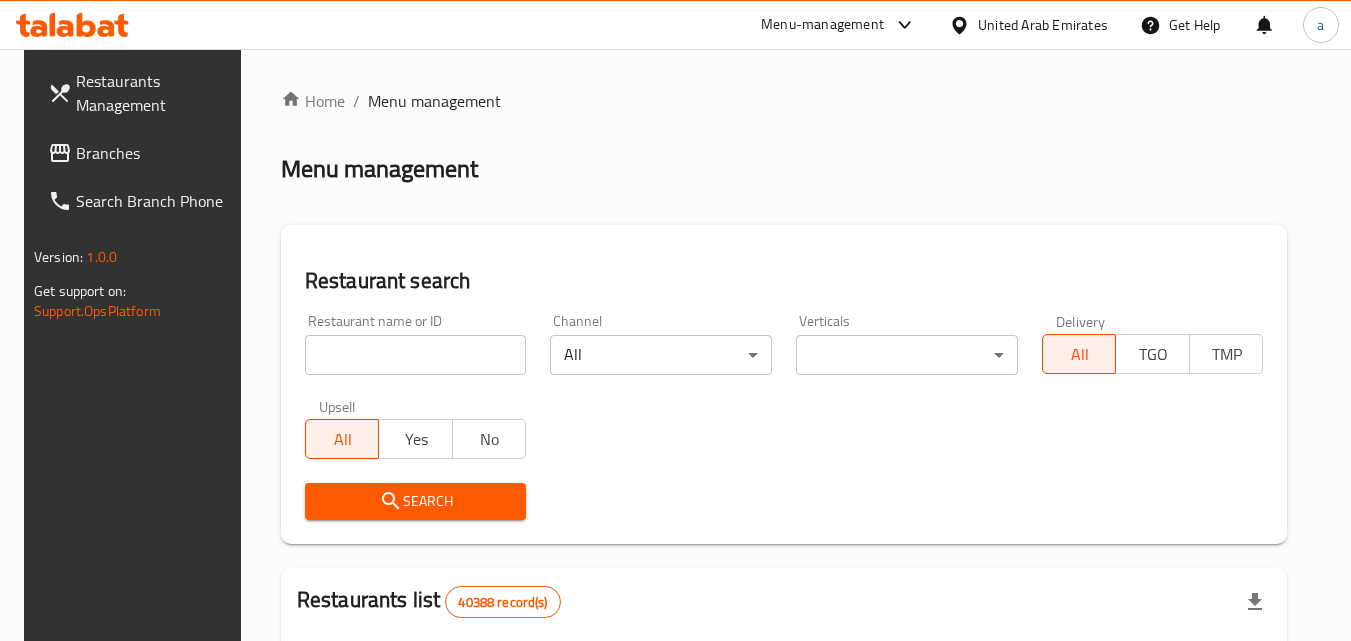 click at bounding box center (416, 355) 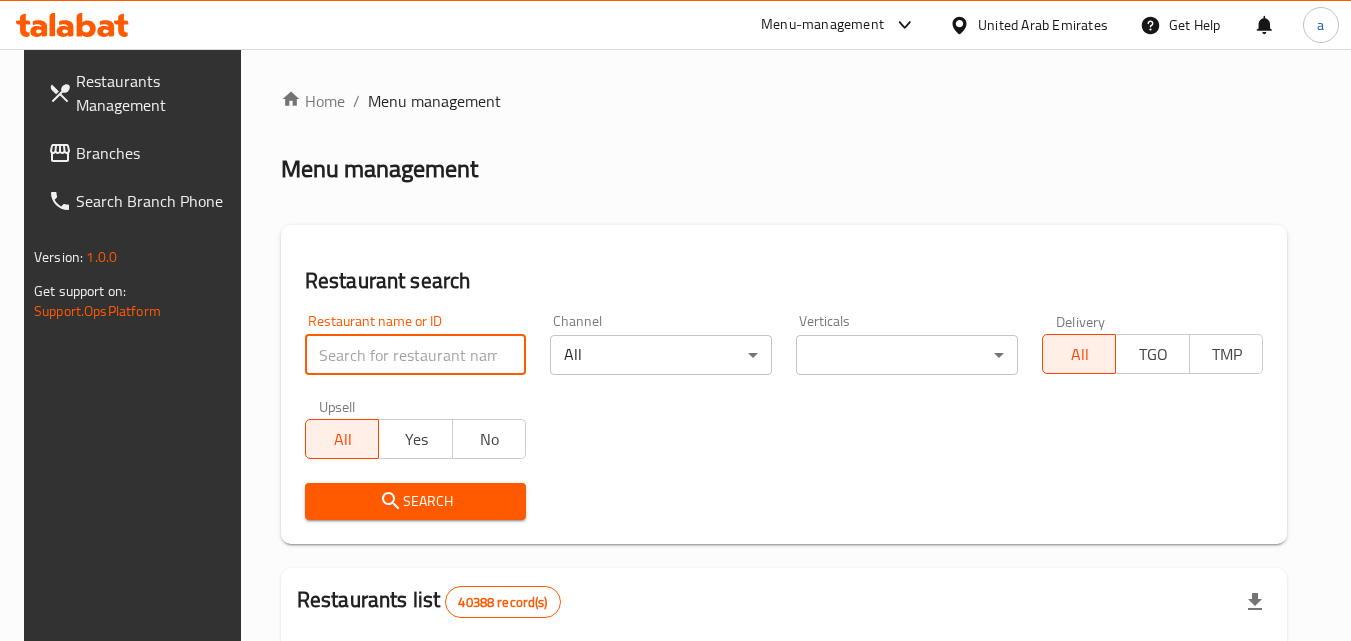 click at bounding box center (416, 355) 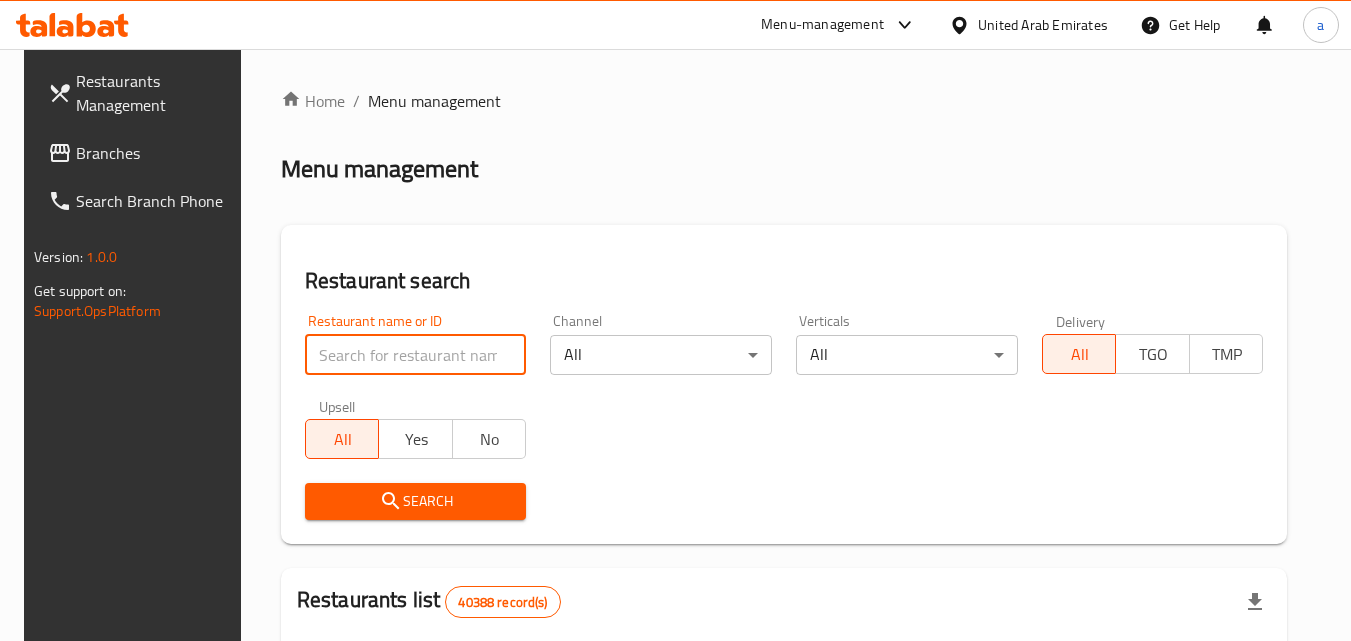 paste on "646845" 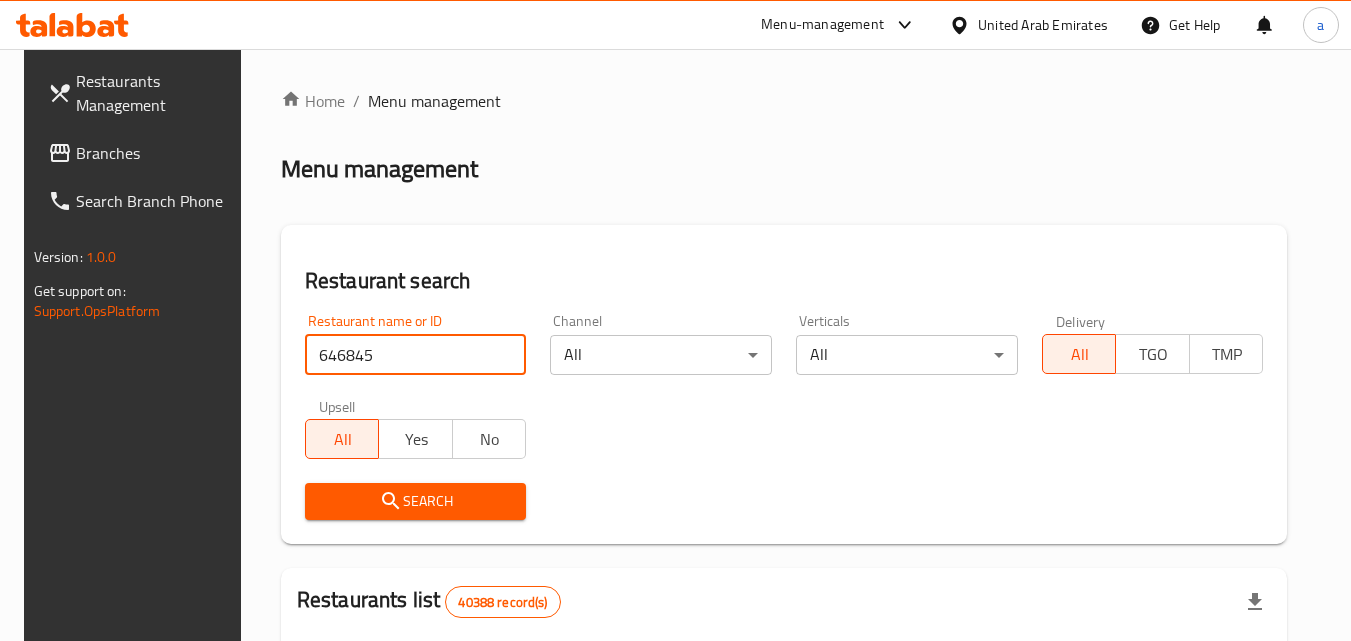 type on "646845" 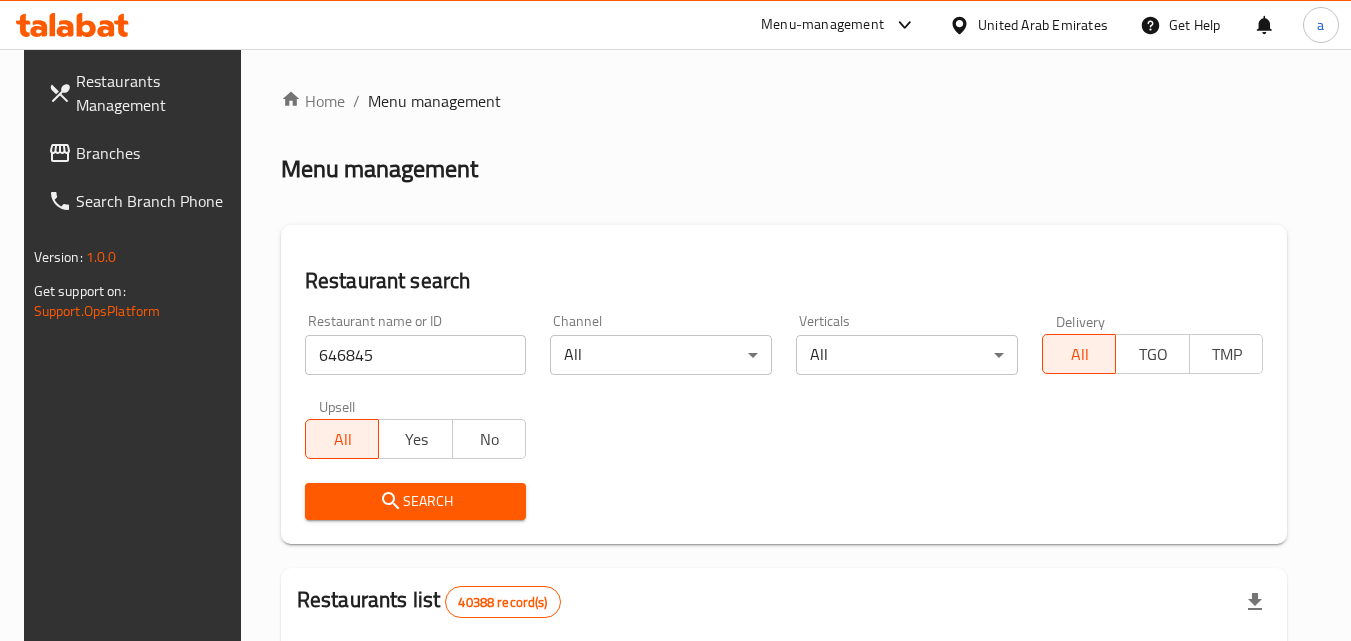 click 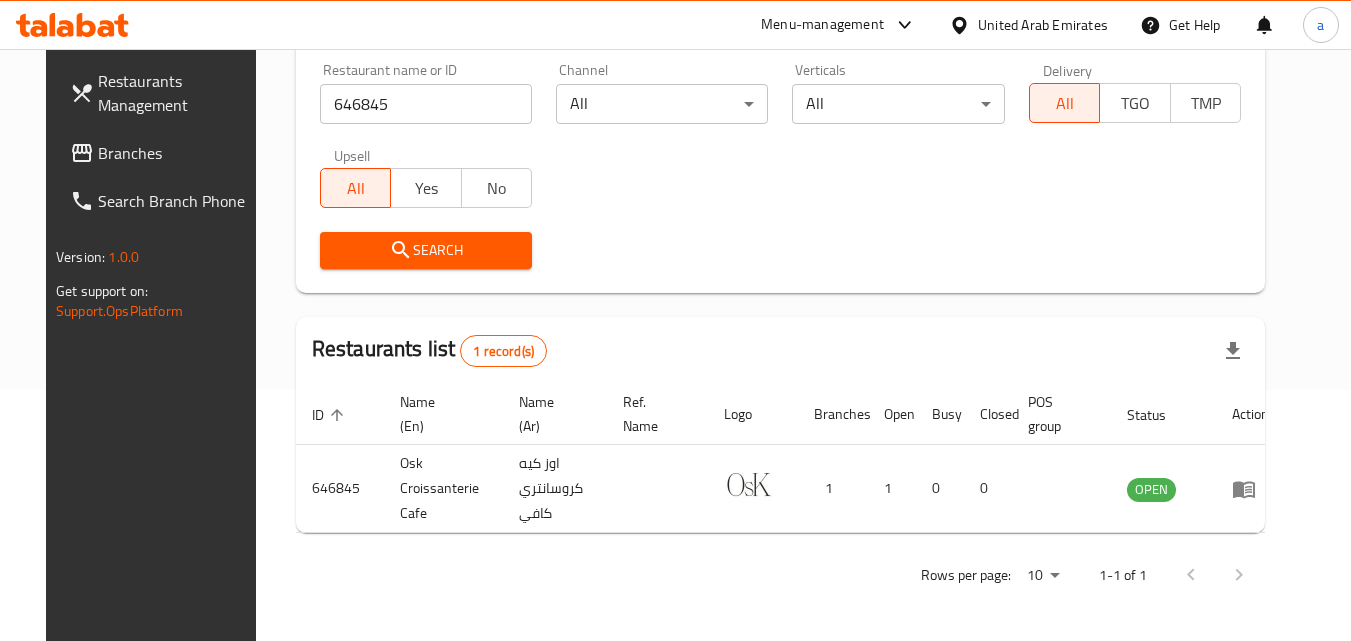 scroll, scrollTop: 0, scrollLeft: 0, axis: both 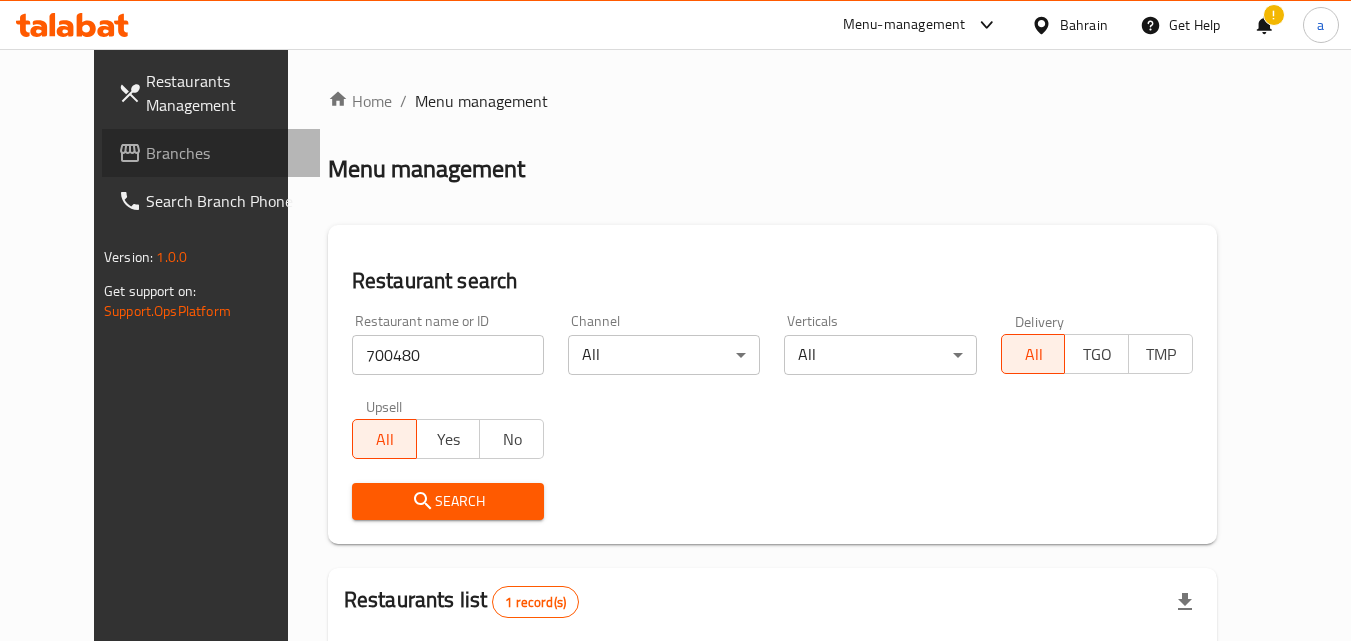 click on "Branches" at bounding box center [225, 153] 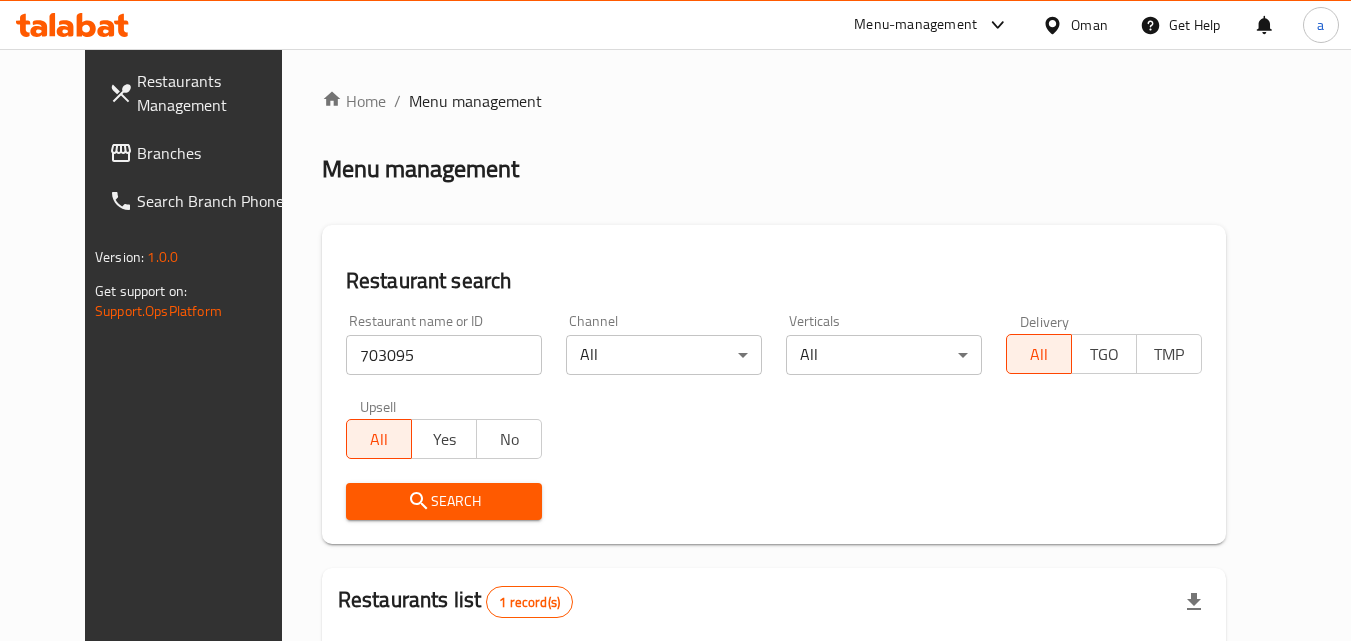scroll, scrollTop: 0, scrollLeft: 0, axis: both 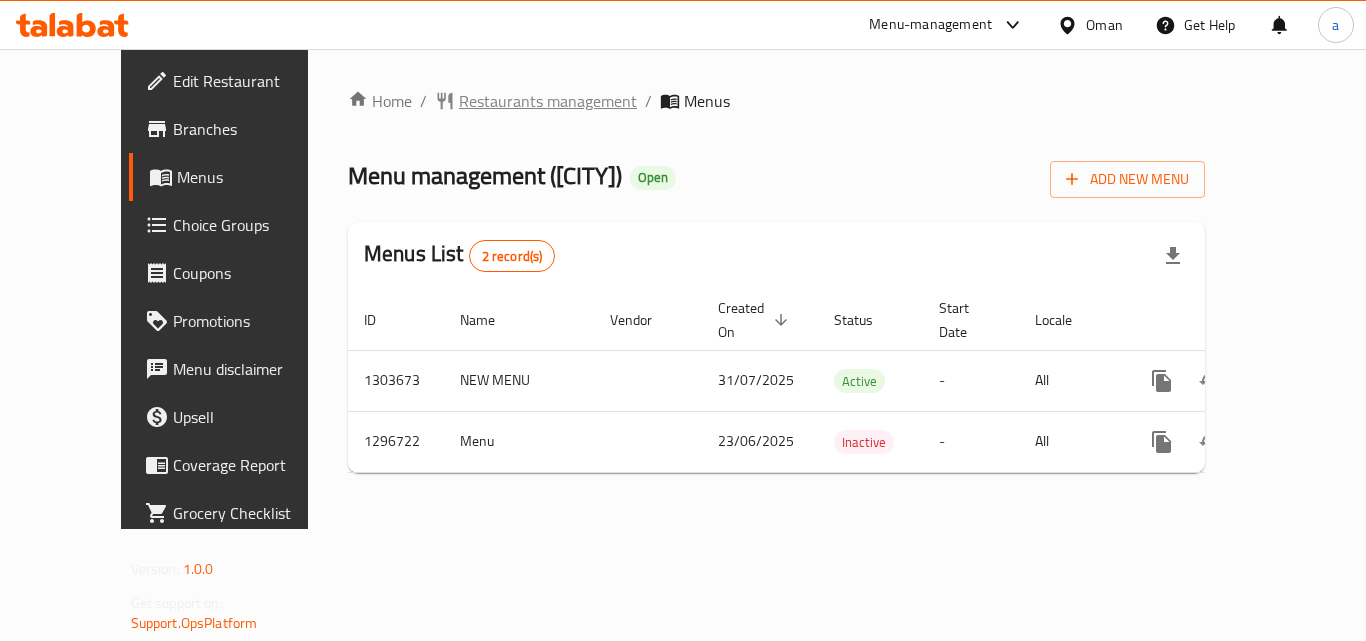click on "Restaurants management" at bounding box center [548, 101] 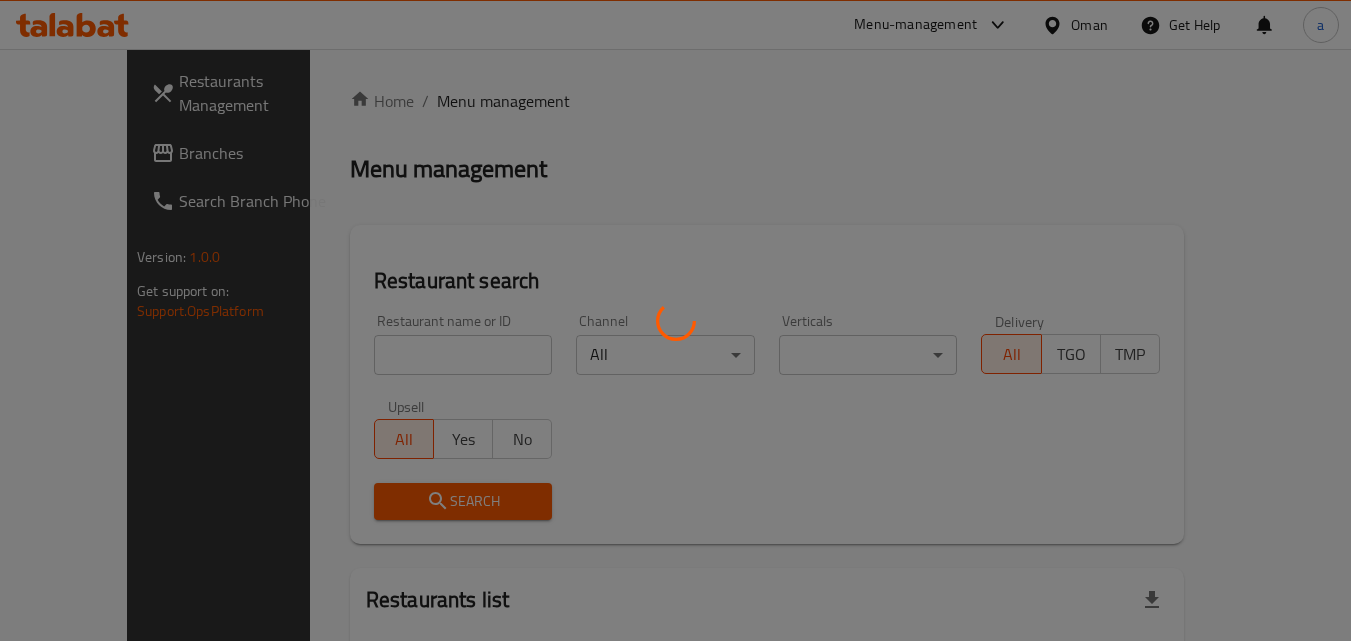 click at bounding box center (675, 320) 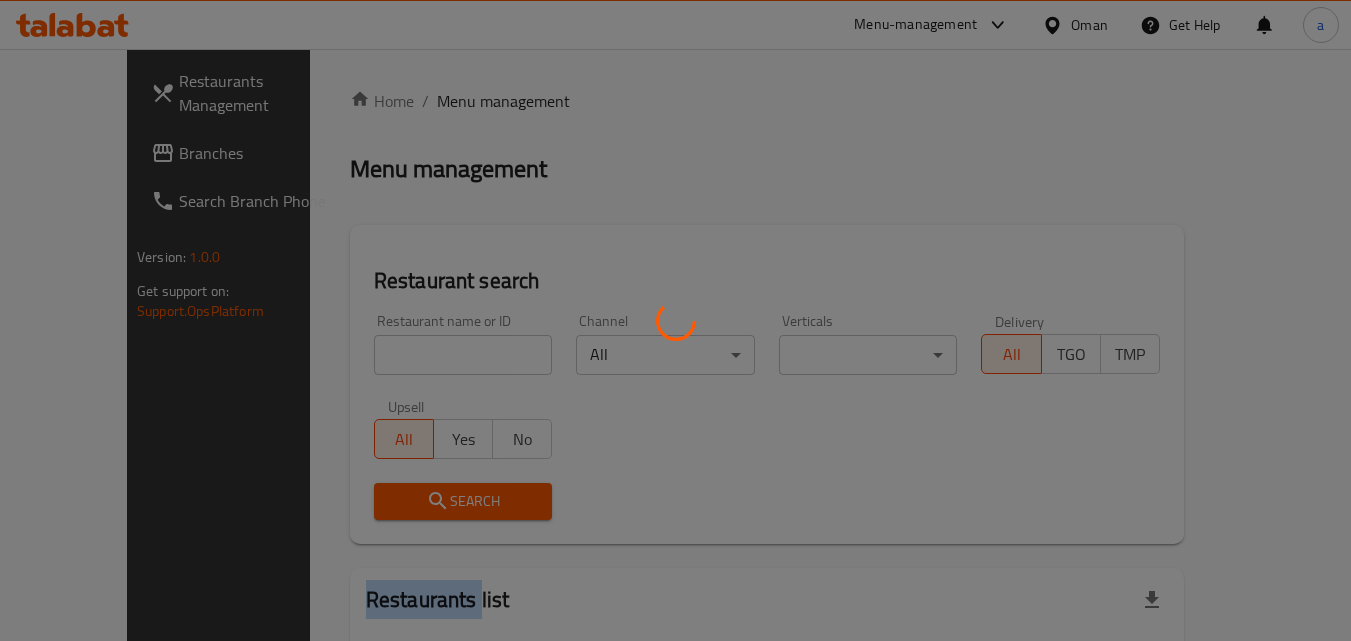 click at bounding box center (675, 320) 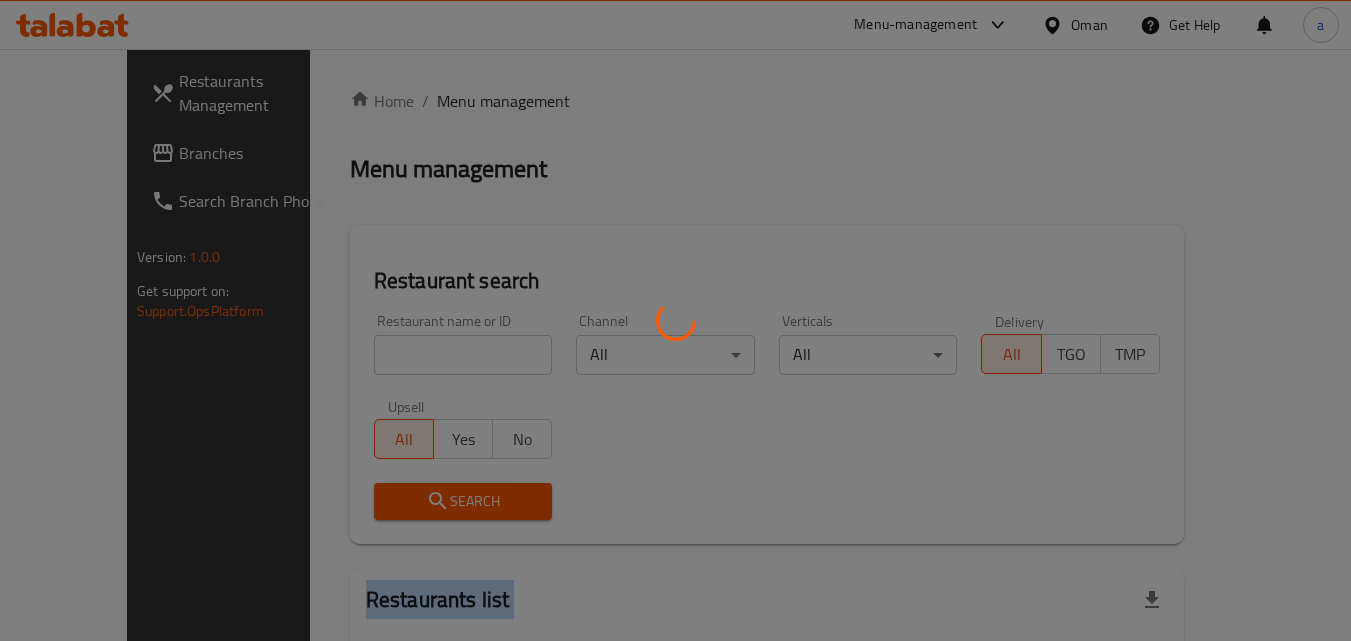 click at bounding box center (675, 320) 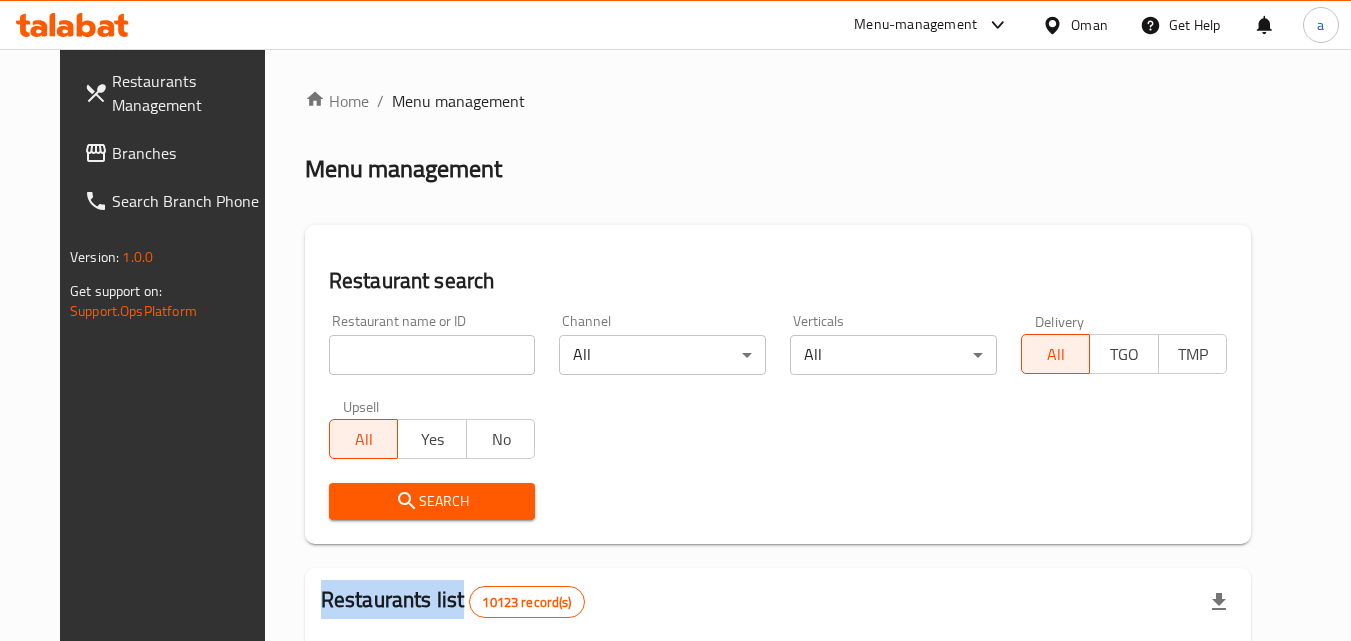 click on "Home / Menu management Menu management Restaurant search Restaurant name or ID Restaurant name or ID Channel All ​ Verticals All ​ Delivery All TGO TMP Upsell All Yes No   Search Restaurants list   10123 record(s) ID sorted ascending Name (En) Name (Ar) Ref. Name Logo Branches Open Busy Closed POS group Status Action 401 Spicy Village قرية التوابل 2 0 0 0 HIDDEN 412 NARENJ نارنج 1 1 0 0 HIDDEN 415 Best Burger بست برجر 2 0 0 0 INACTIVE 416 HOT POT RESTAURANT مطعم الوعاء الساخن Darsait Branch  1 0 0 0 INACTIVE 417 FUSION فيوجن 1 0 0 0 INACTIVE 420 BAMBOO KITCHEN بامبو كتشن 1 1 0 0 HIDDEN 422 GOLDEN BEAN CAFE مقهى البن الذهبي 1 1 0 0 INACTIVE 424 Just Grilled جست جريلد 1 0 0 0 INACTIVE 467 MEERATH FAMOUS ميرات المشهورة 1 1 0 0 OPEN 470 ZAIKA DELHI KA مذاق من دلهي  1 0 0 0 INACTIVE Rows per page: 10 1-10 of 10123" at bounding box center [778, 734] 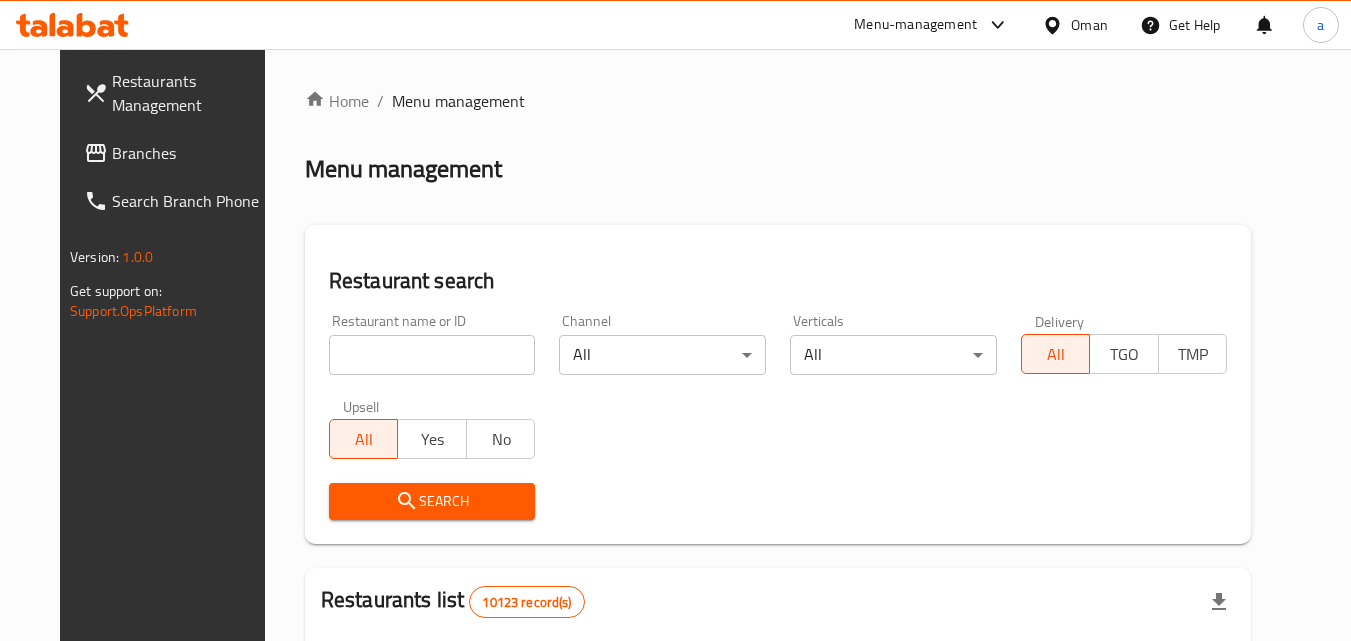 click at bounding box center (432, 355) 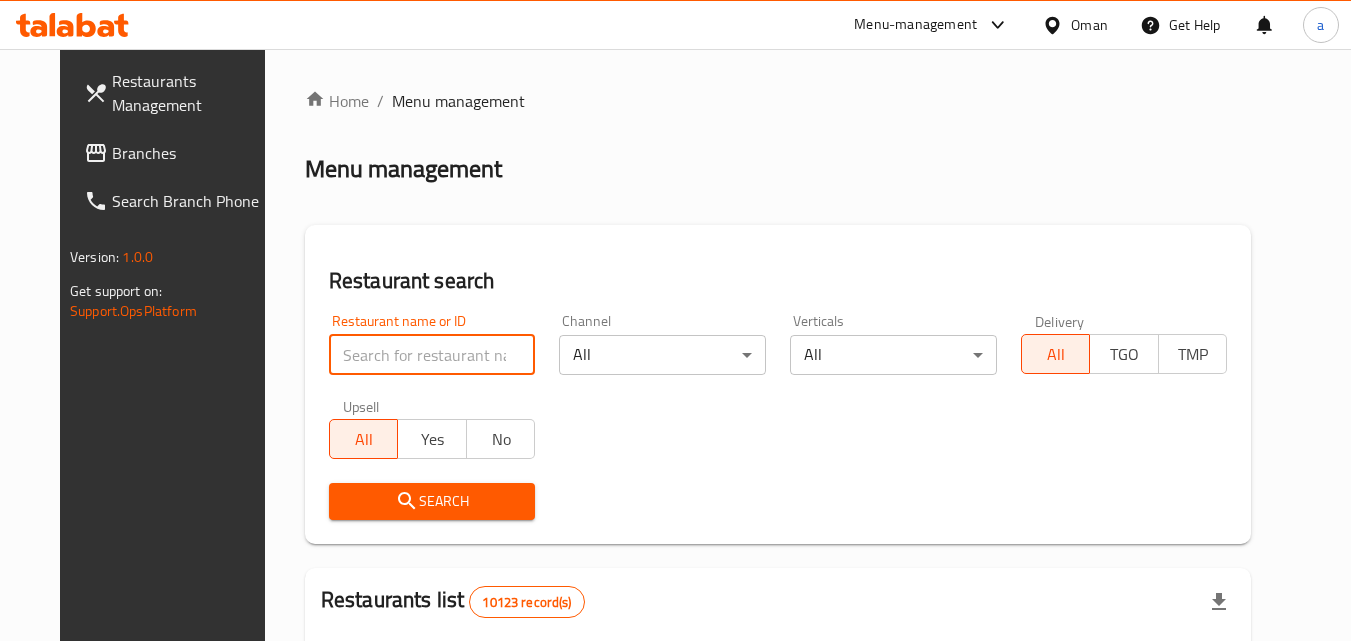 click at bounding box center [432, 355] 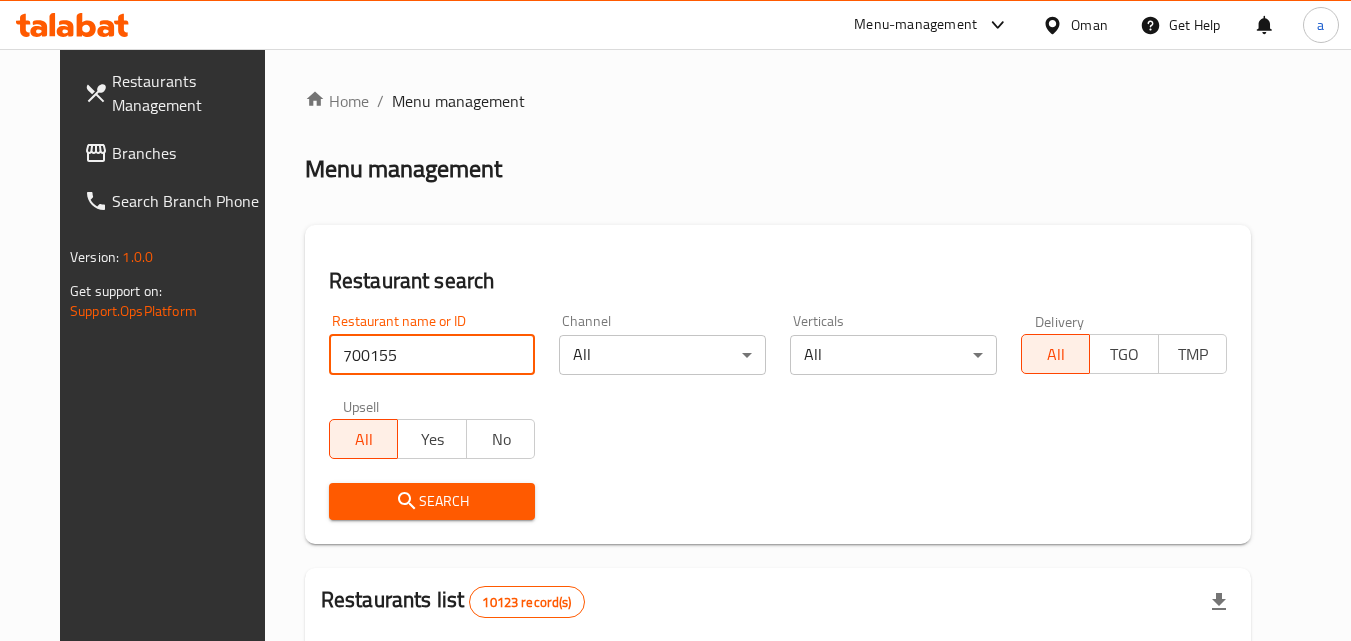 type on "700155" 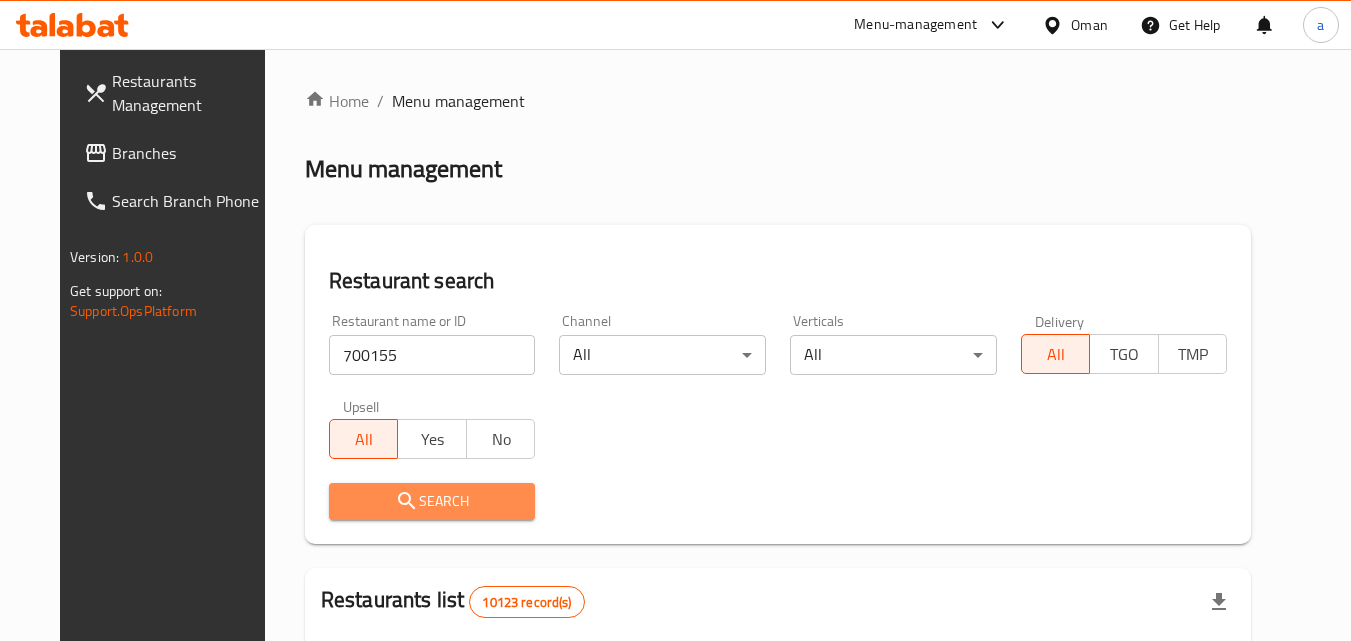 click on "Search" at bounding box center (432, 501) 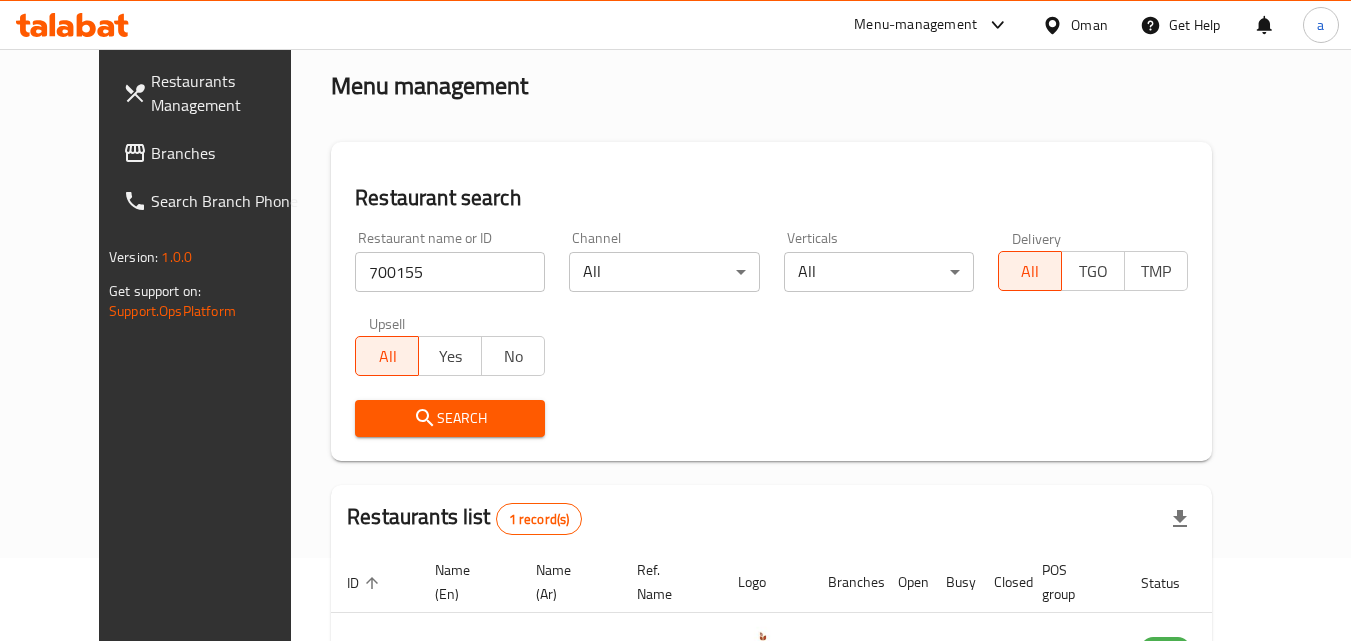 scroll, scrollTop: 0, scrollLeft: 0, axis: both 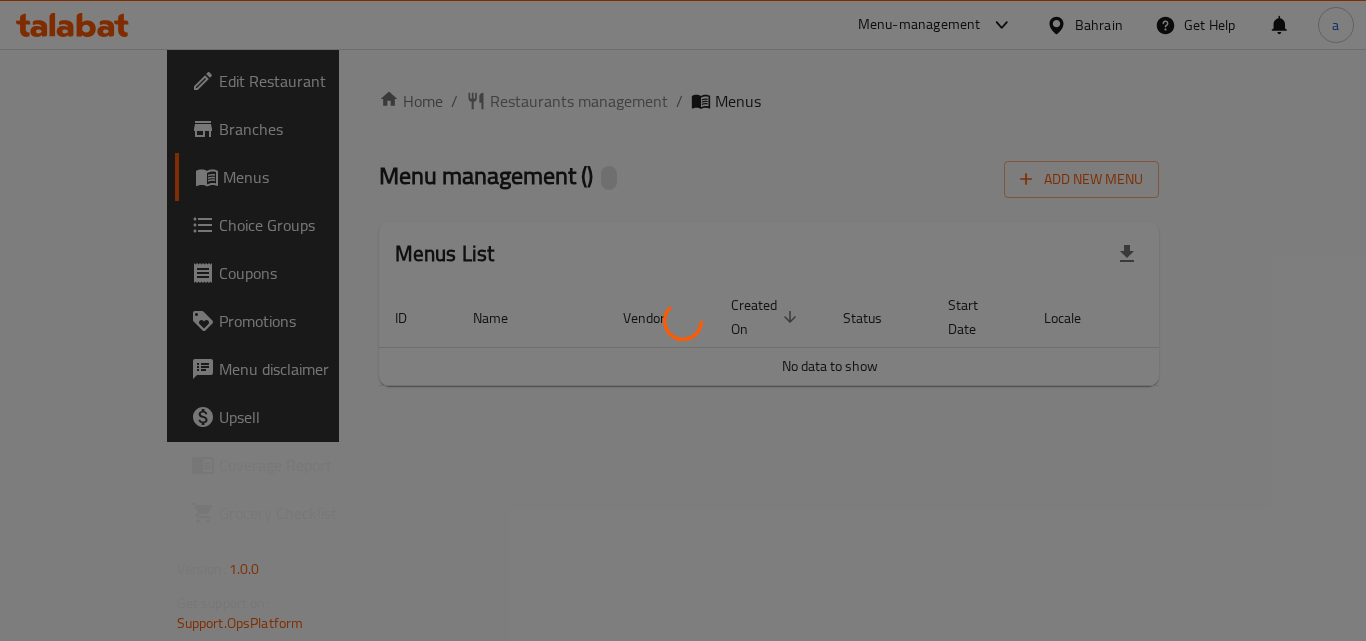 click at bounding box center [683, 320] 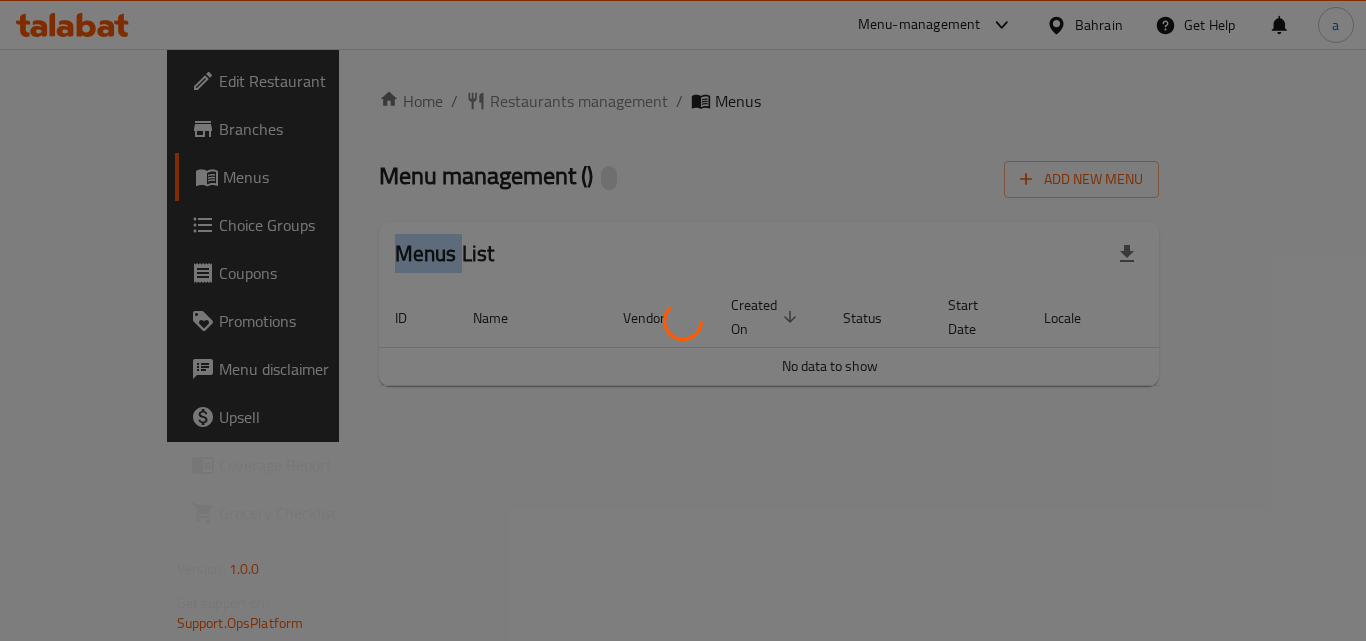 click at bounding box center [683, 320] 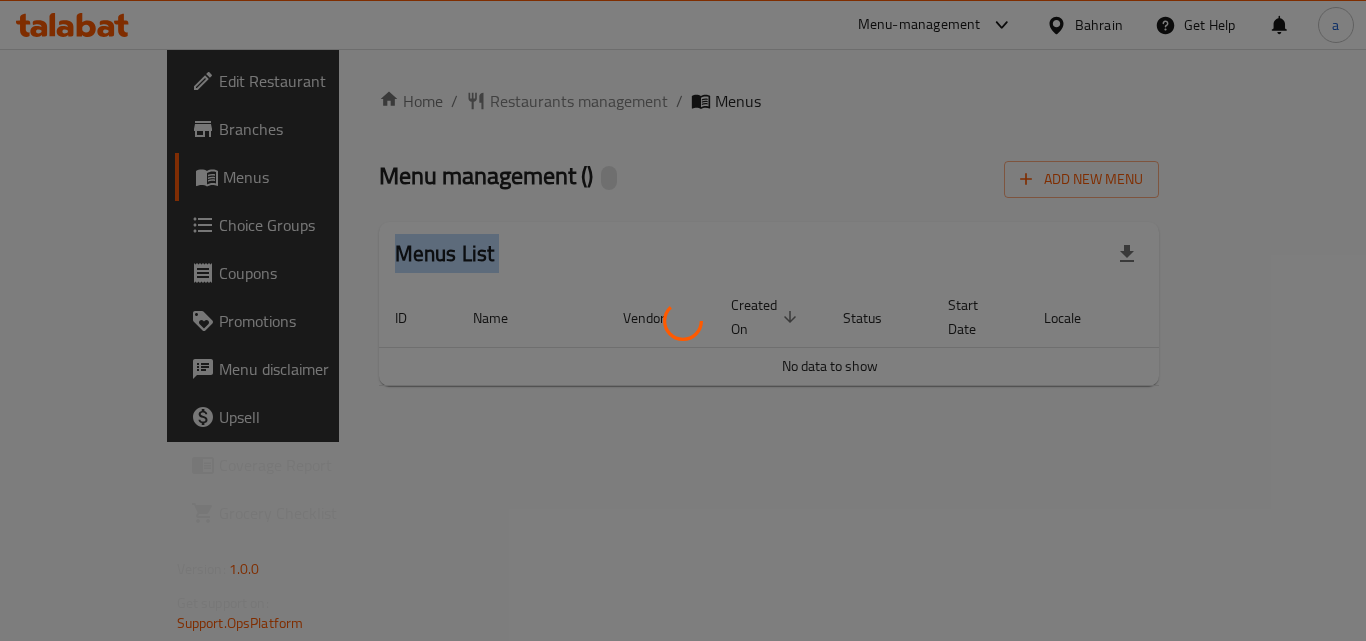 click at bounding box center (683, 320) 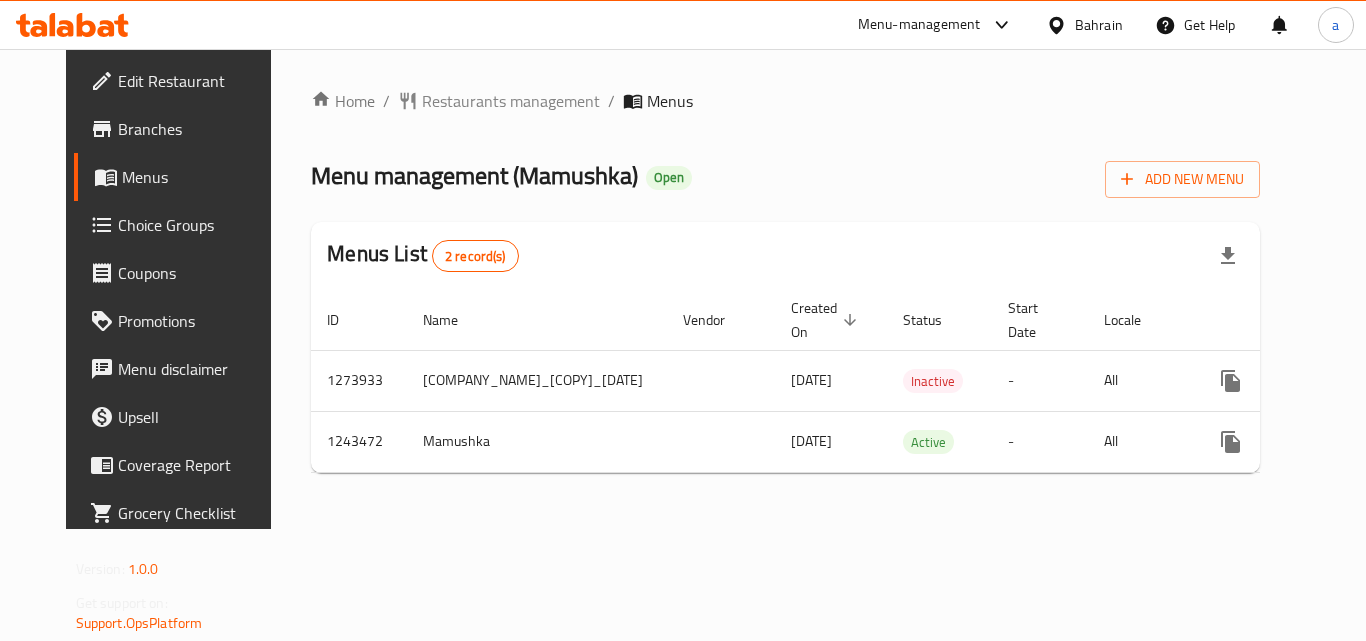 click on "Home / Restaurants management / Menus Menu management ( Mamushka )  Open Add New Menu Menus List   2 record(s) ID Name Vendor Created On sorted descending Status Start Date Locale Actions 1273933 Mamushka_copy_30/01/2025 30/01/2025 Inactive - All 1243472 Mamushka 29/07/2024 Active - All" at bounding box center (785, 289) 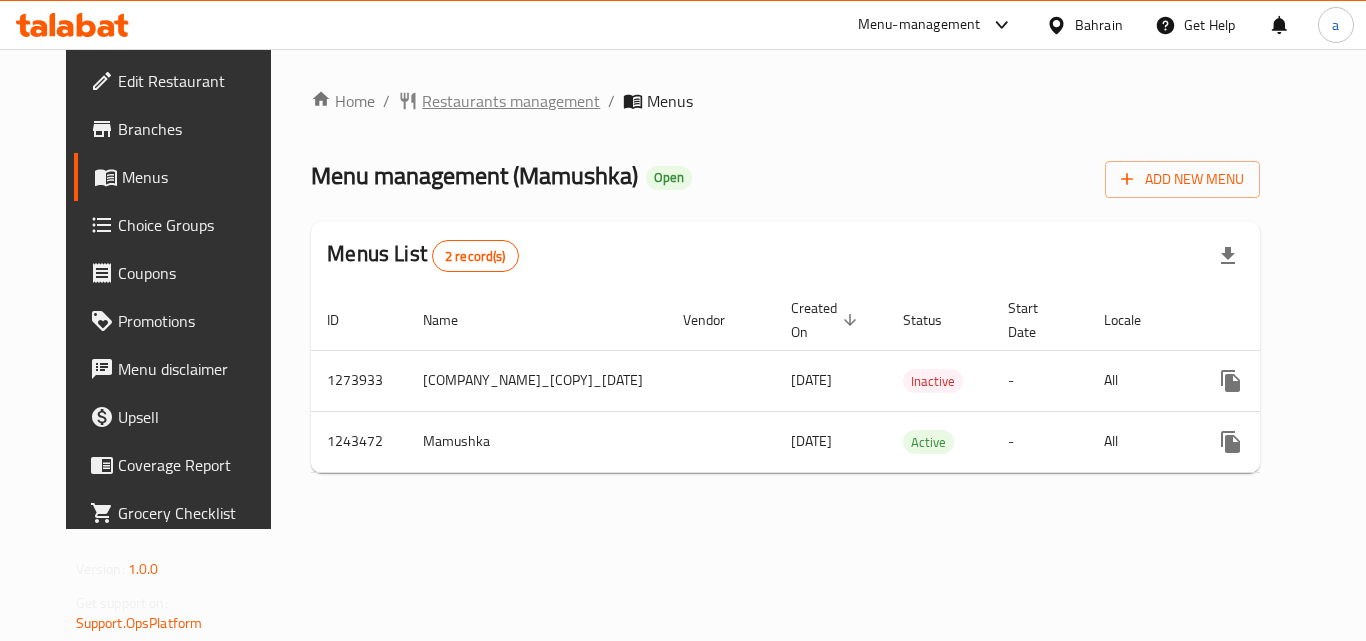 click on "Restaurants management" at bounding box center (511, 101) 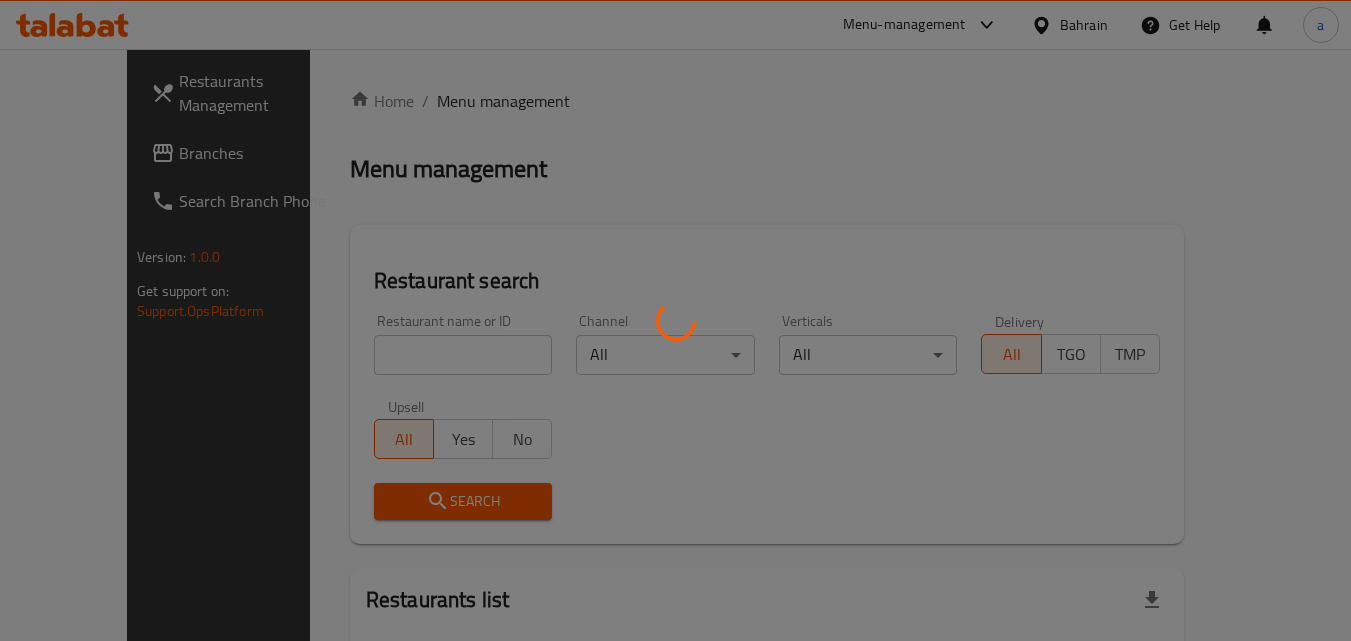 click at bounding box center [675, 320] 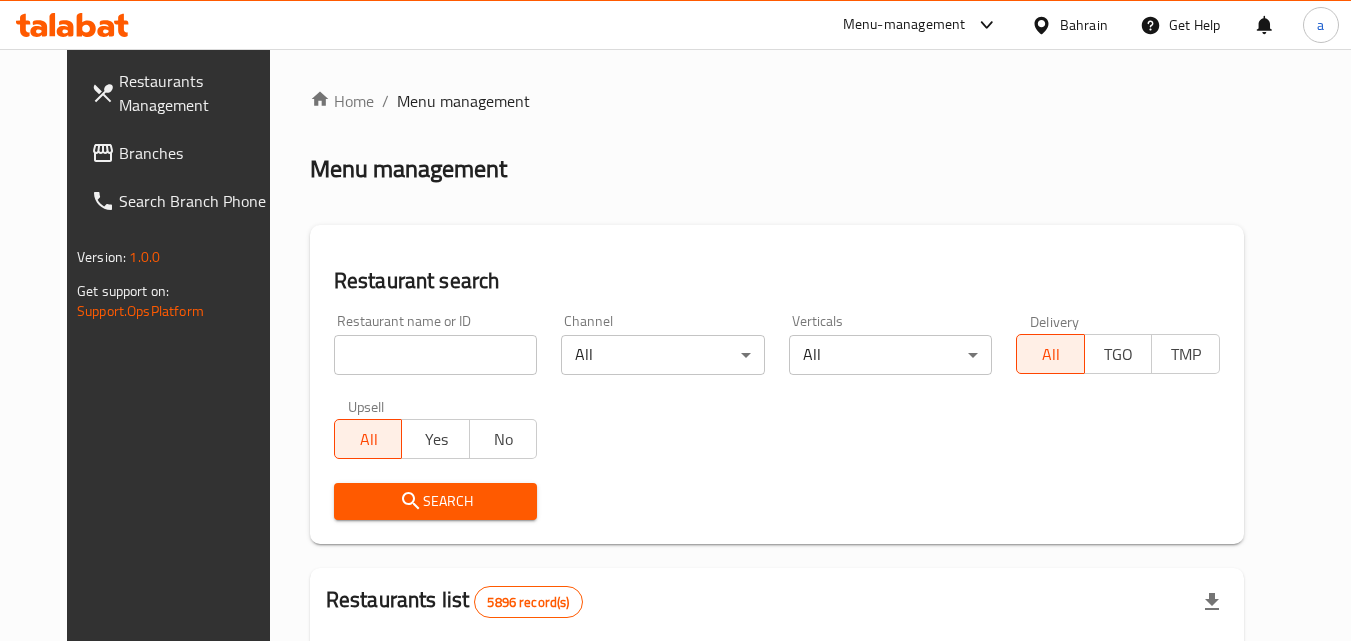 click at bounding box center (436, 355) 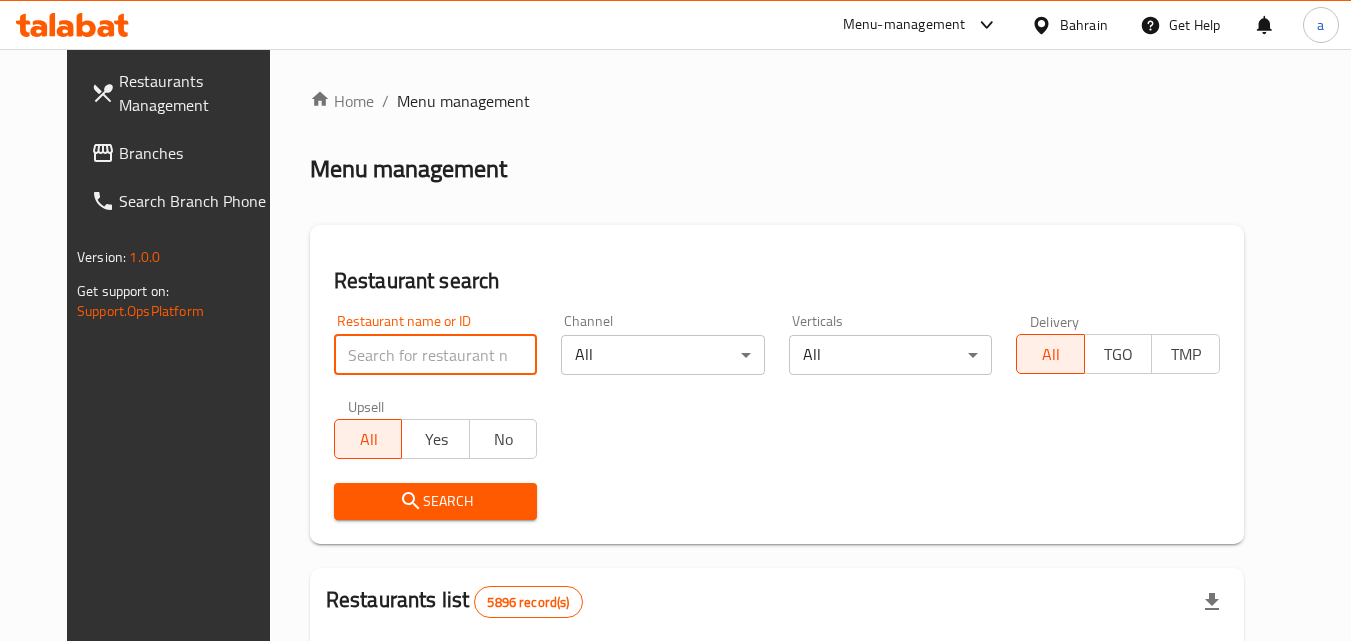 click at bounding box center (436, 355) 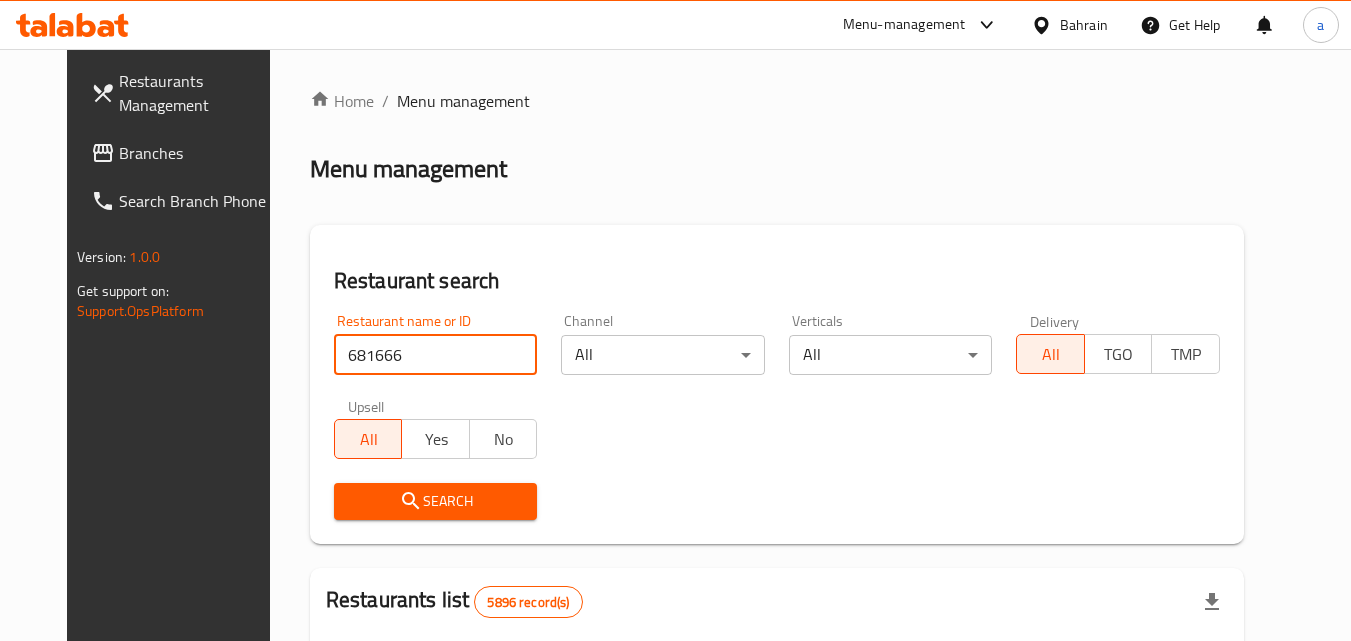 type on "681666" 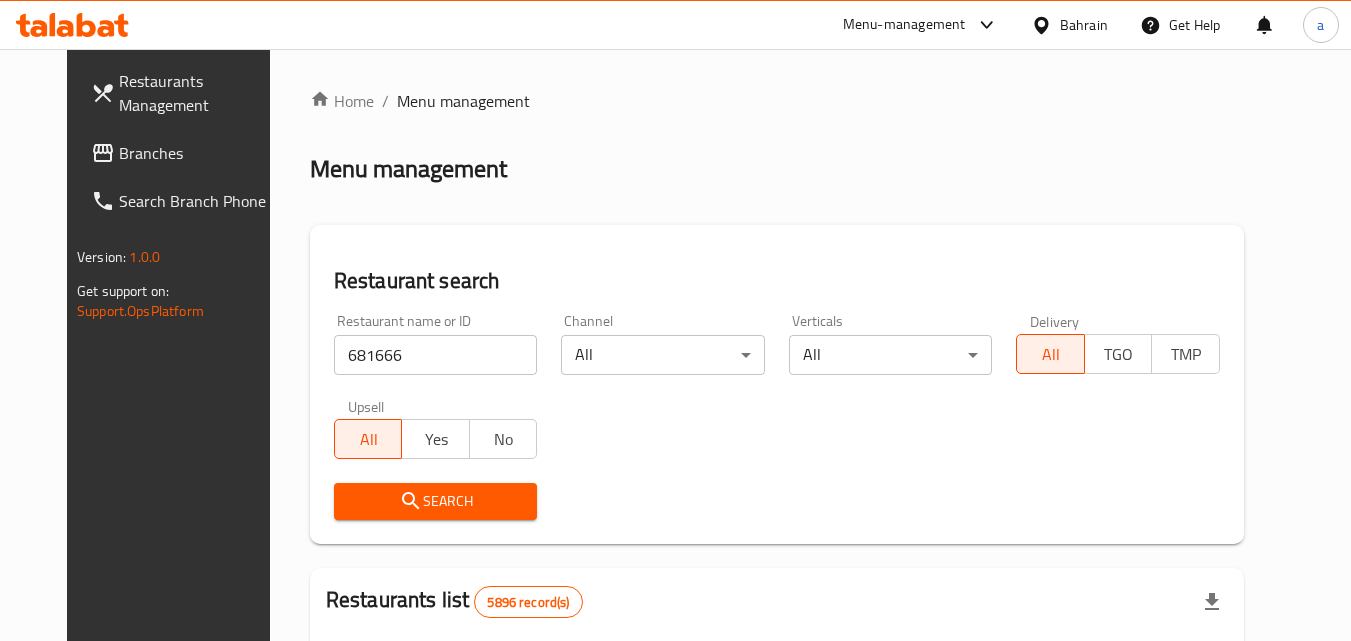 click on "Search" at bounding box center [436, 501] 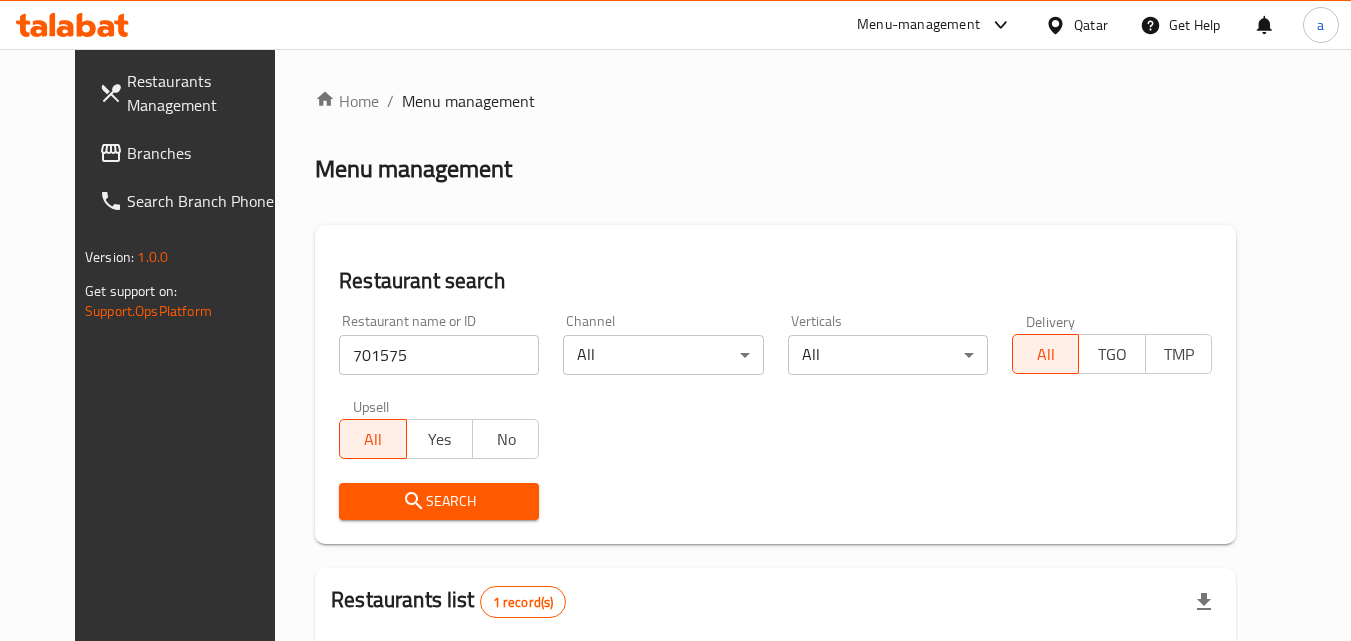 scroll, scrollTop: 0, scrollLeft: 0, axis: both 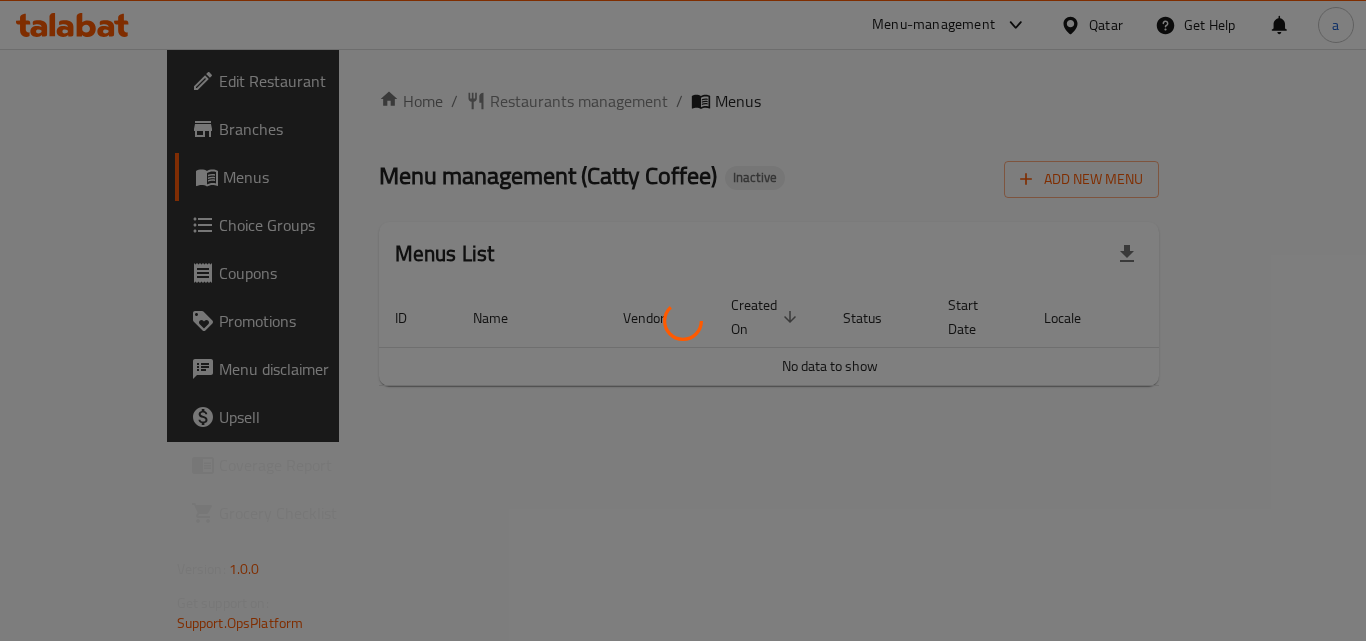 click at bounding box center (683, 320) 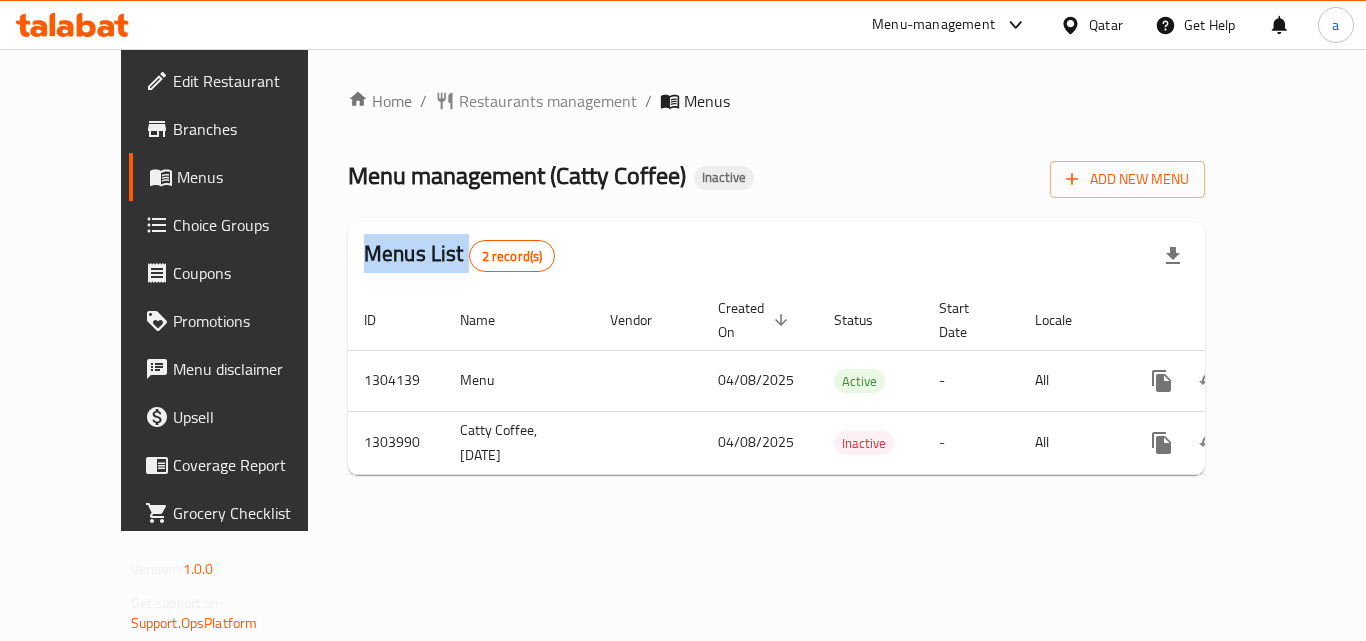 click at bounding box center (683, 320) 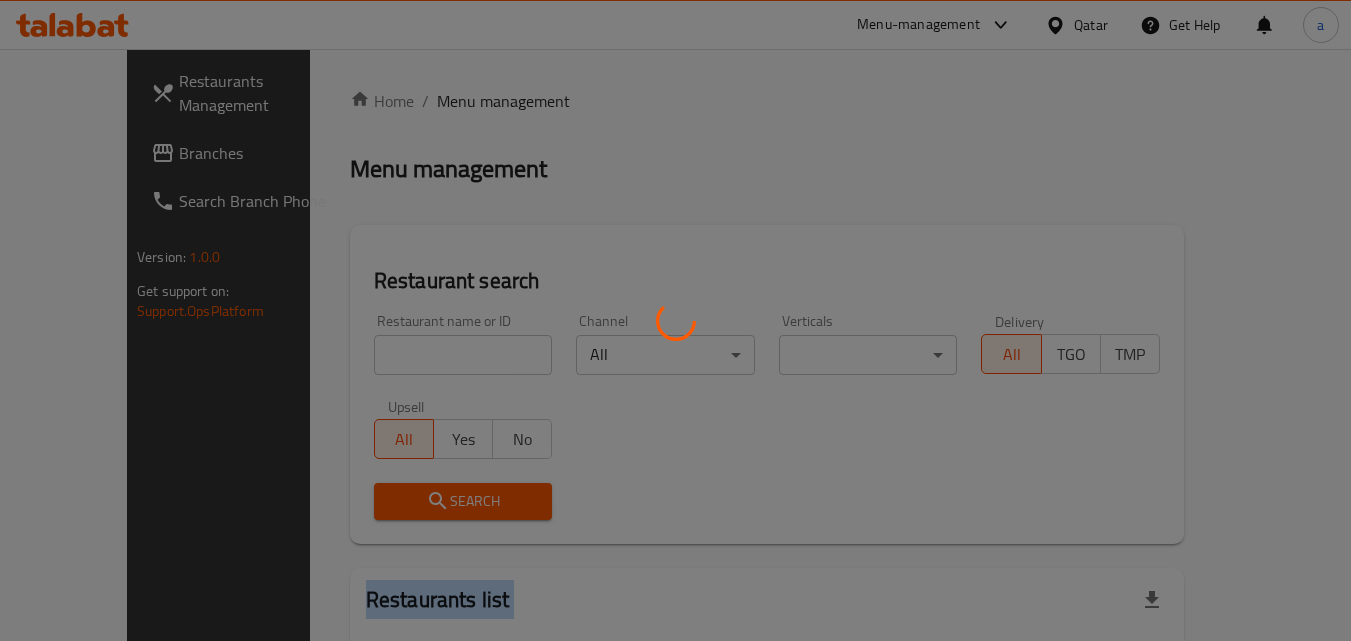 click at bounding box center [675, 320] 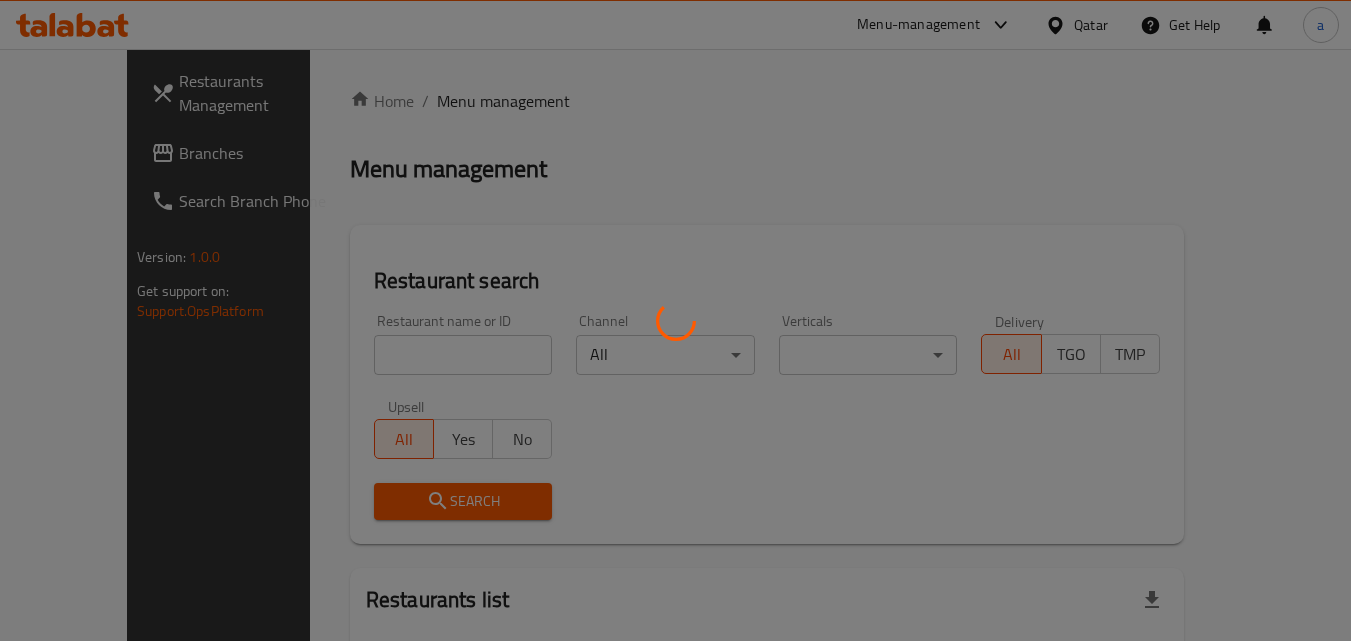 click at bounding box center [675, 320] 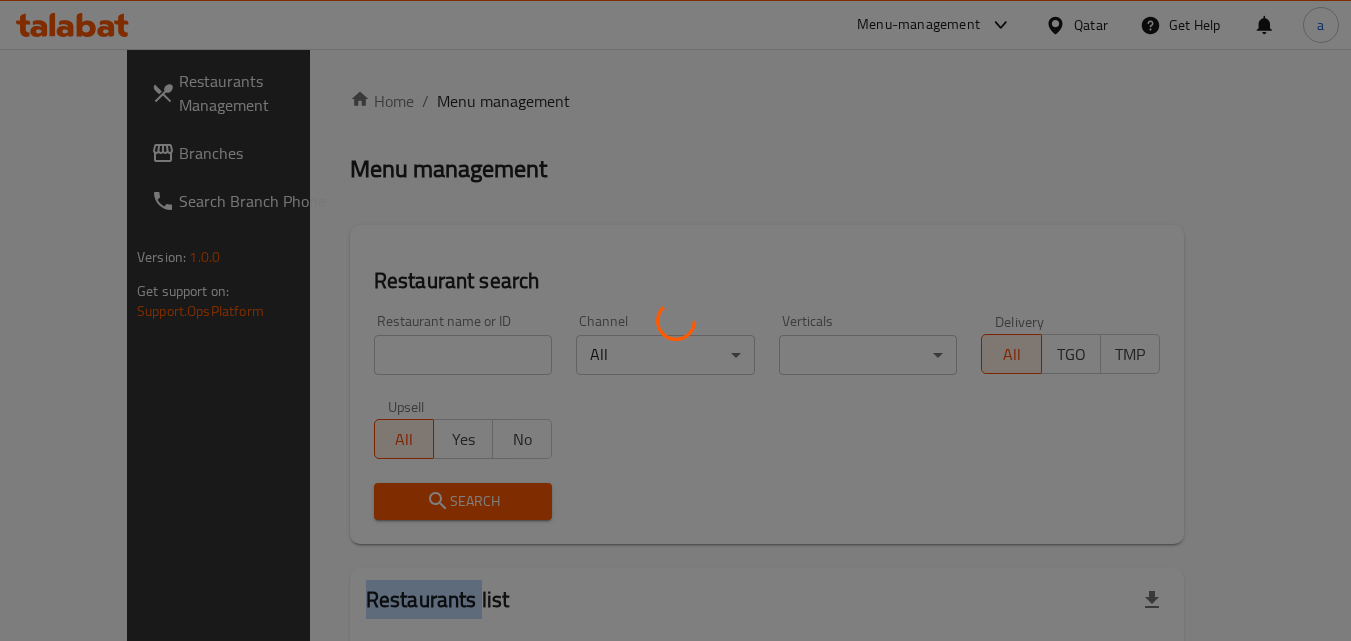 click at bounding box center [675, 320] 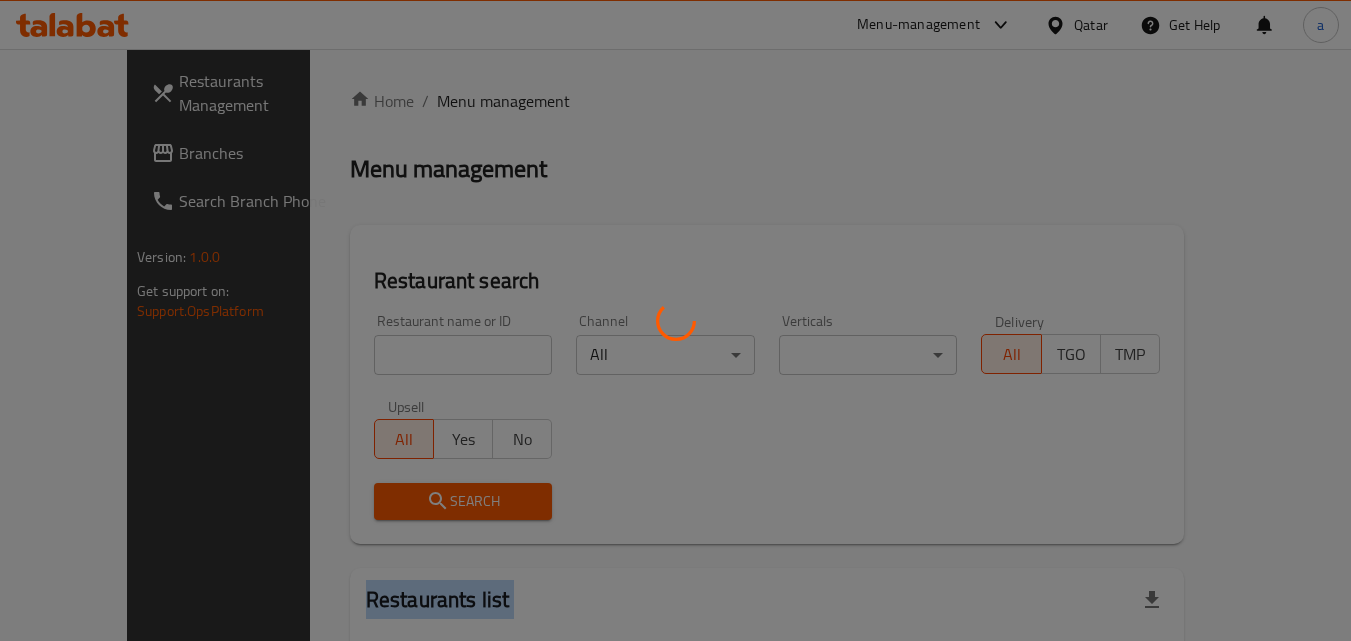 click at bounding box center (675, 320) 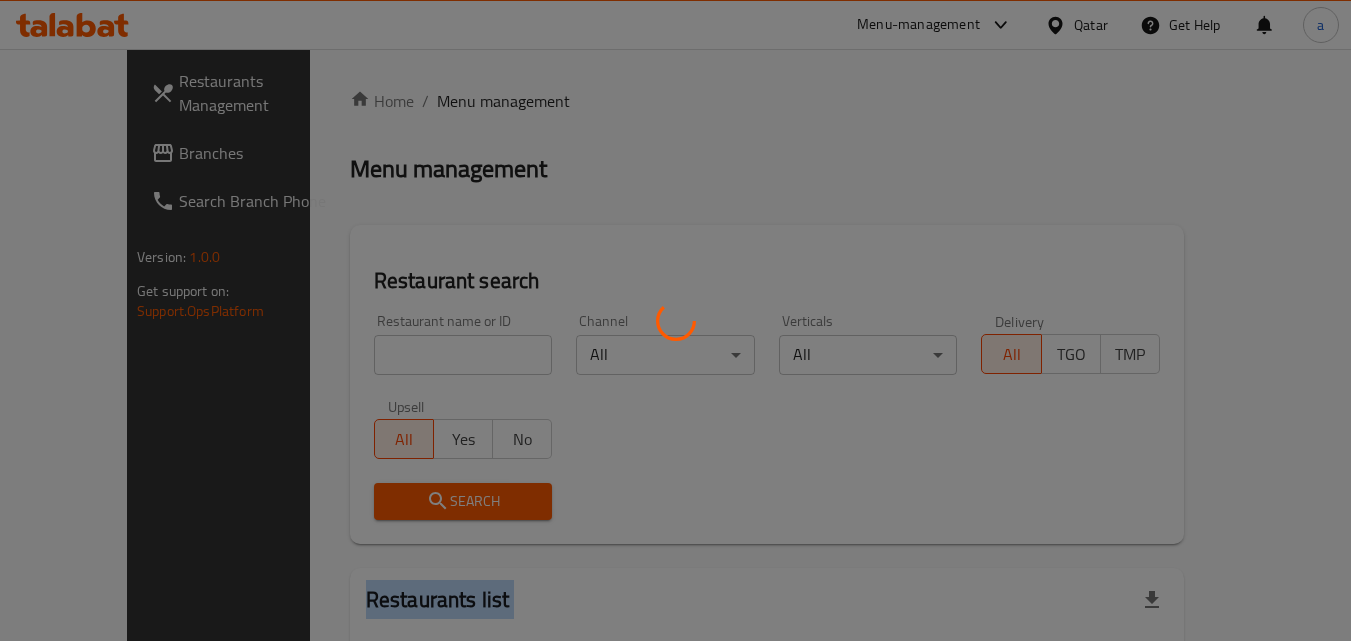 click at bounding box center [675, 320] 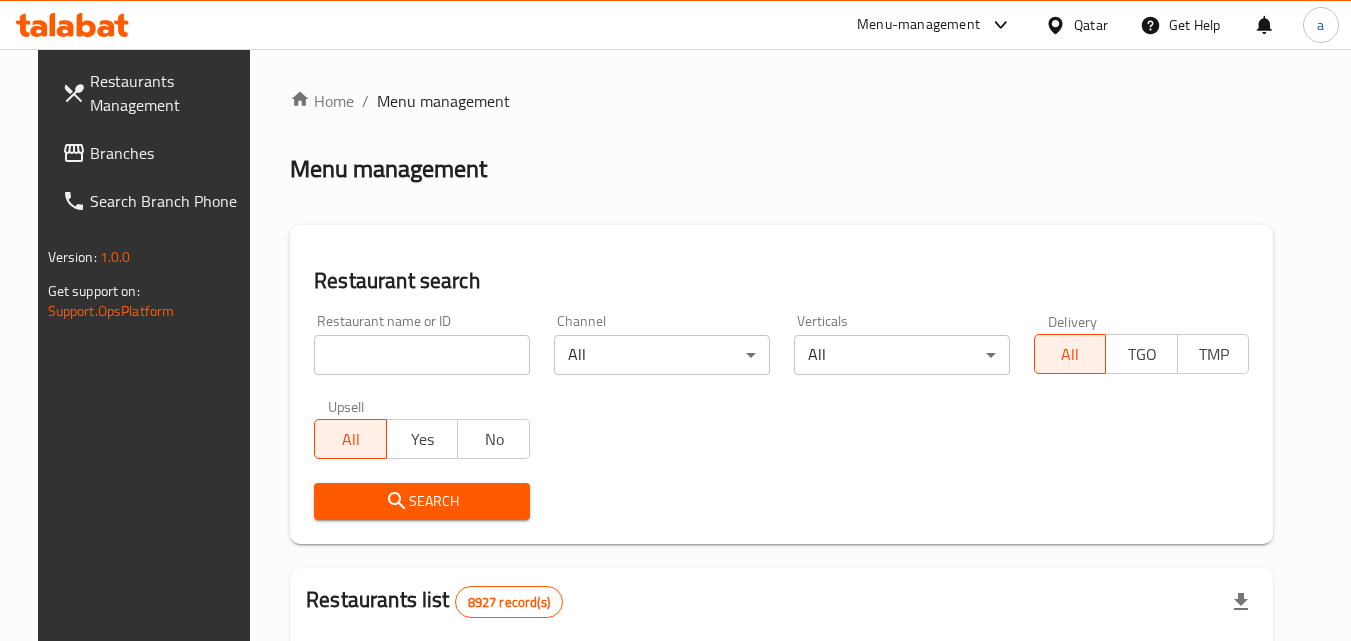 click at bounding box center [422, 355] 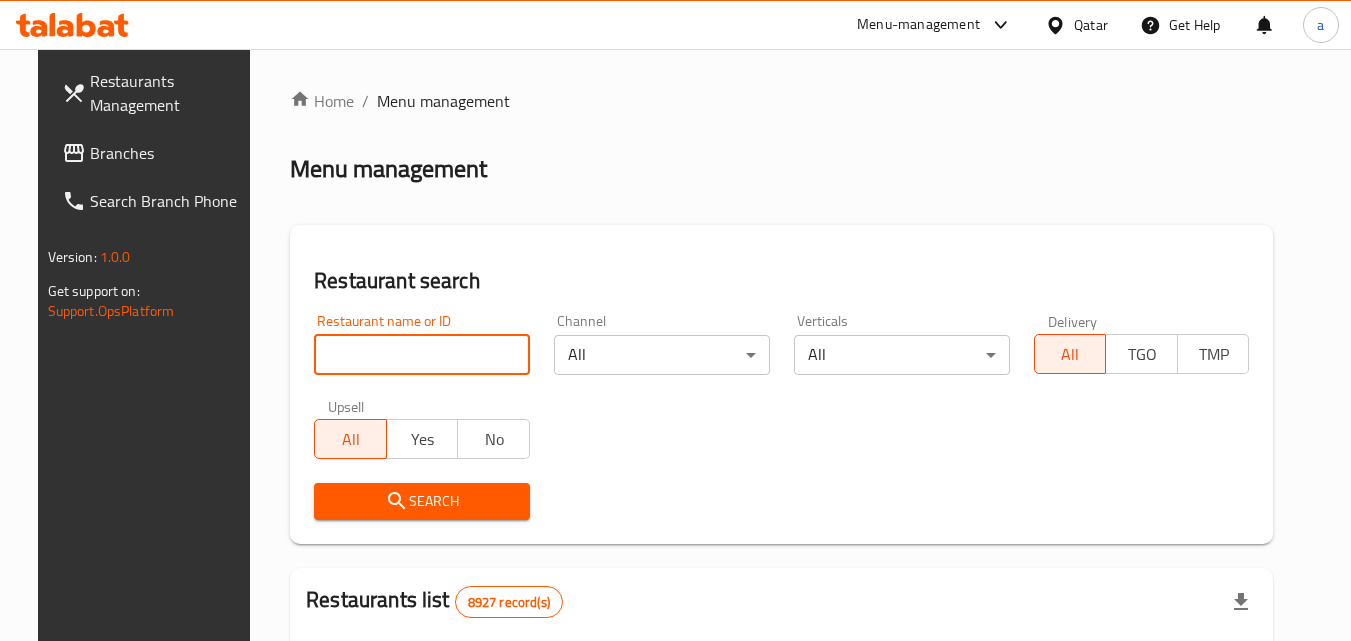 click at bounding box center [422, 355] 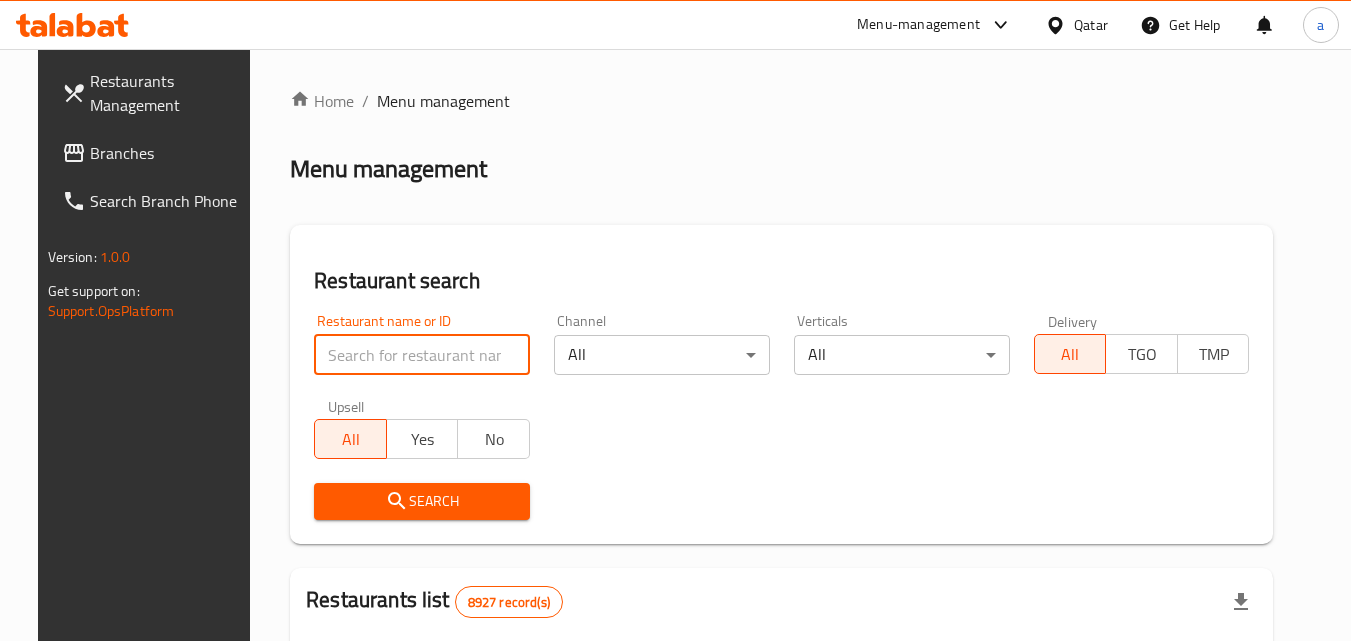 paste on "703044" 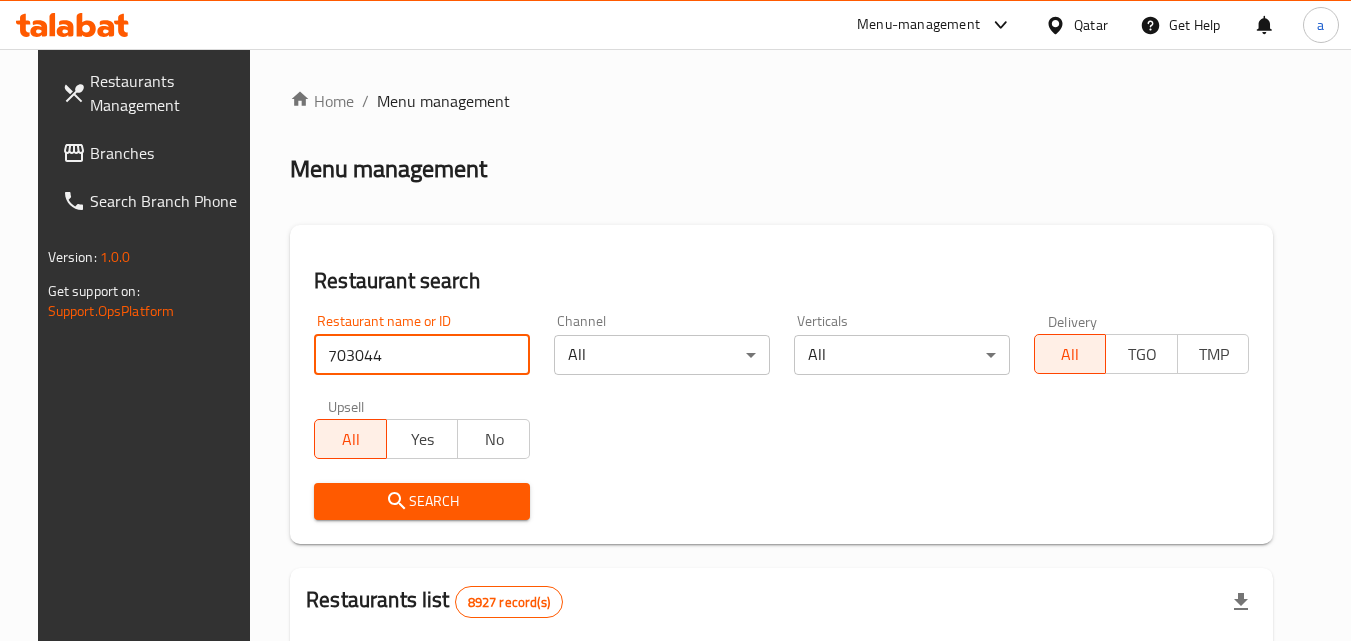 type on "703044" 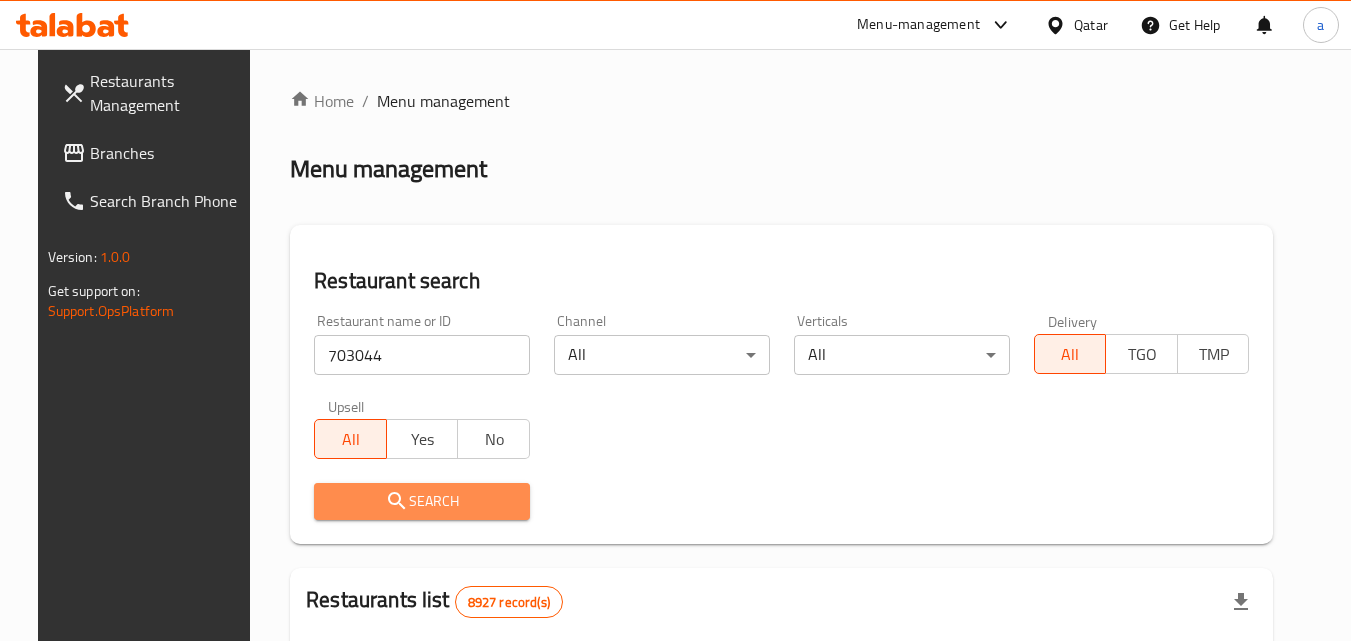 click on "Search" at bounding box center [422, 501] 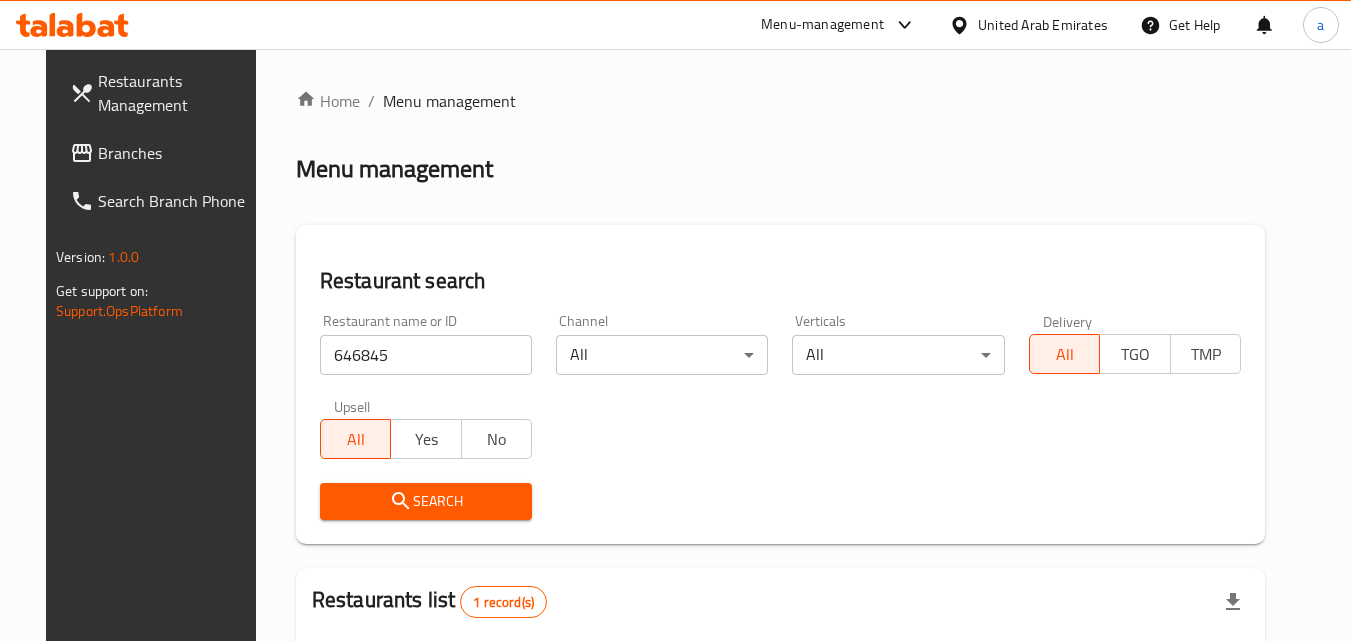 scroll, scrollTop: 0, scrollLeft: 0, axis: both 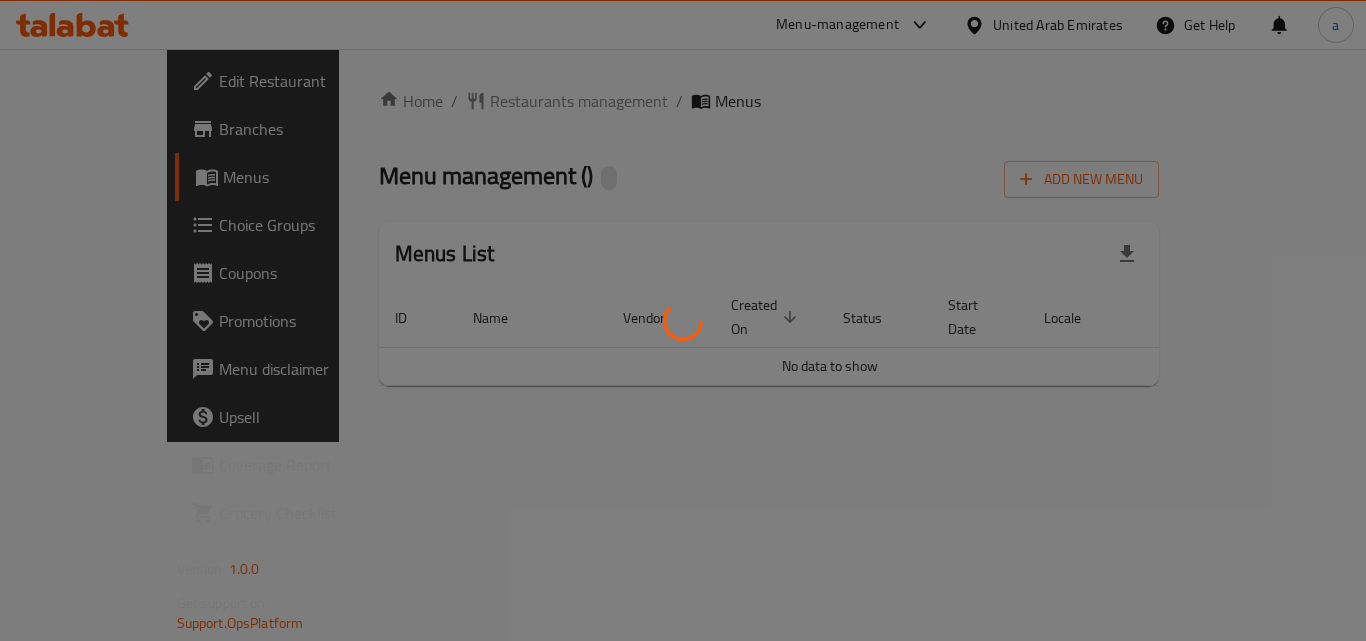 click at bounding box center [683, 320] 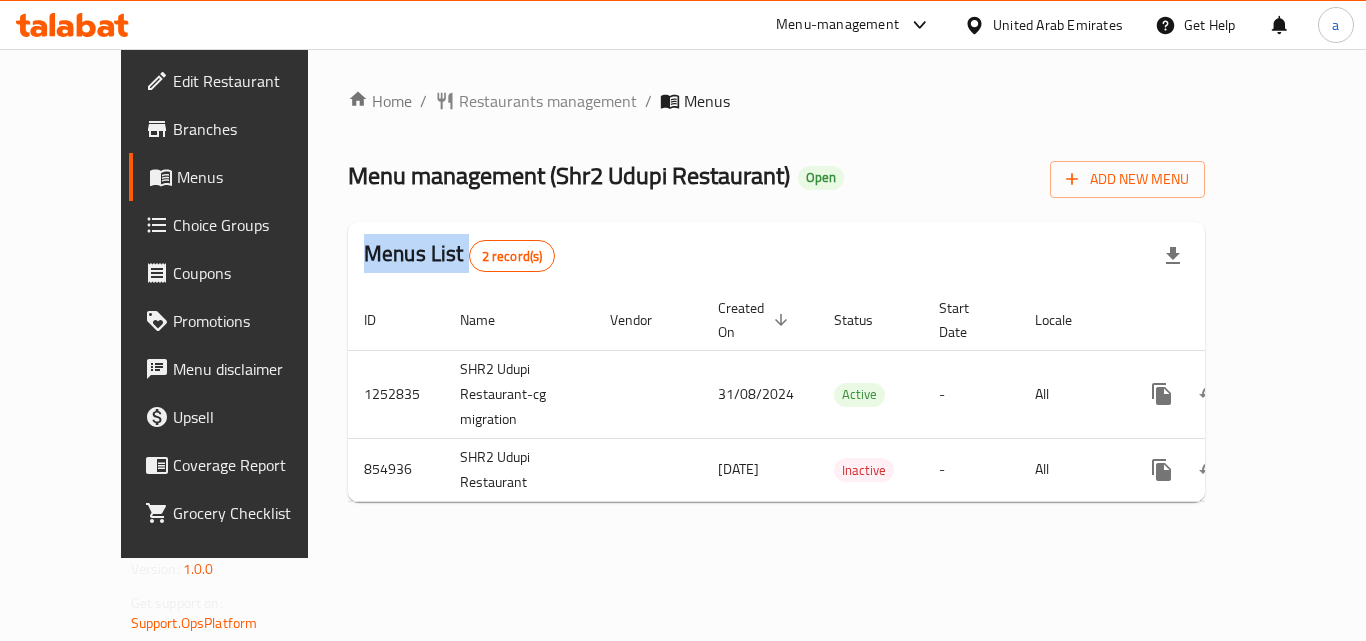 click at bounding box center (683, 320) 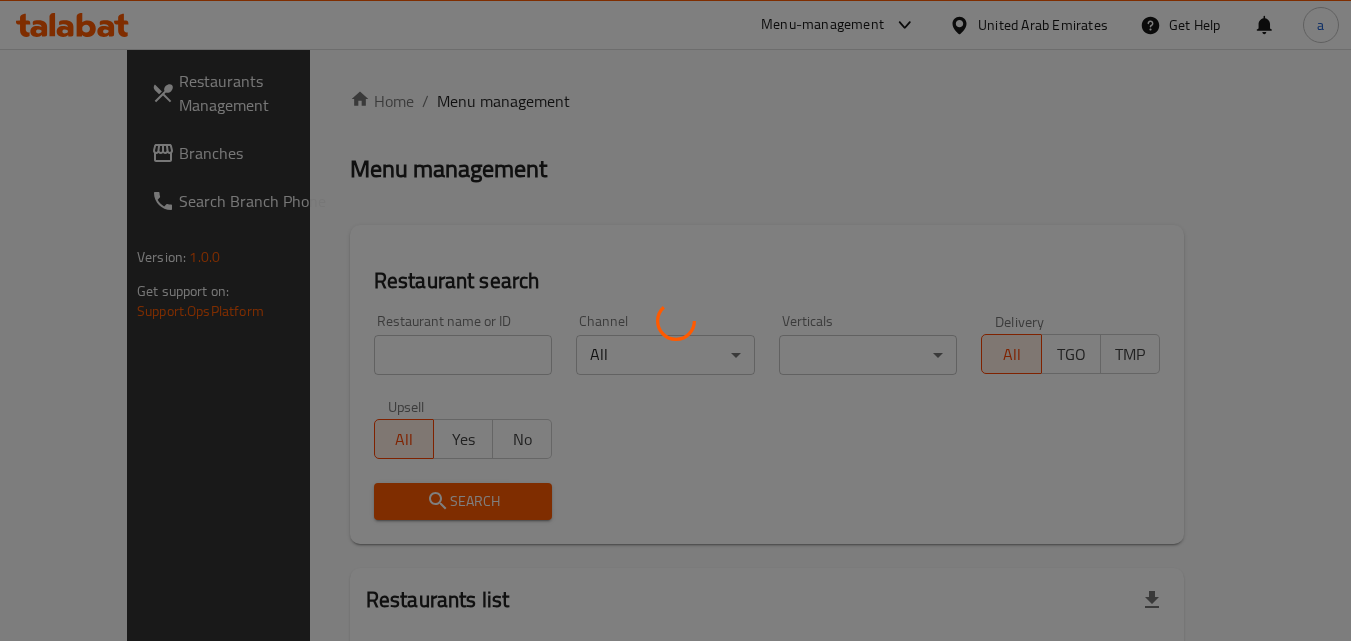 click at bounding box center (675, 320) 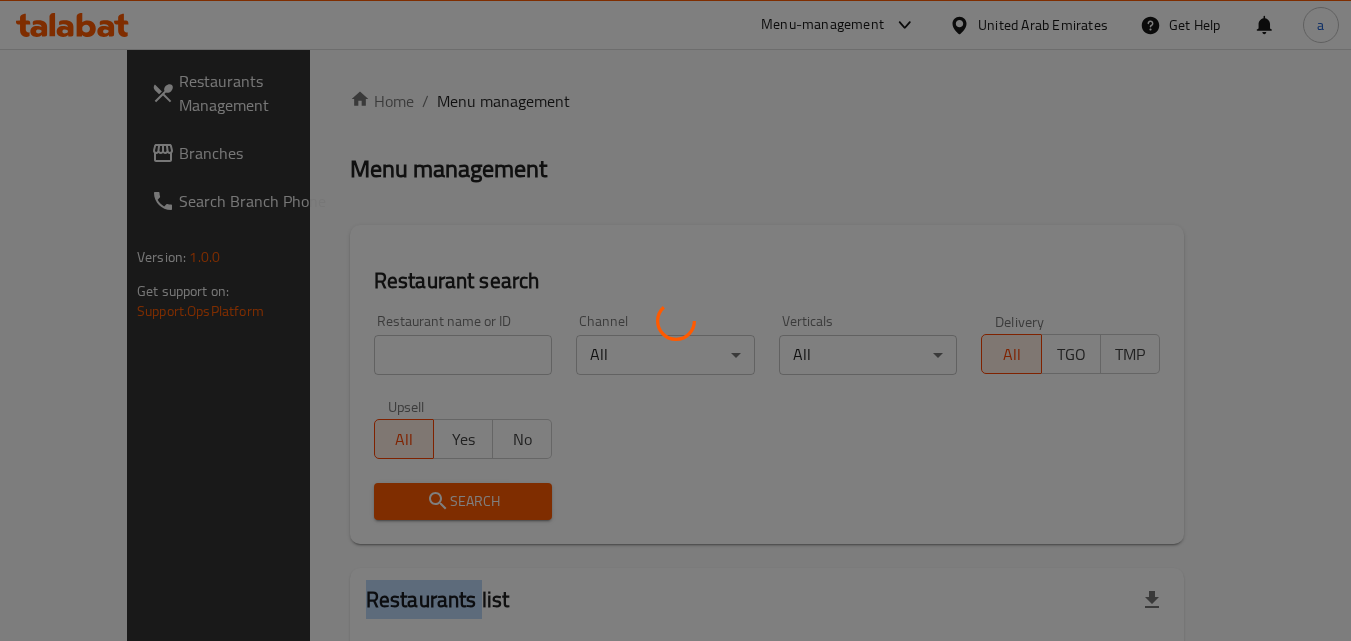 click at bounding box center [675, 320] 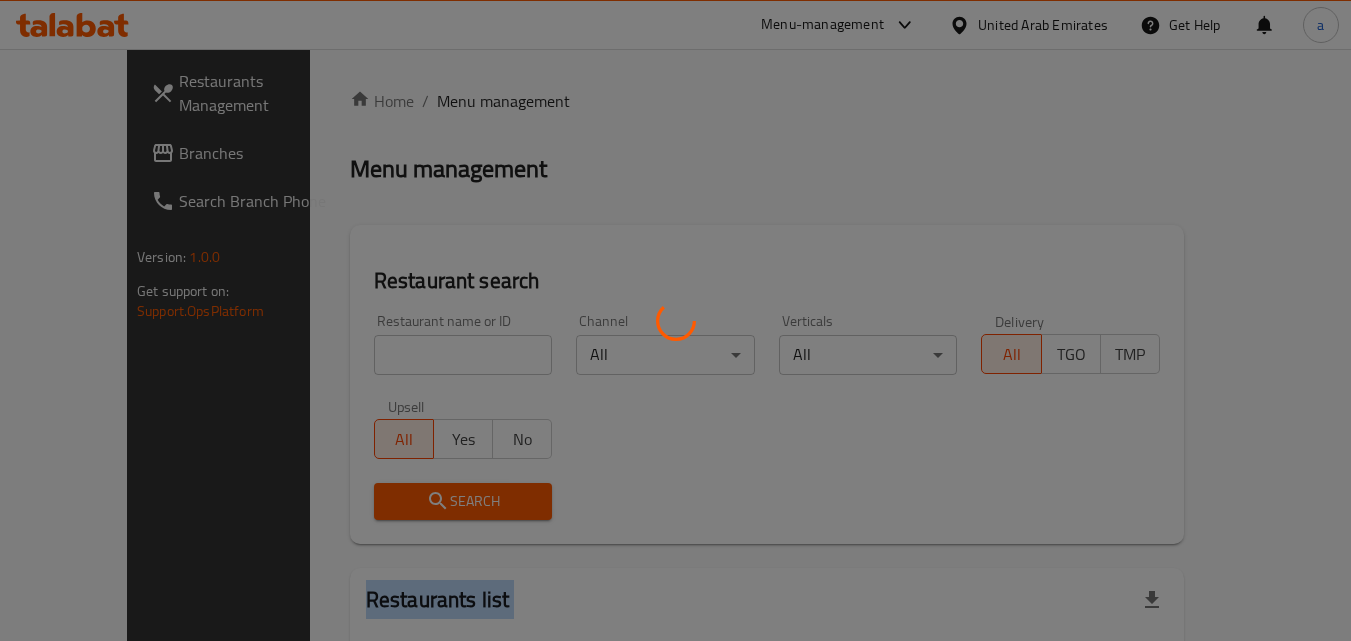 click at bounding box center (675, 320) 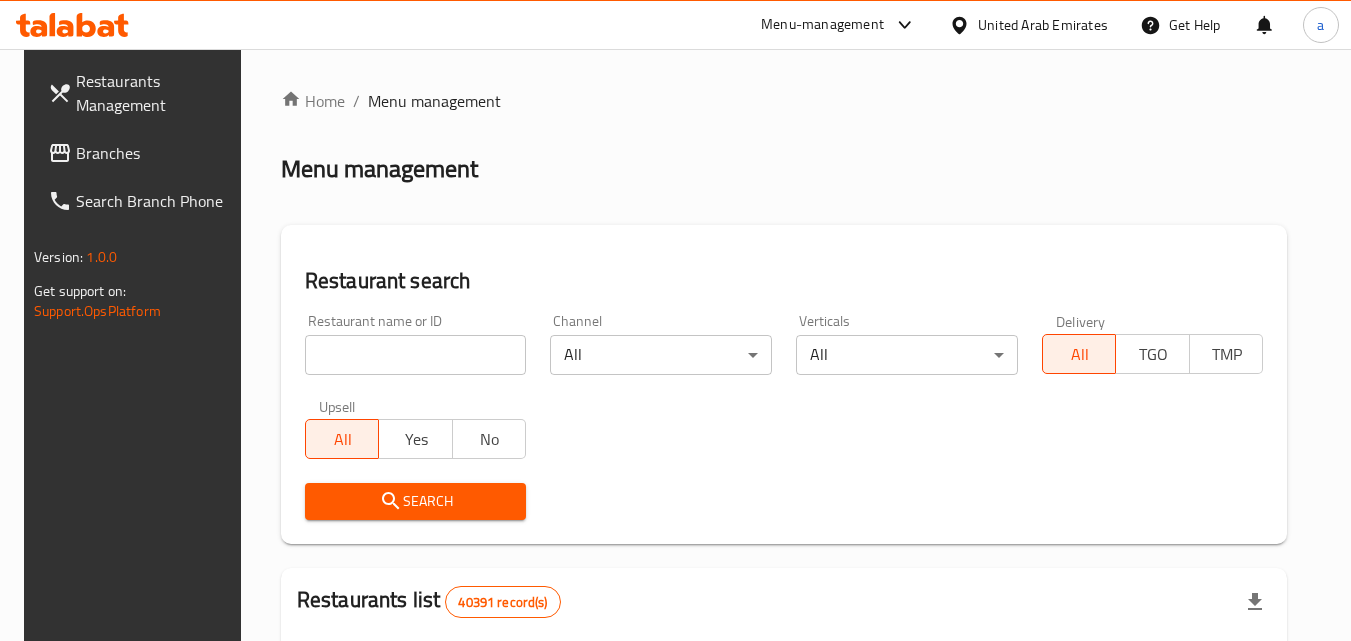 click at bounding box center (416, 355) 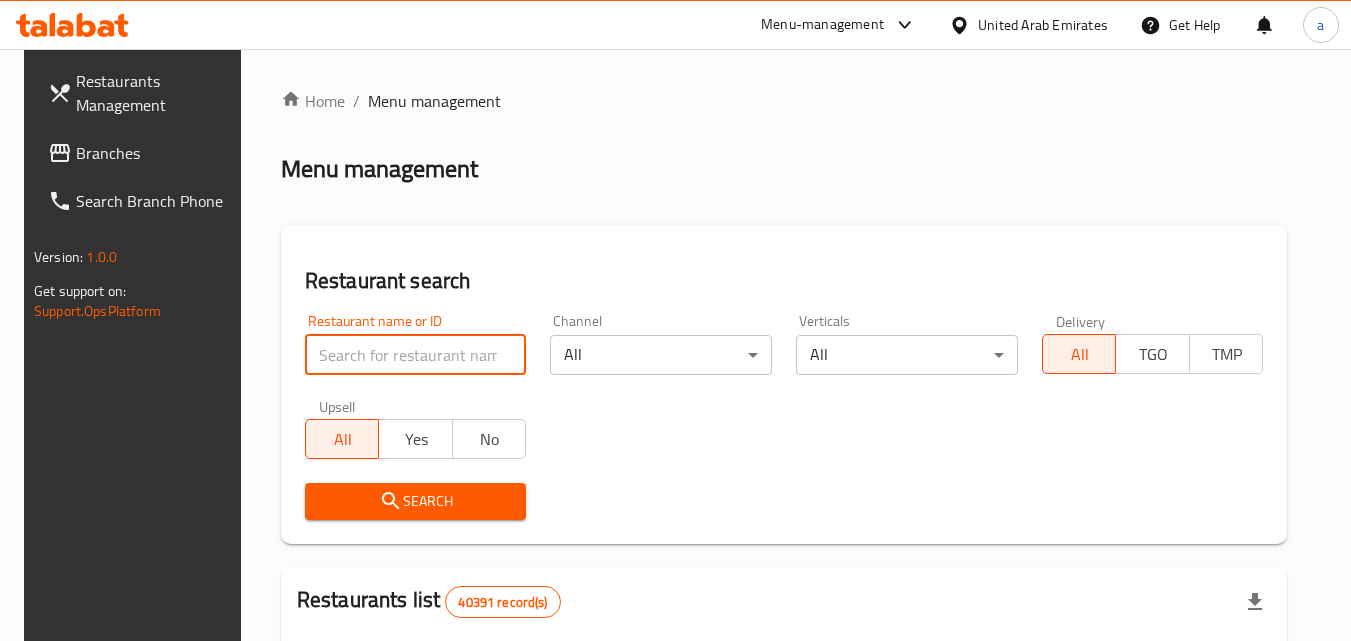 click at bounding box center [416, 355] 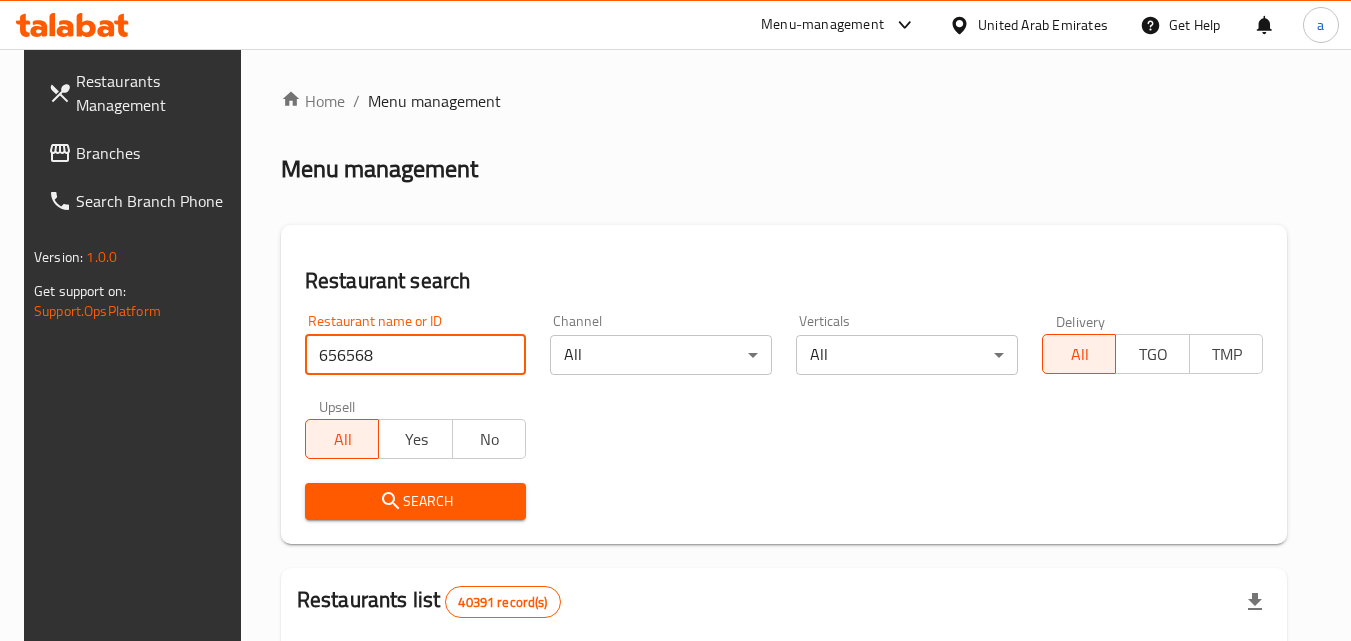 type on "656568" 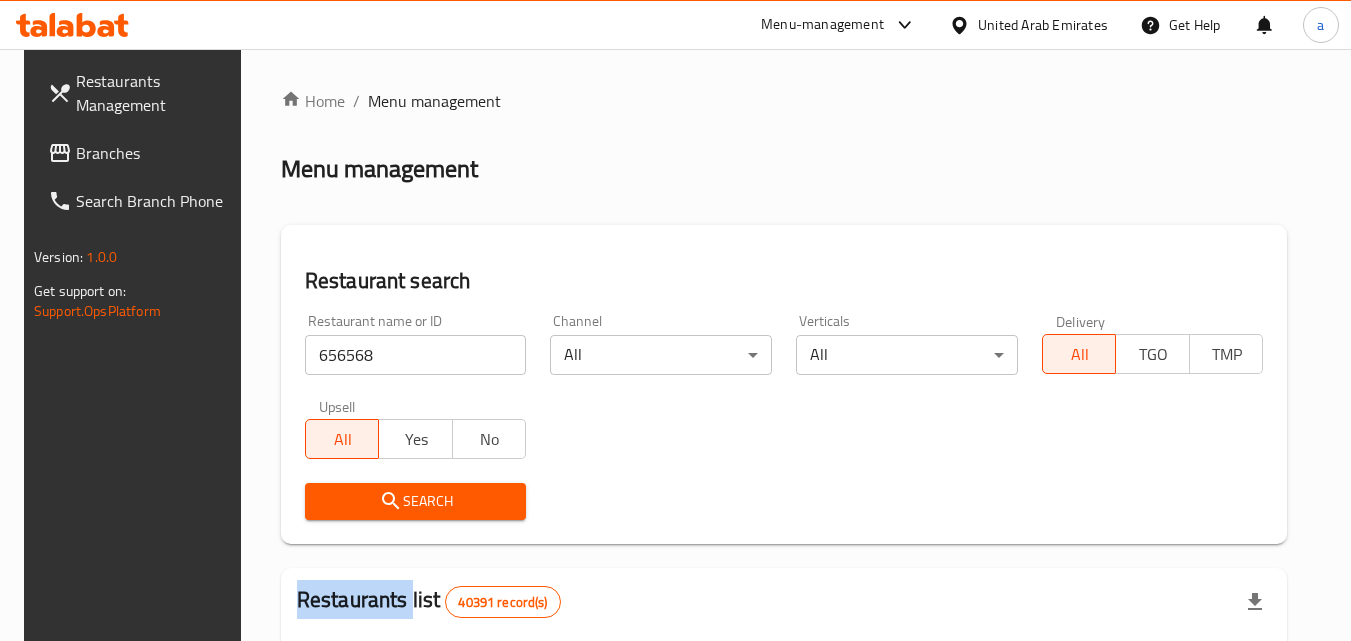 click on "Search" at bounding box center (416, 501) 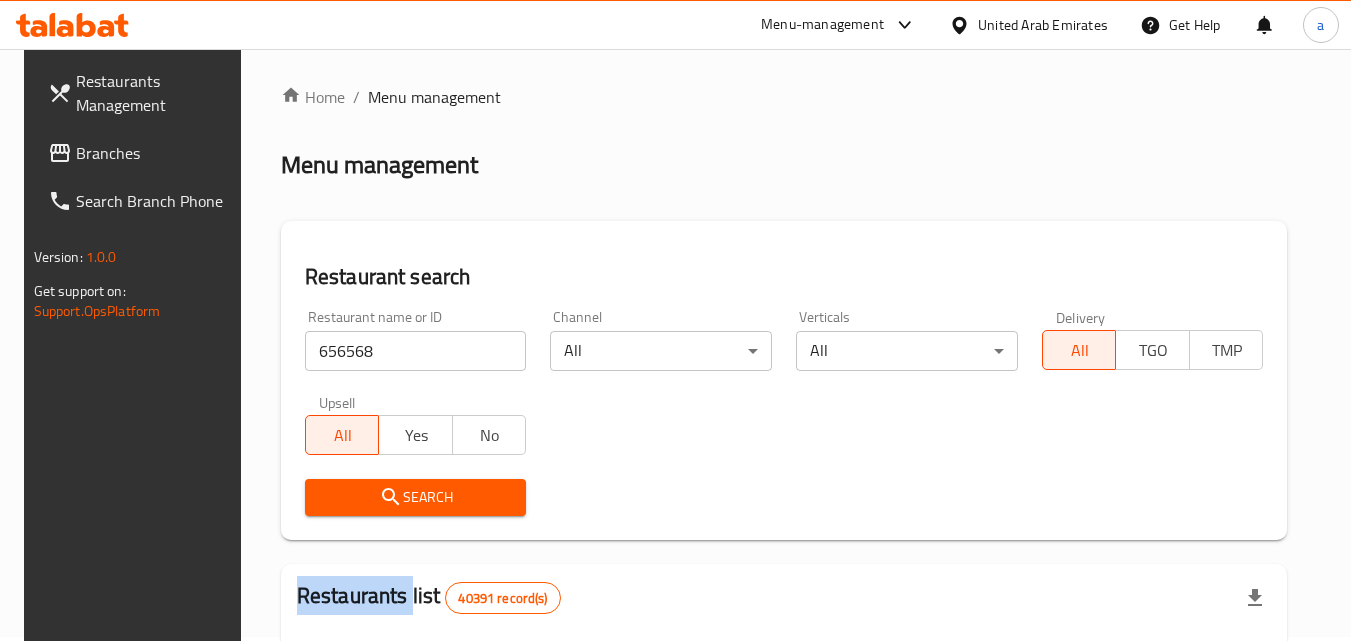 scroll, scrollTop: 0, scrollLeft: 0, axis: both 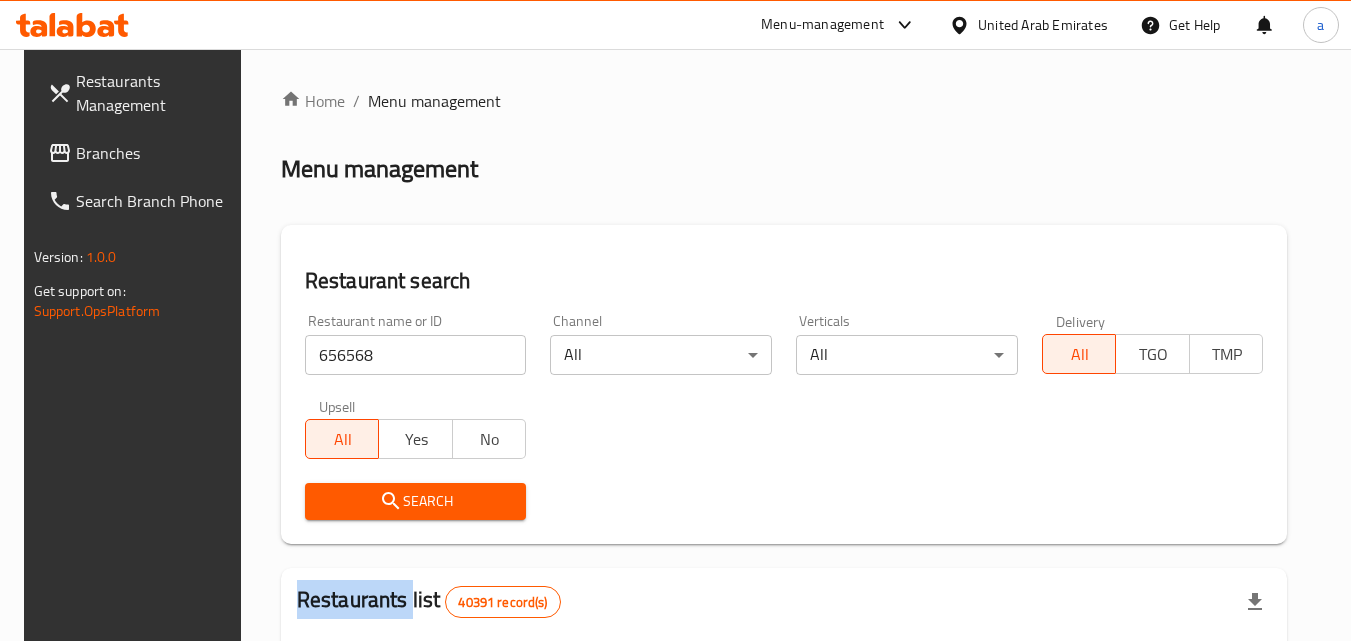 click on "Search" at bounding box center (416, 501) 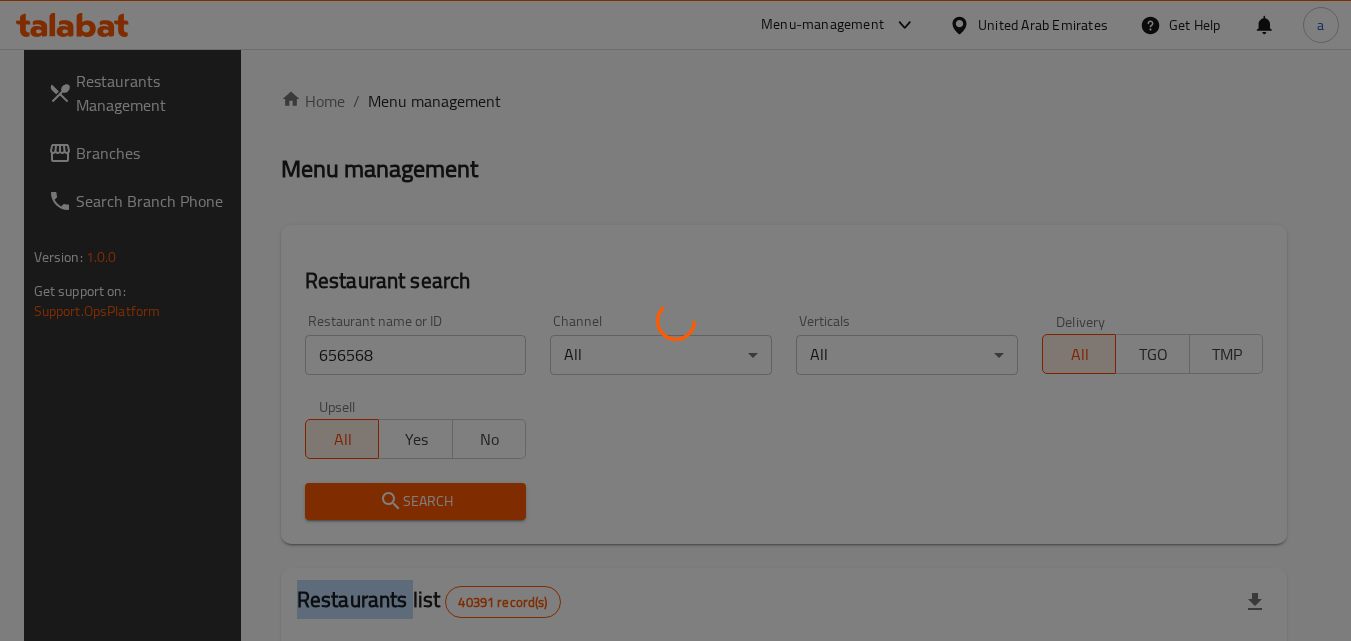 click at bounding box center (675, 320) 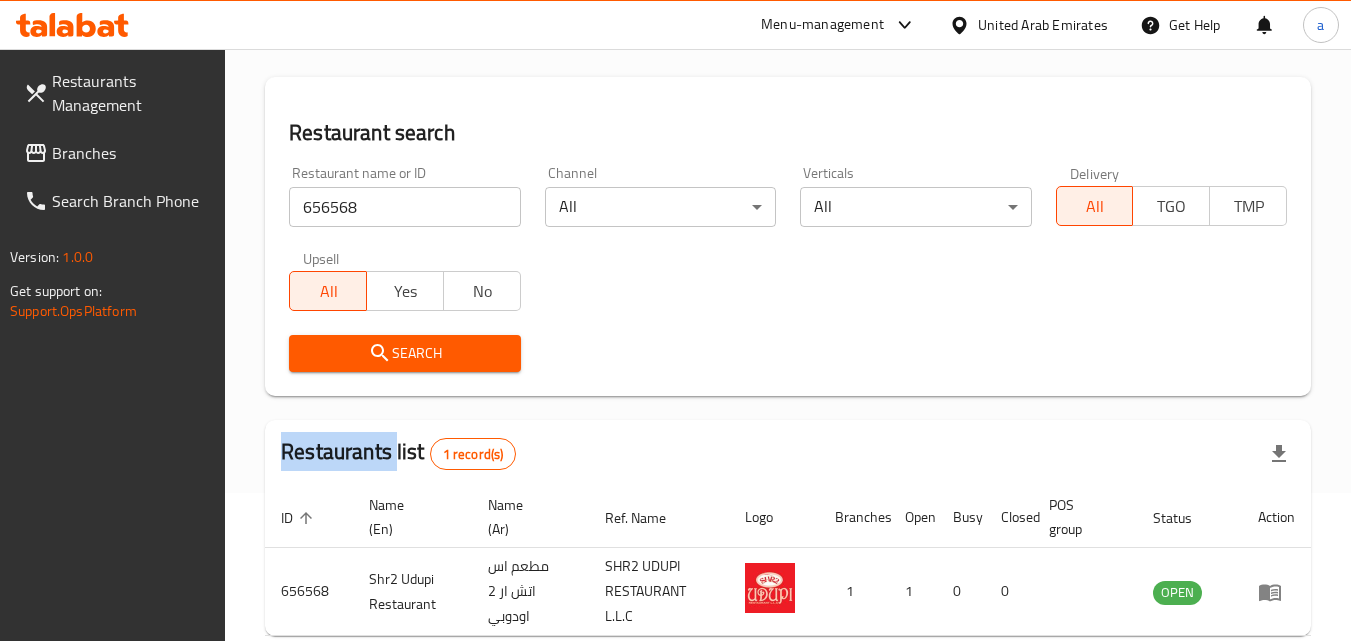 scroll, scrollTop: 51, scrollLeft: 0, axis: vertical 